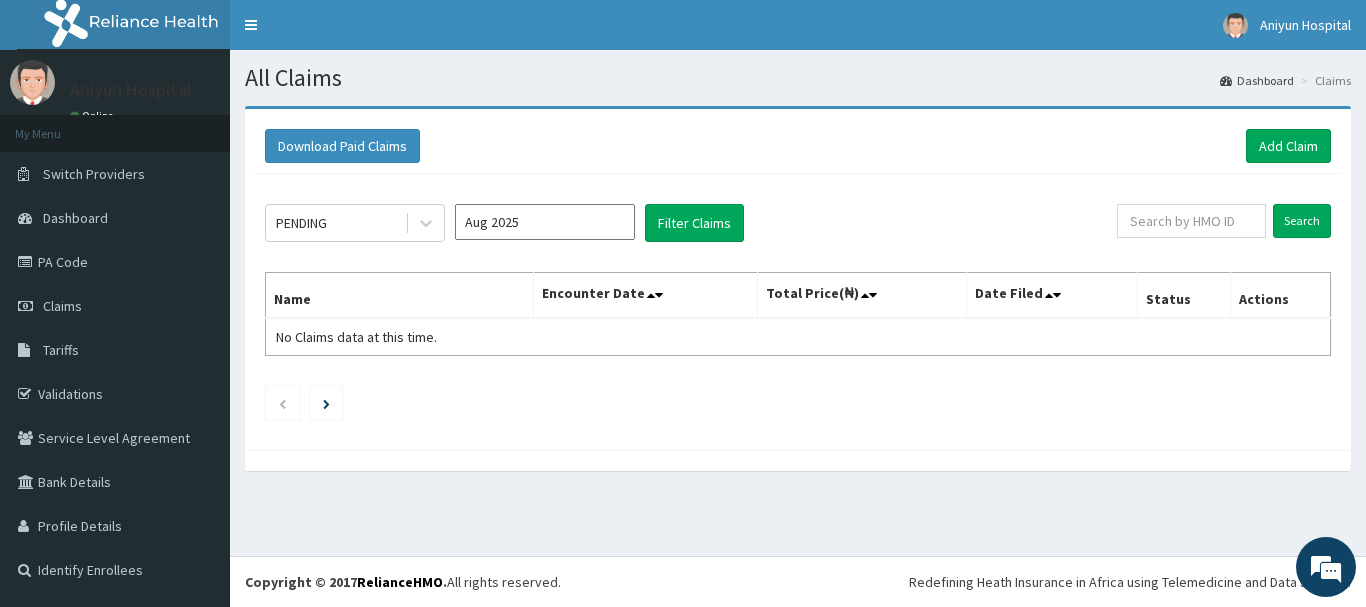 scroll, scrollTop: 0, scrollLeft: 0, axis: both 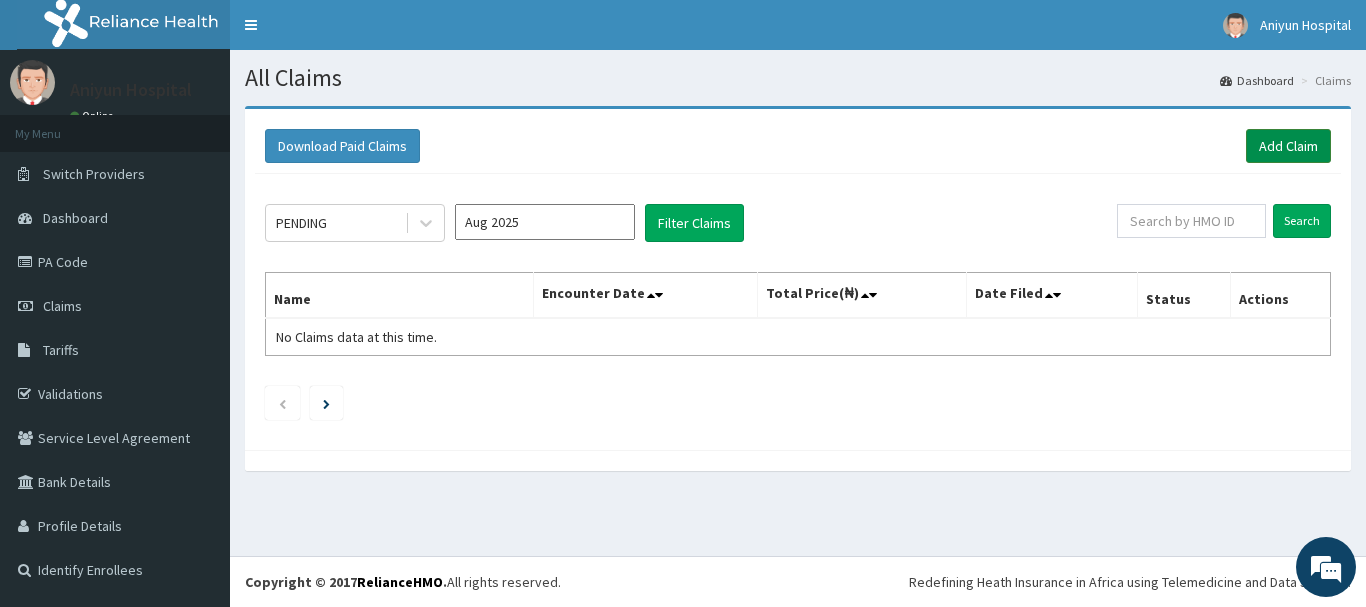 click on "Add Claim" at bounding box center (1288, 146) 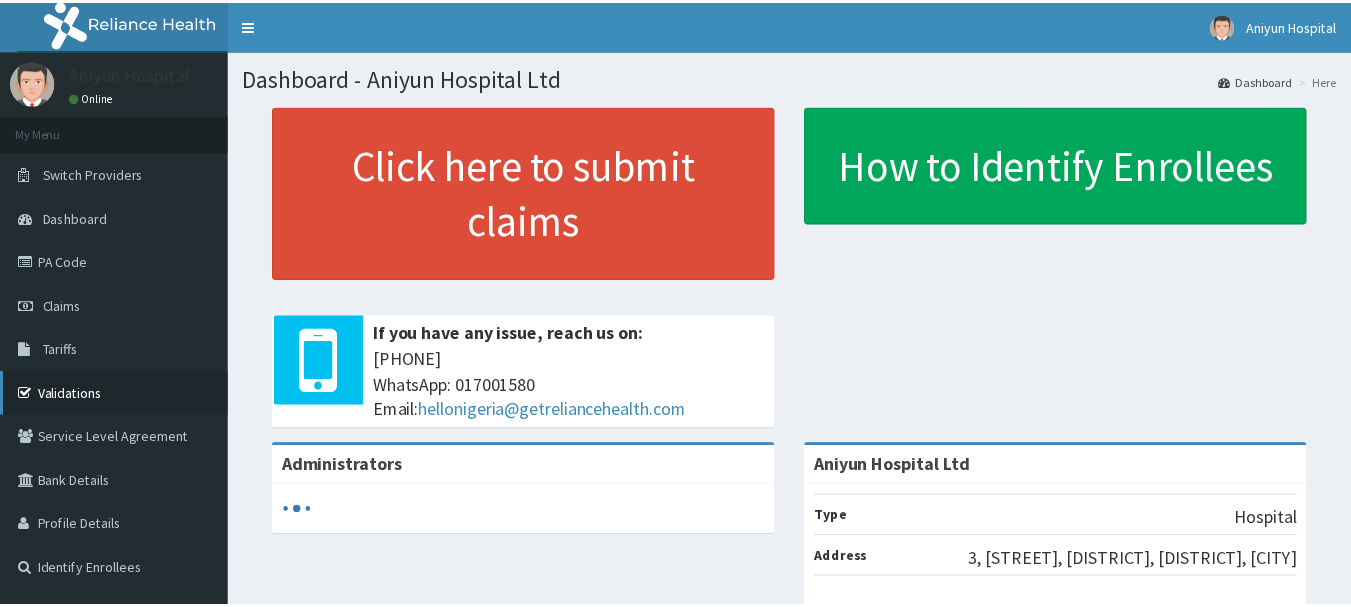 scroll, scrollTop: 0, scrollLeft: 0, axis: both 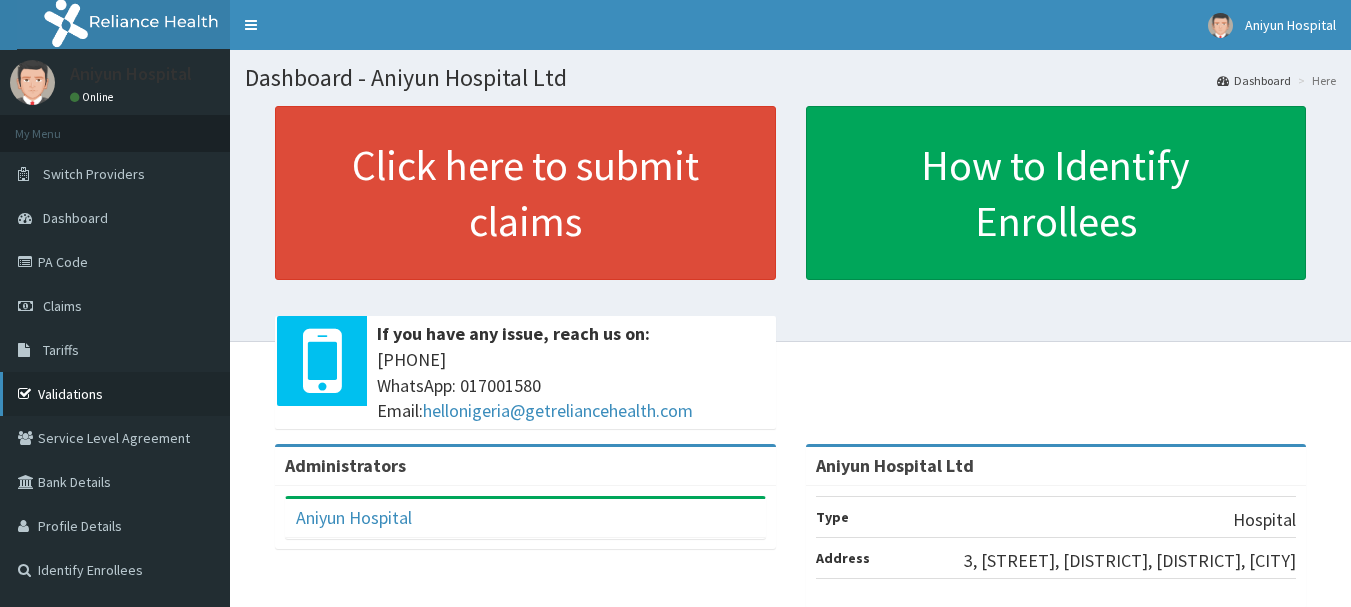 click on "Validations" at bounding box center (115, 394) 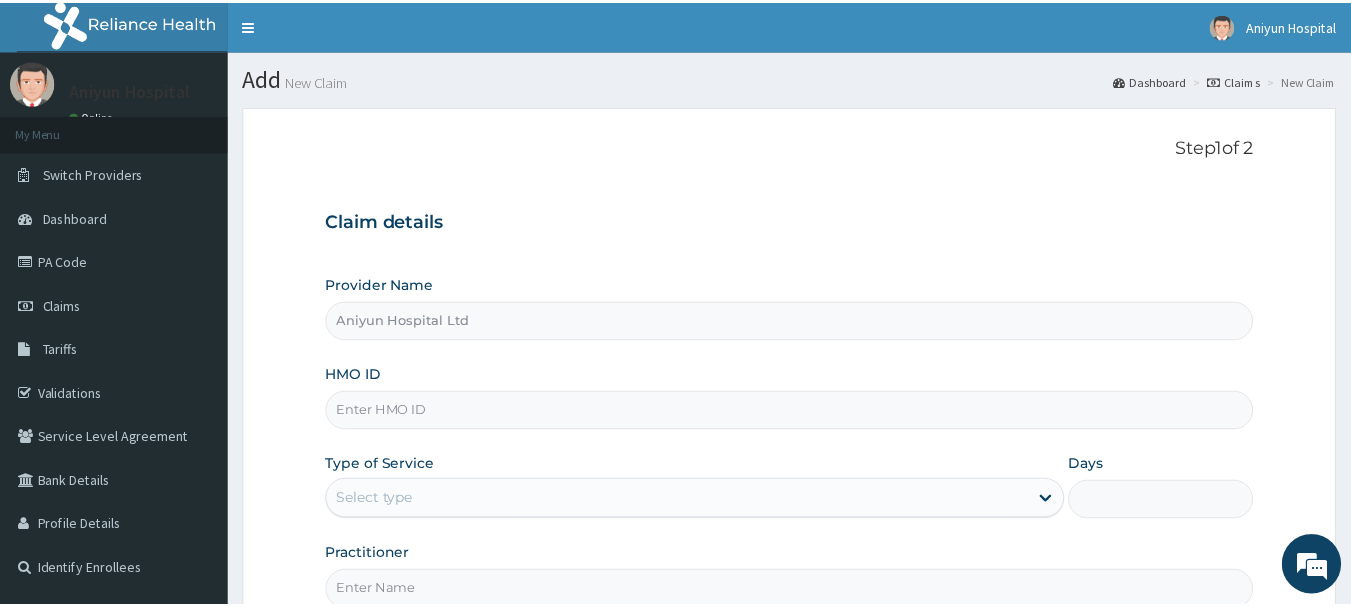 scroll, scrollTop: 0, scrollLeft: 0, axis: both 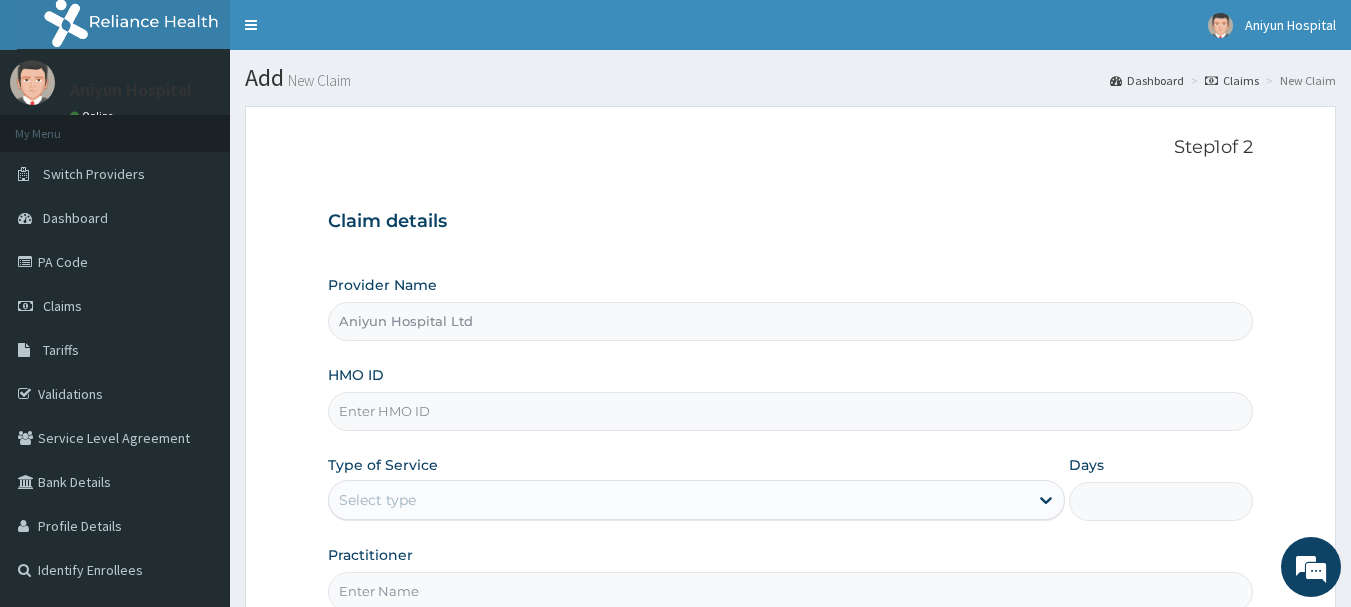 type on "Aniyun Hospital Ltd" 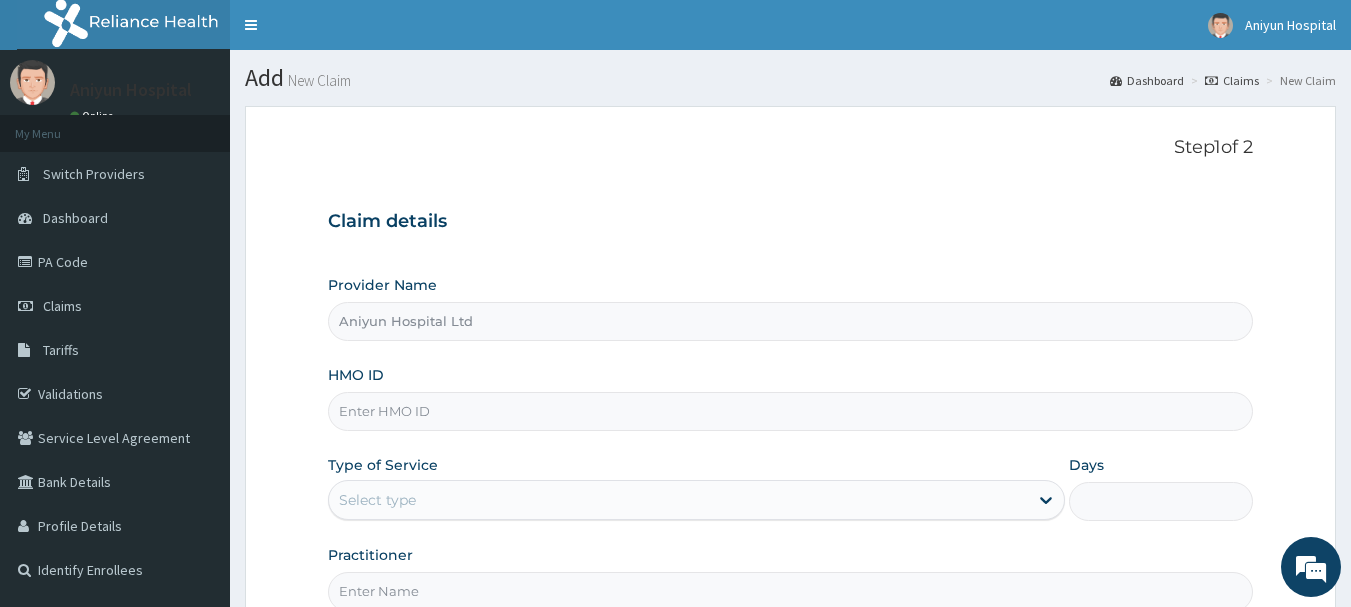 scroll, scrollTop: 0, scrollLeft: 0, axis: both 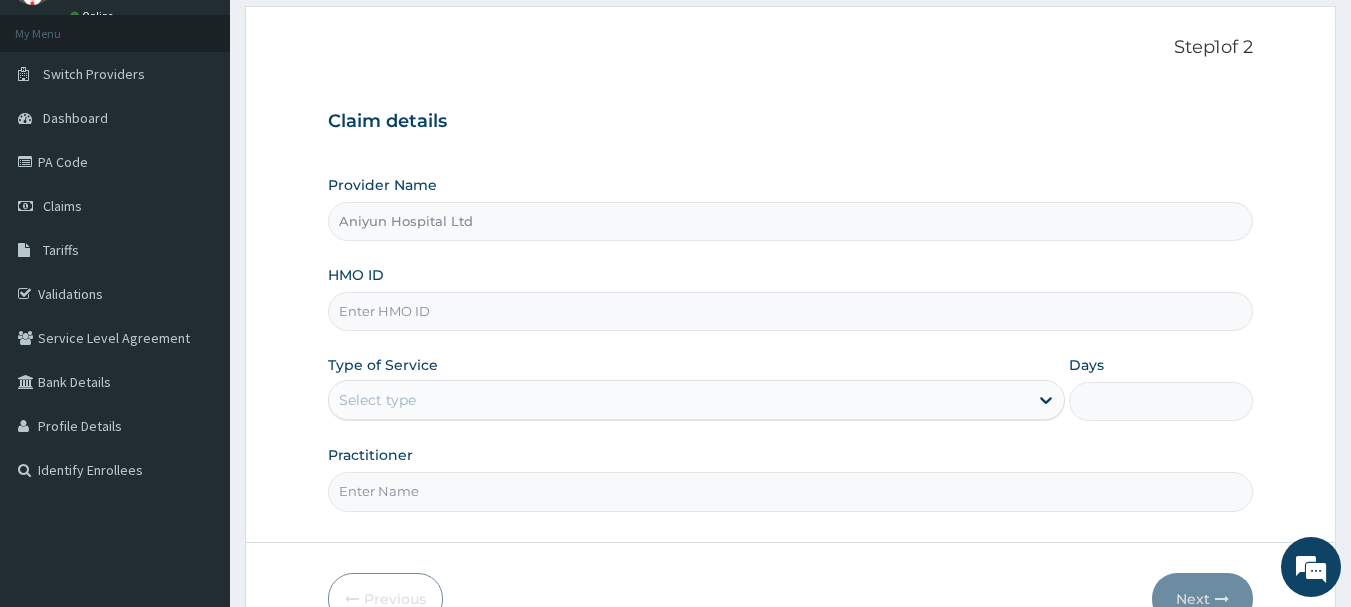 click on "HMO ID" at bounding box center [791, 311] 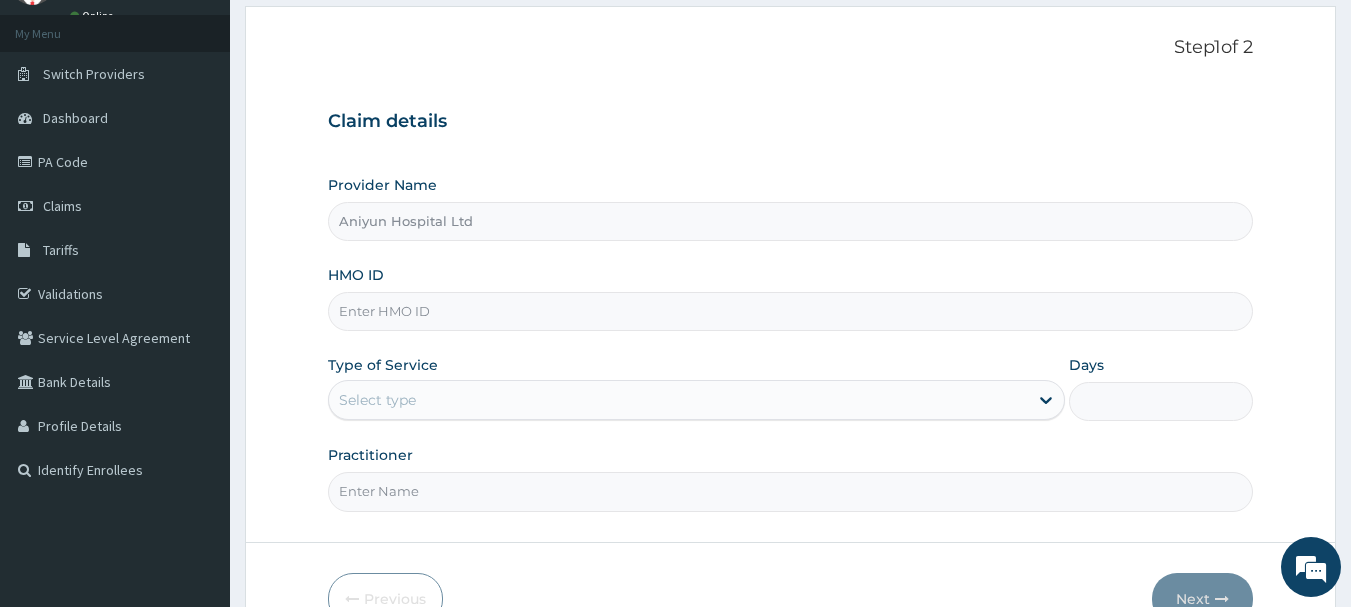 paste on "ail/10189/a" 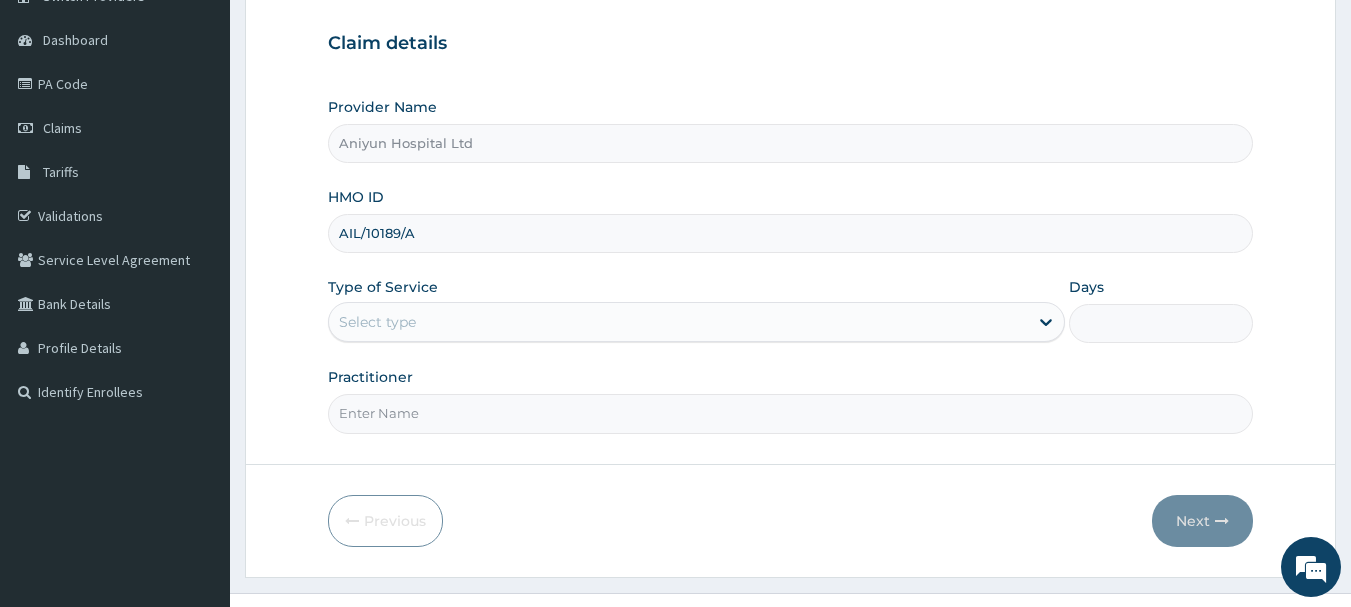 scroll, scrollTop: 215, scrollLeft: 0, axis: vertical 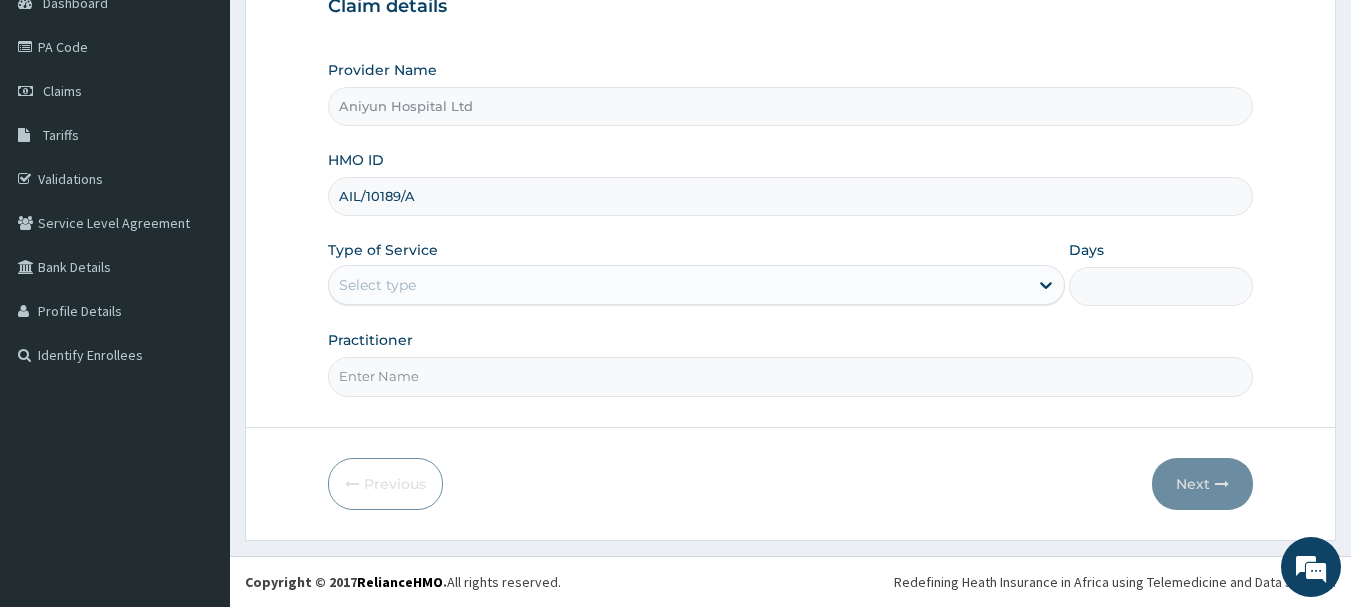 type on "AIL/10189/A" 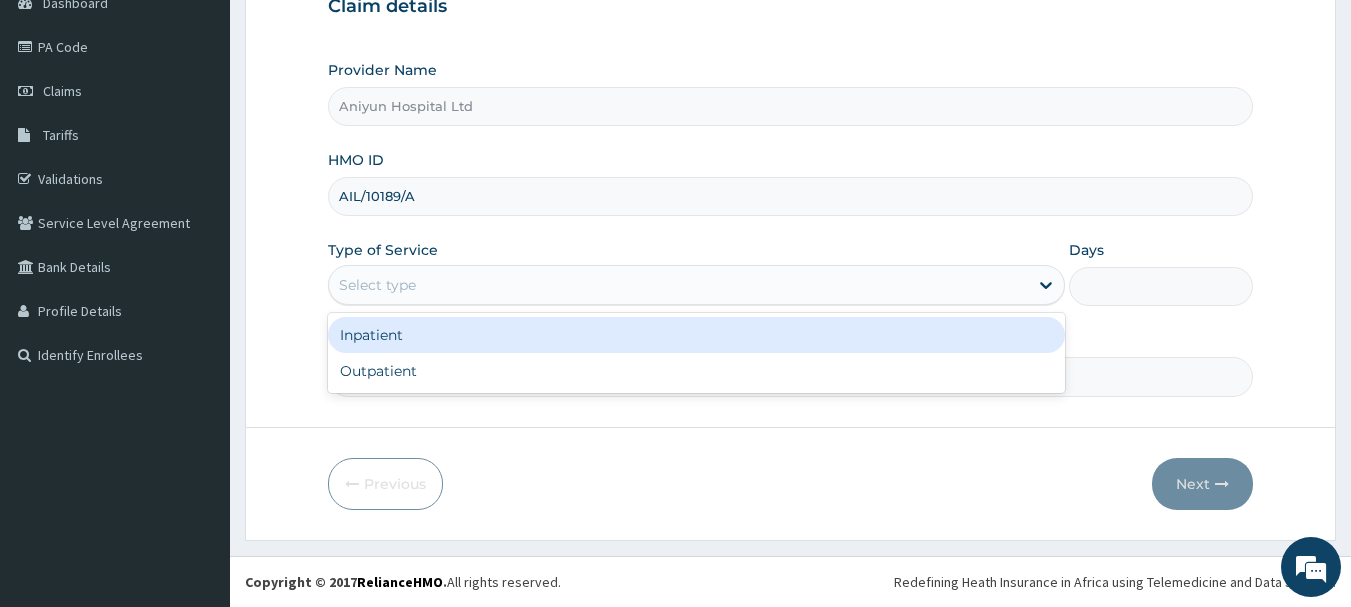 click on "Select type" at bounding box center (678, 285) 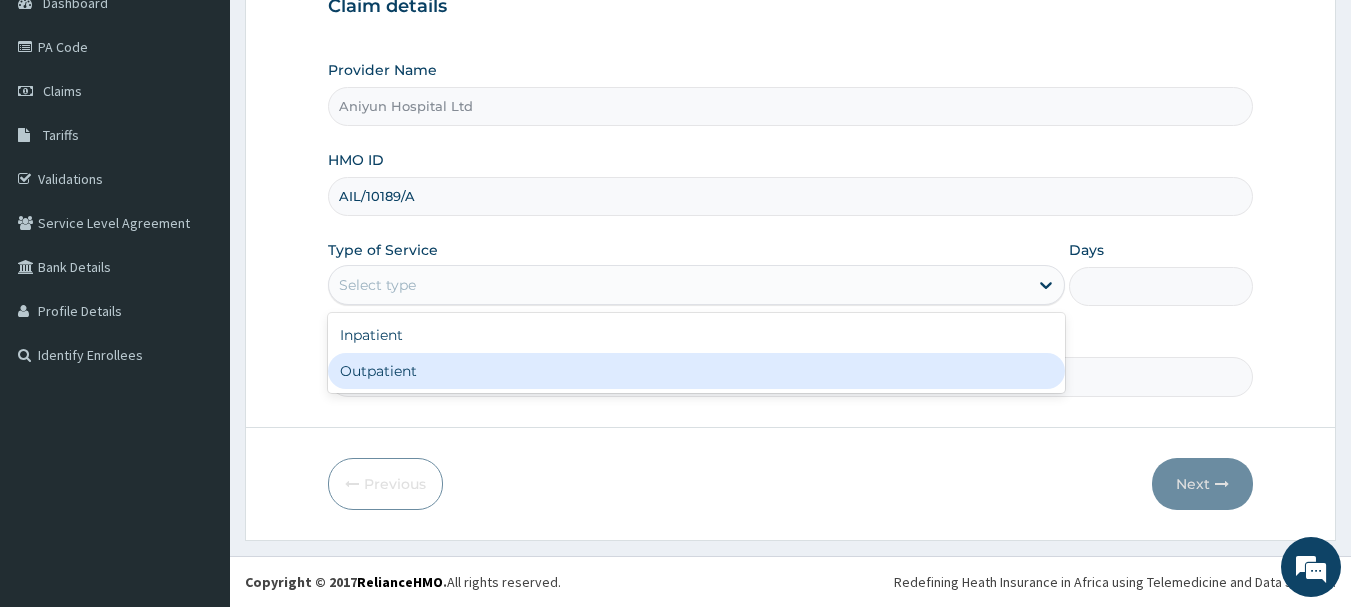 click on "Outpatient" at bounding box center [696, 371] 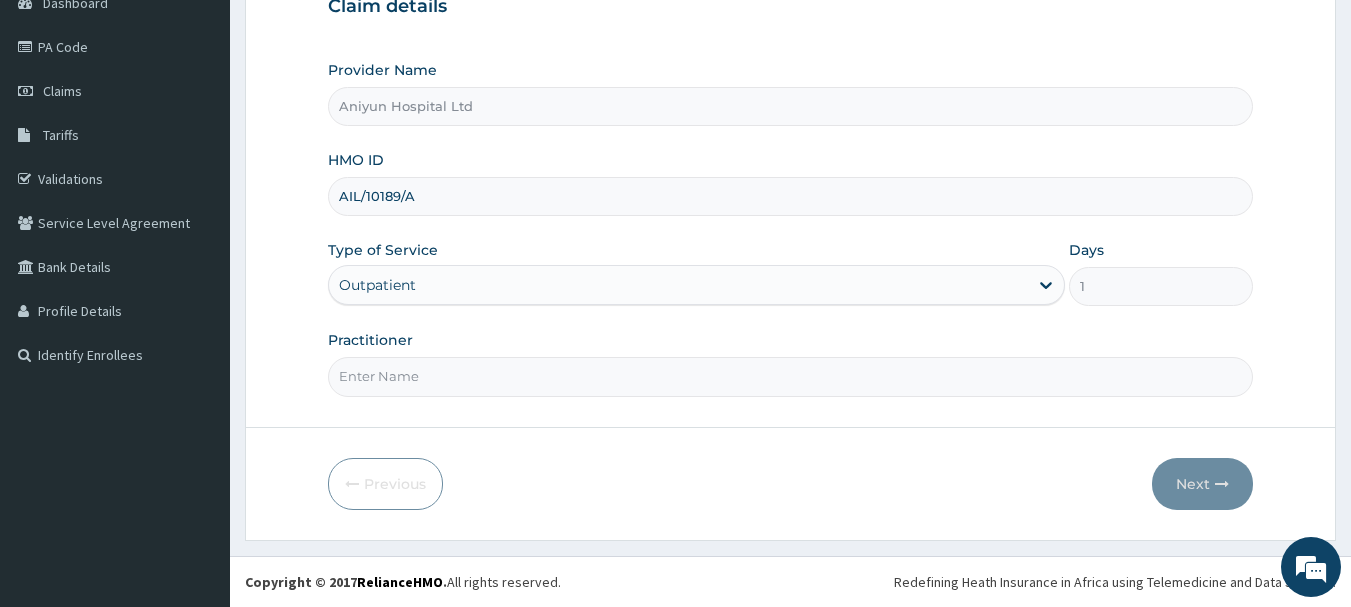 click on "Practitioner" at bounding box center [791, 376] 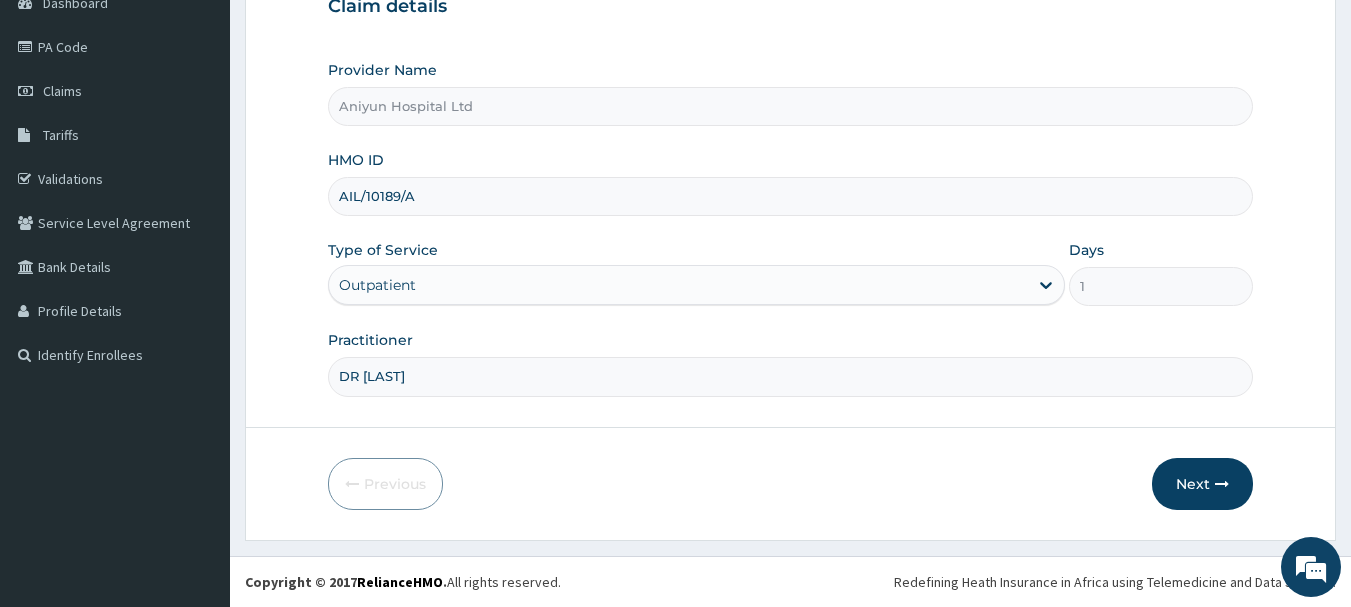 drag, startPoint x: 451, startPoint y: 386, endPoint x: 361, endPoint y: 386, distance: 90 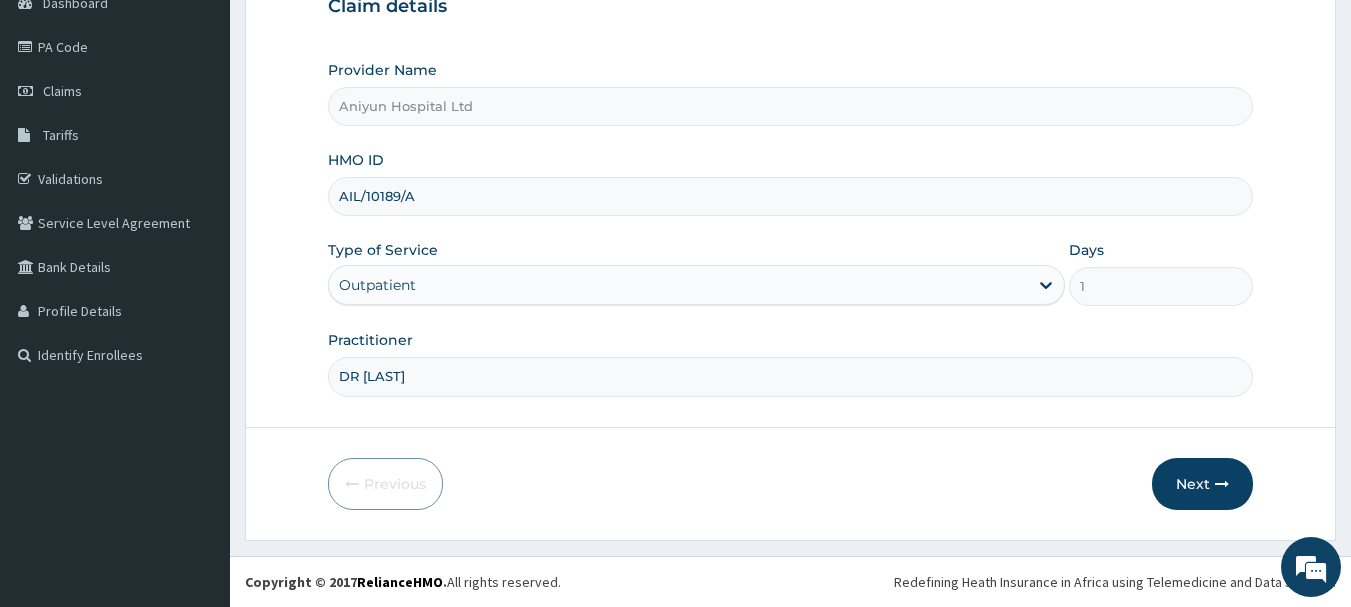 click on "DR ASHAOLU" at bounding box center [791, 376] 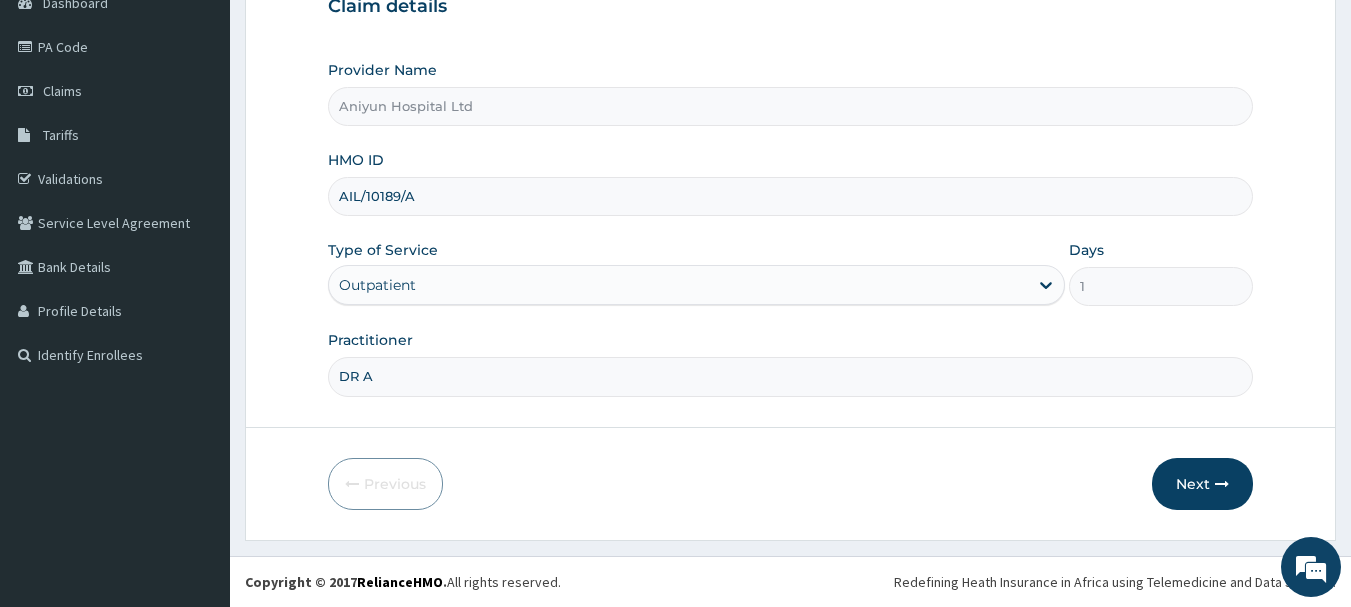 type on "DR AKINKUNMI" 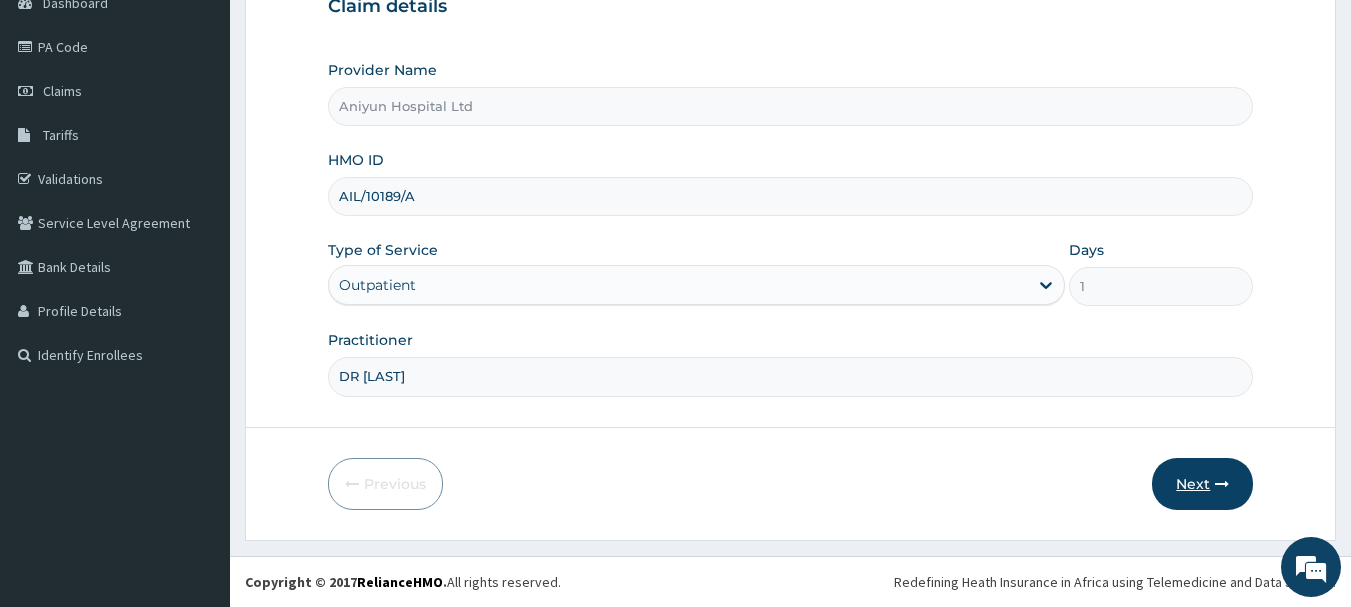 click on "Next" at bounding box center (1202, 484) 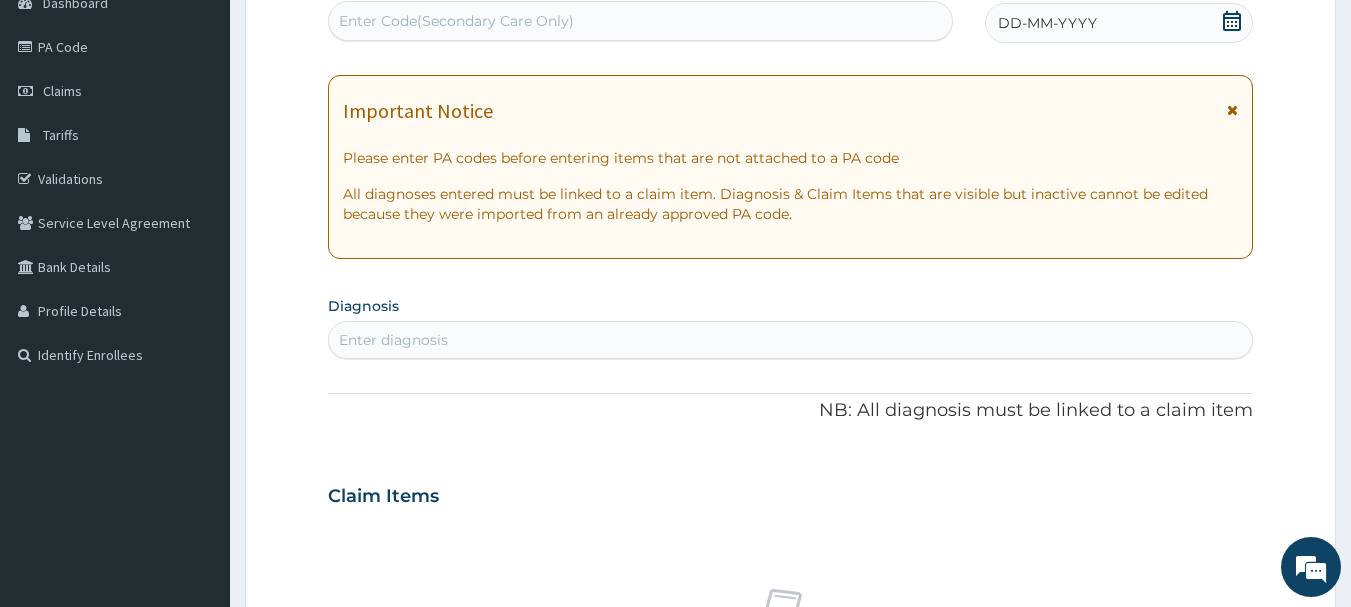 click on "Enter Code(Secondary Care Only)" at bounding box center [641, 21] 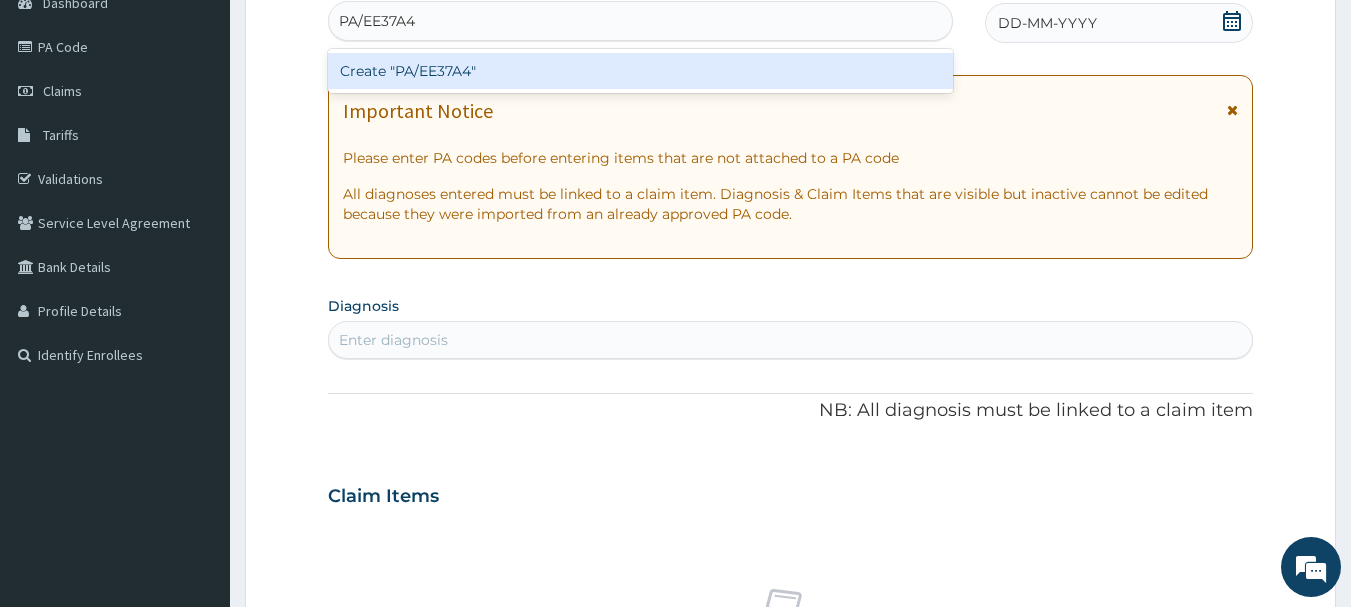 type on "PA/EE37A4" 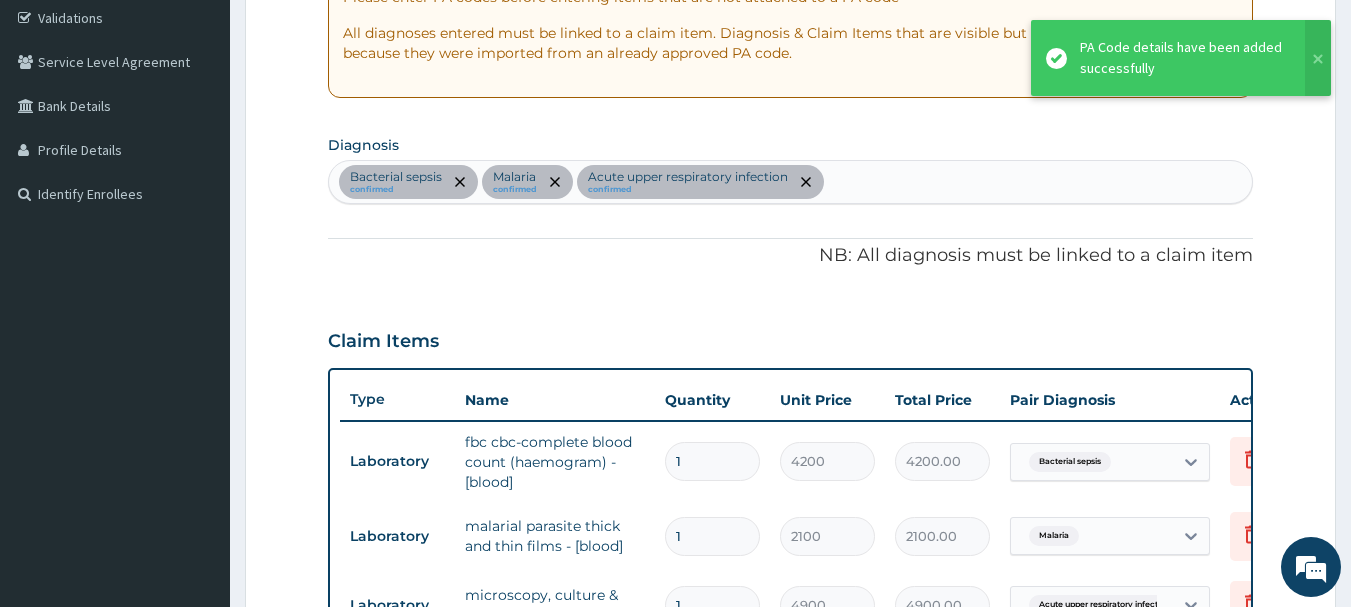 scroll, scrollTop: 400, scrollLeft: 0, axis: vertical 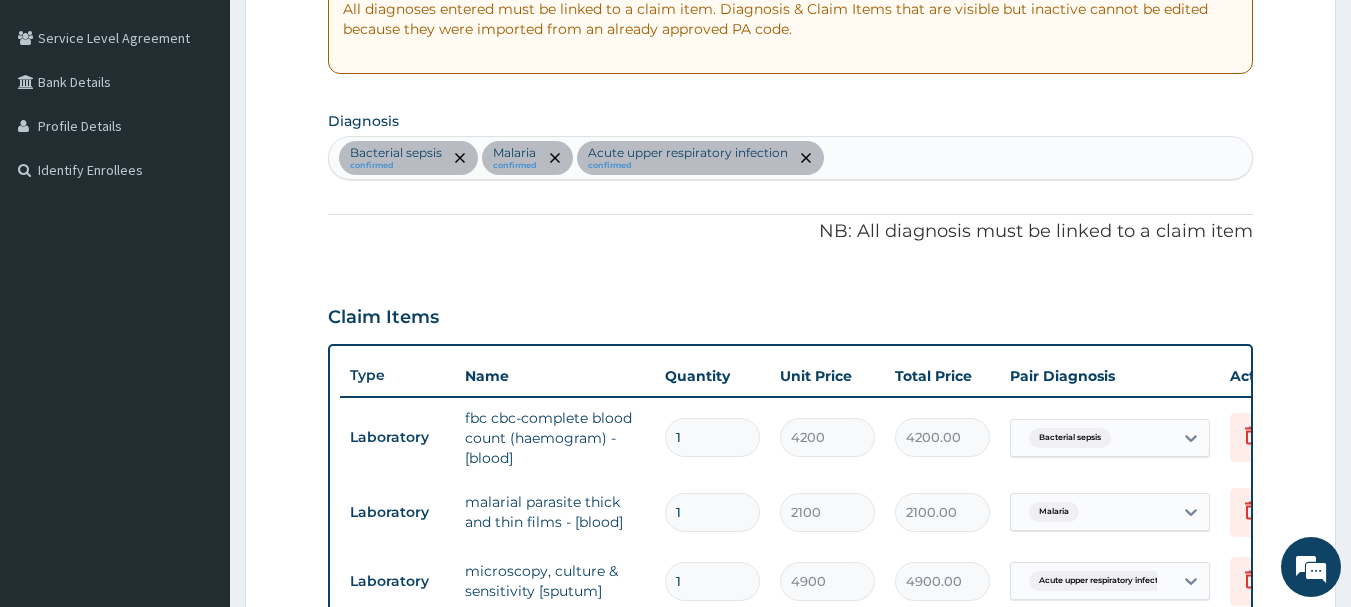 click on "Bacterial sepsis confirmed Malaria confirmed Acute upper respiratory infection confirmed" at bounding box center (791, 158) 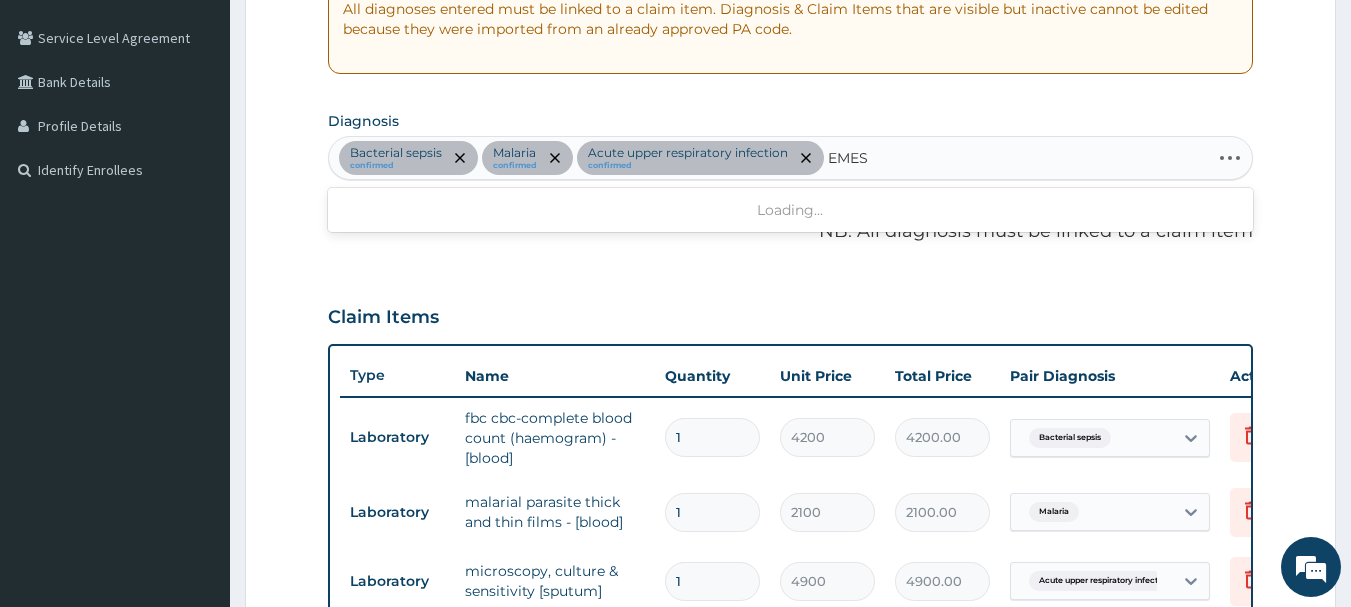 type on "EMESI" 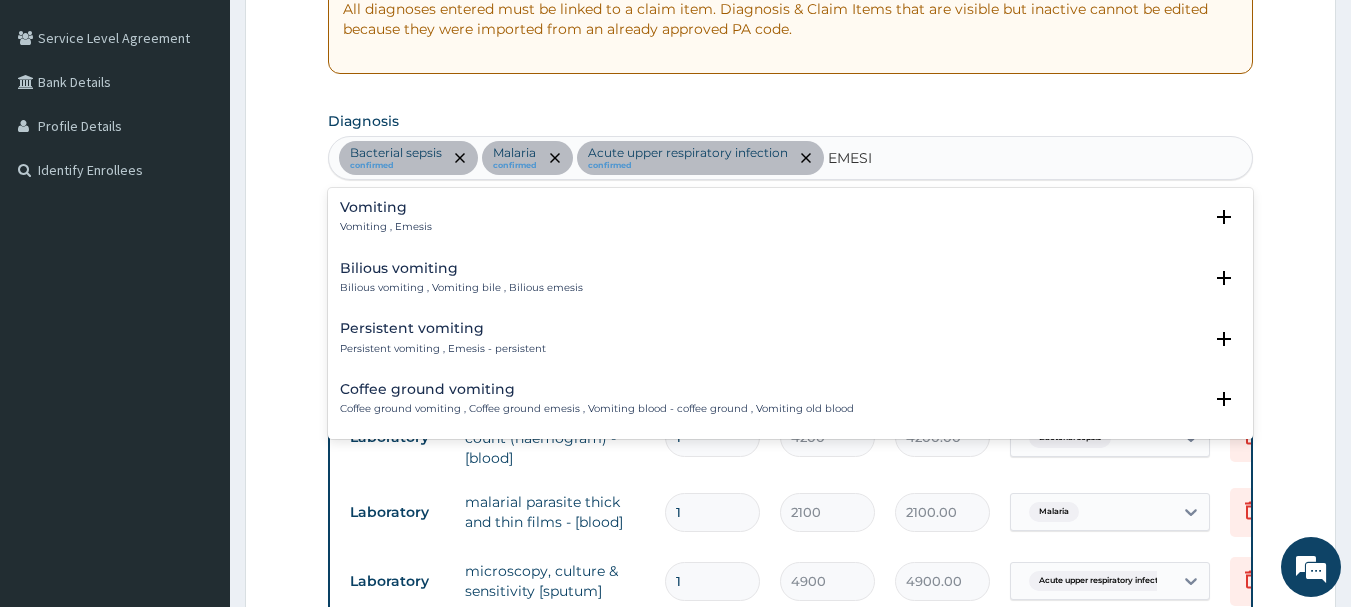 click on "Vomiting Vomiting , Emesis" at bounding box center (791, 217) 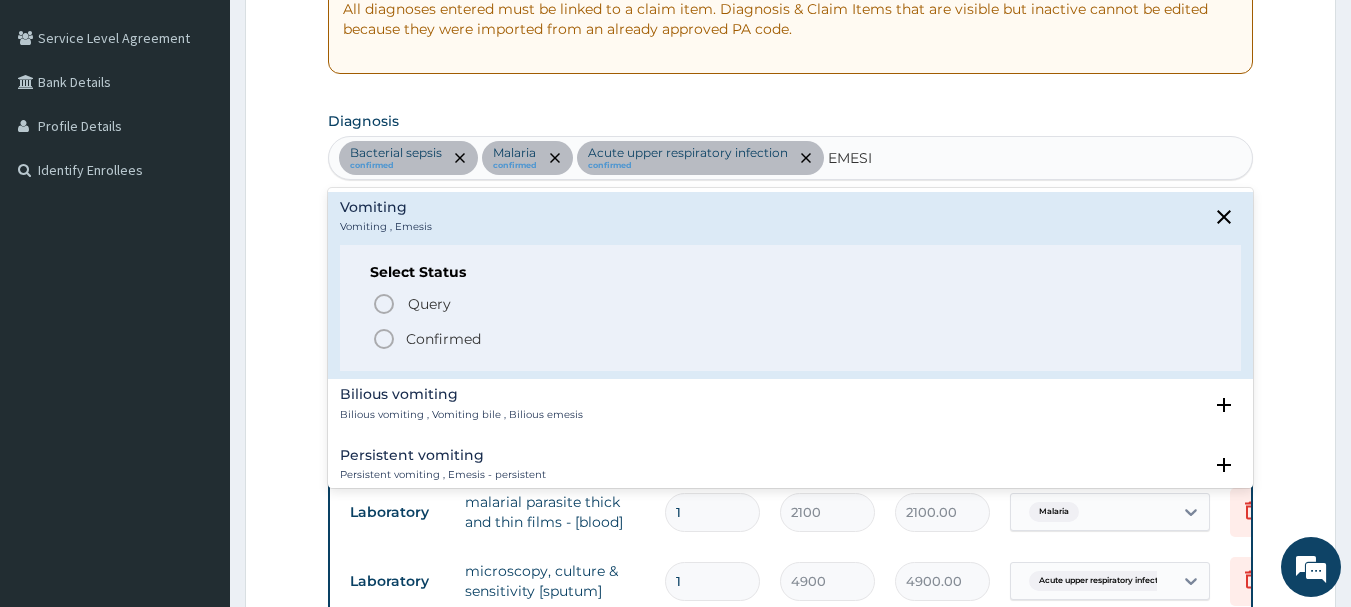 click on "Confirmed" at bounding box center (792, 339) 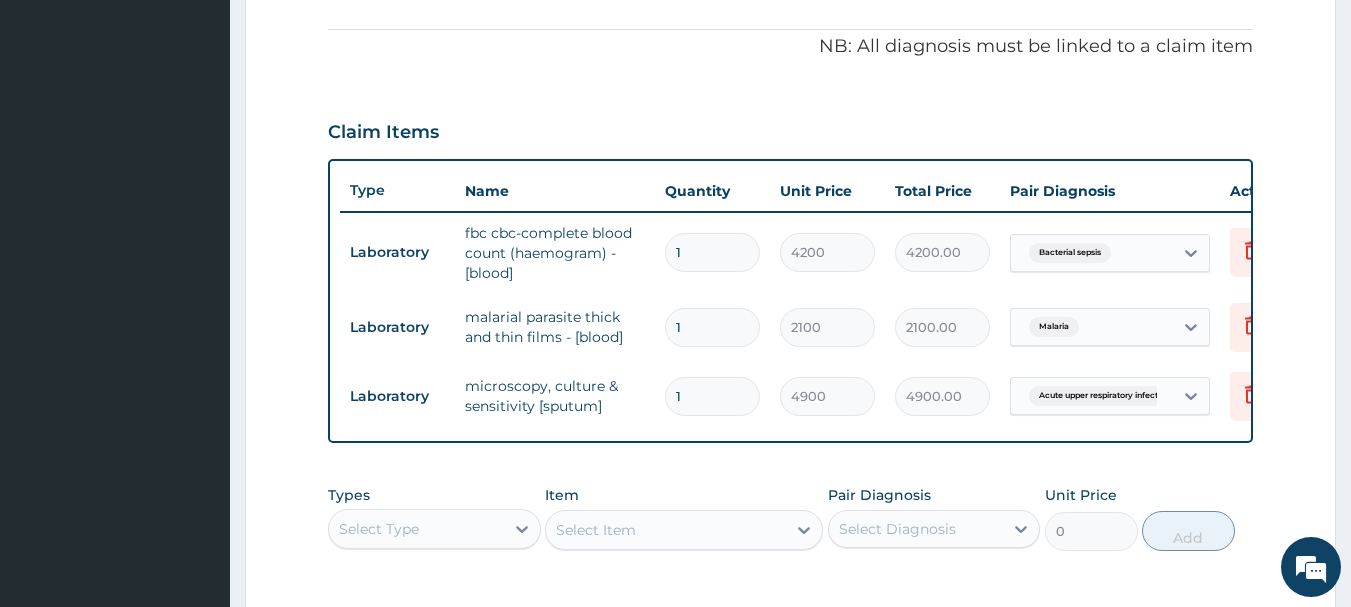 scroll, scrollTop: 600, scrollLeft: 0, axis: vertical 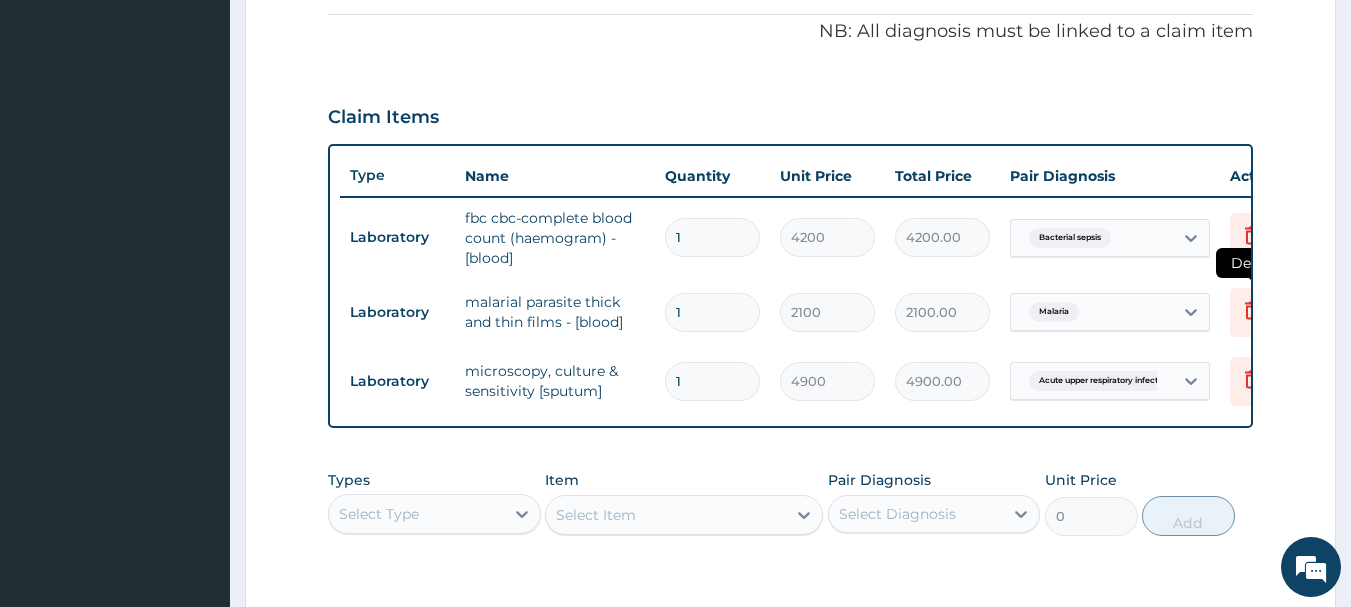 click 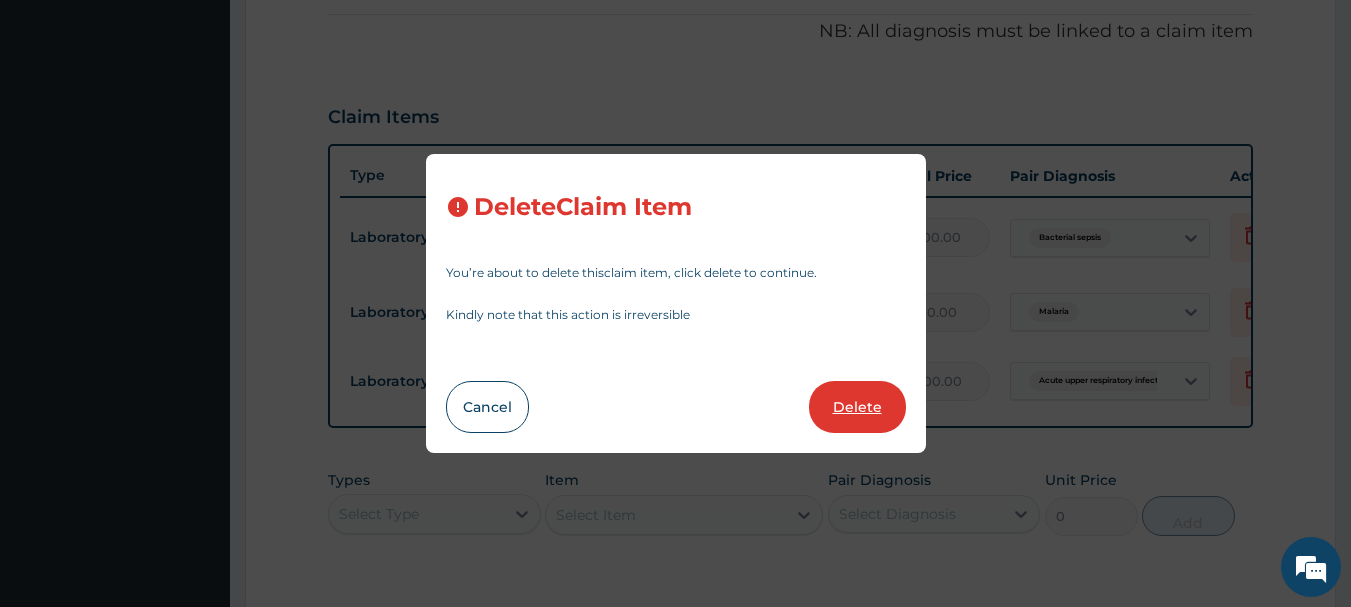 click on "Delete" at bounding box center [857, 407] 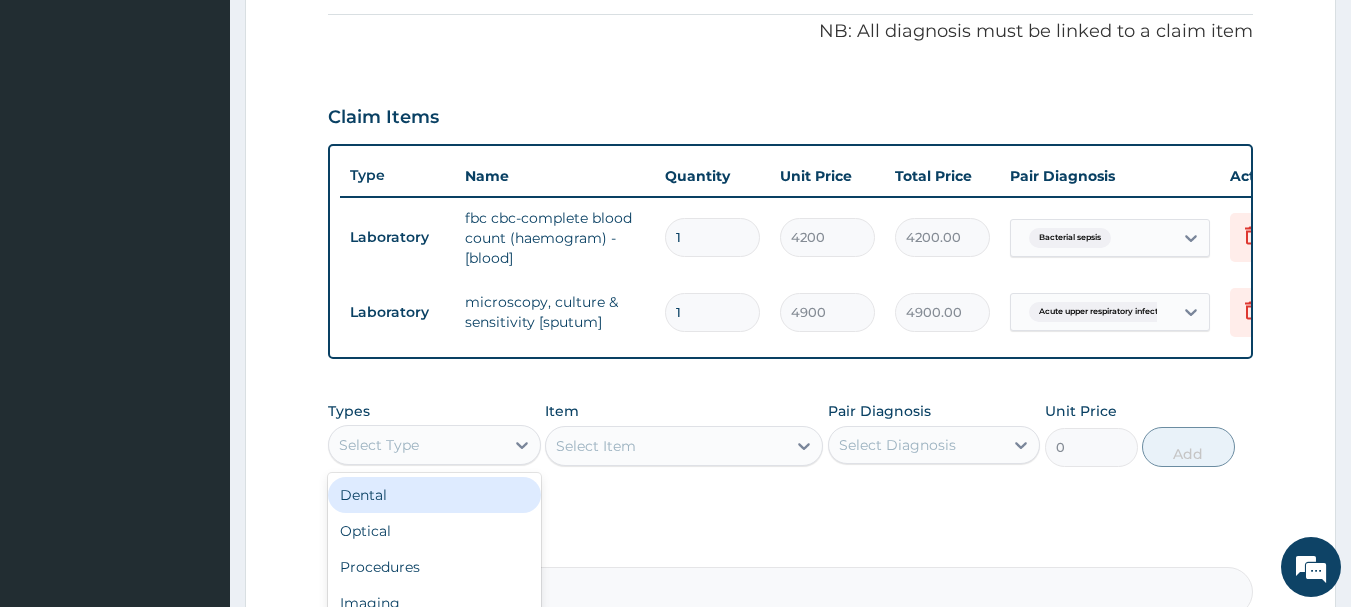 click on "Select Type" at bounding box center [416, 445] 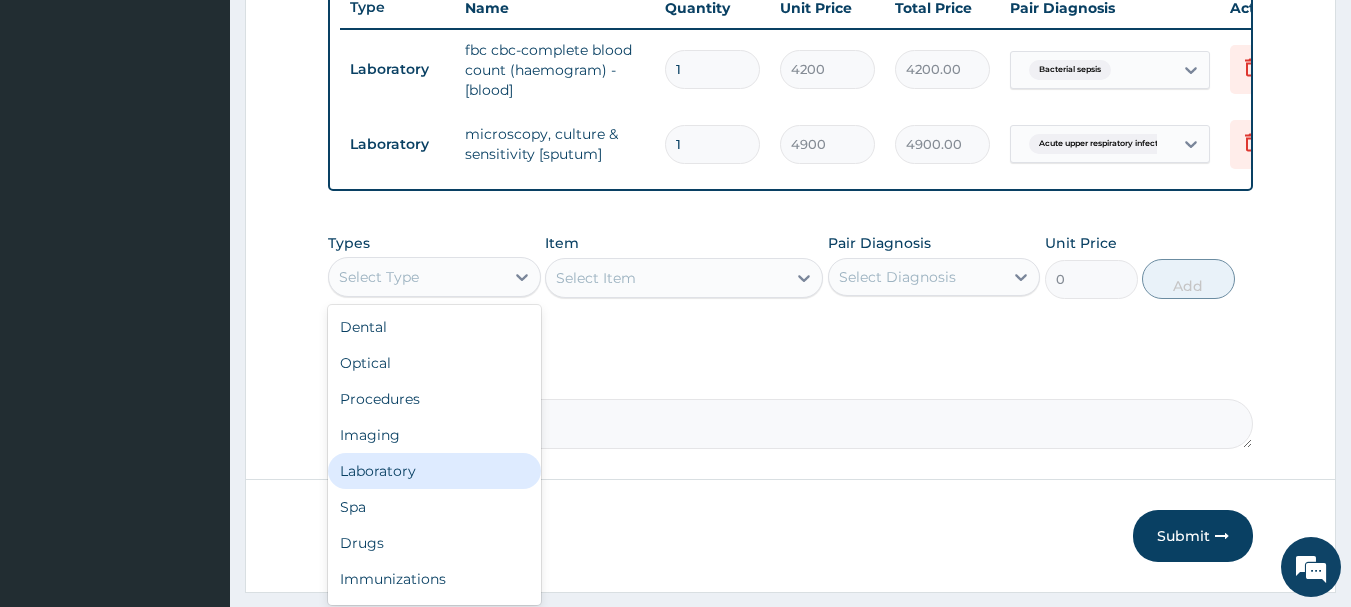 scroll, scrollTop: 800, scrollLeft: 0, axis: vertical 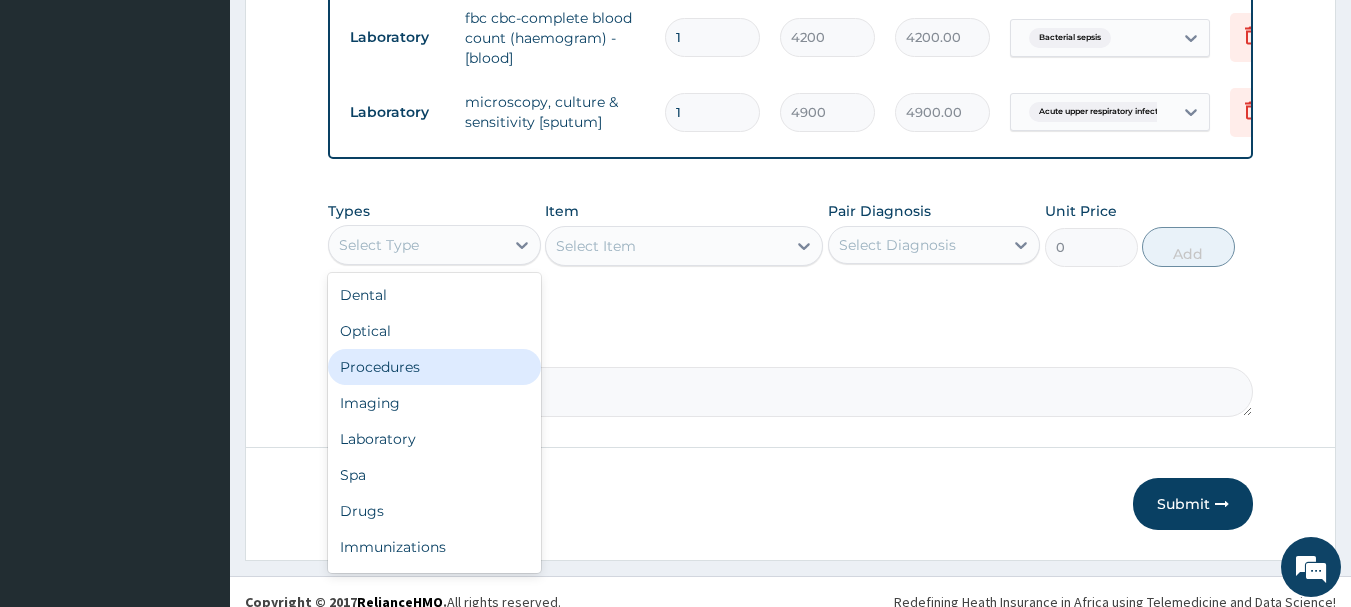 click on "Procedures" at bounding box center [434, 367] 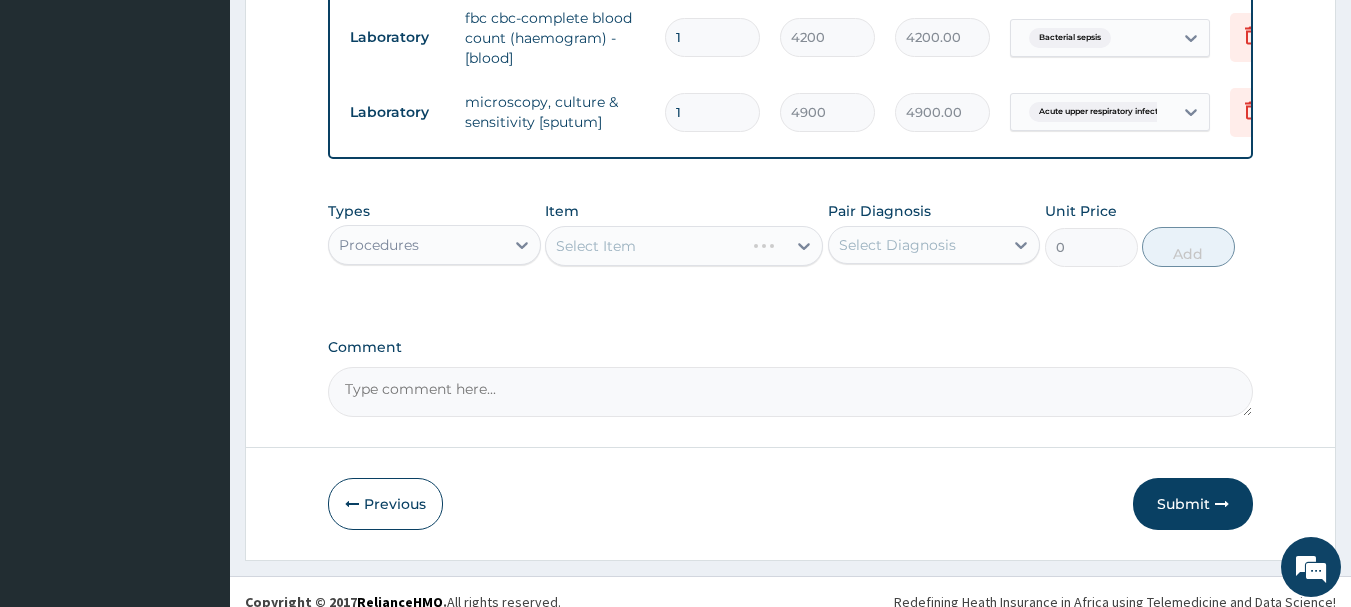 click on "Select Item" at bounding box center (684, 246) 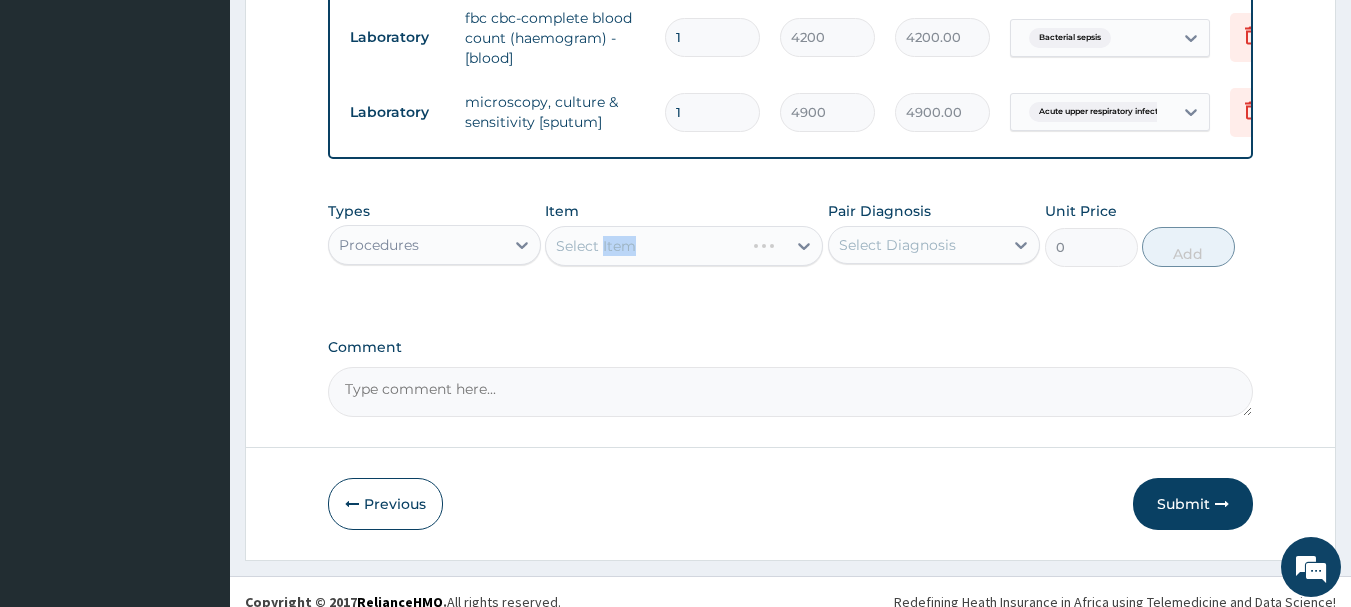 click on "Select Item" at bounding box center [684, 246] 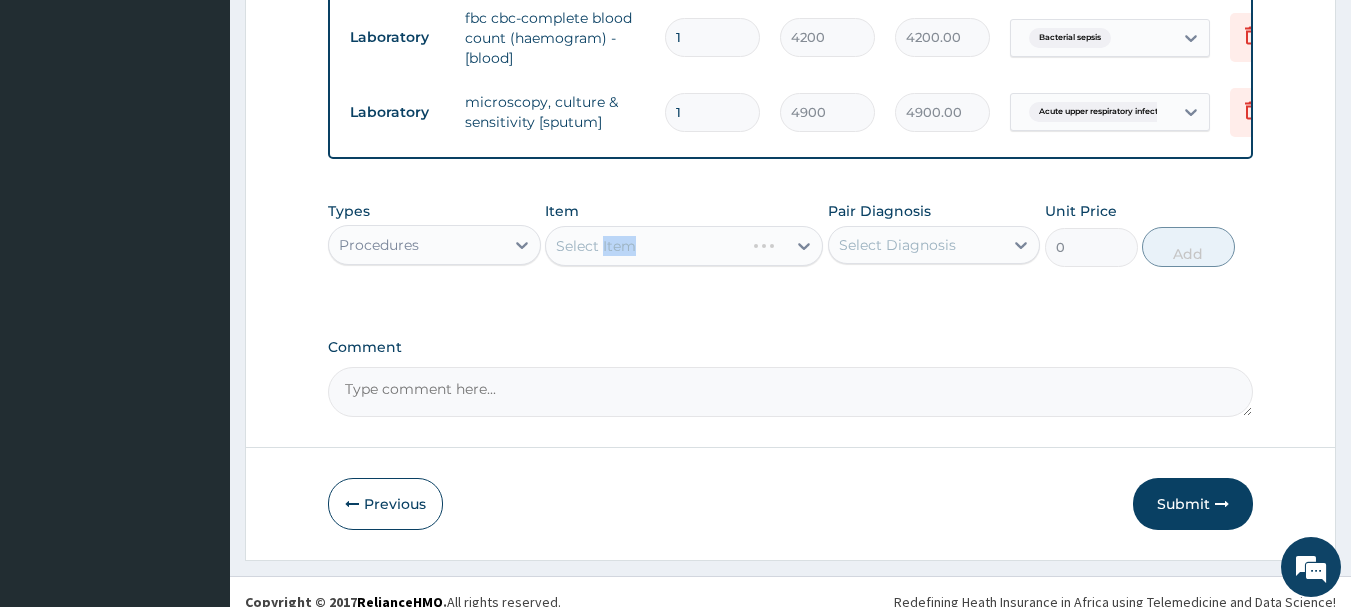 click on "Select Item" at bounding box center (684, 246) 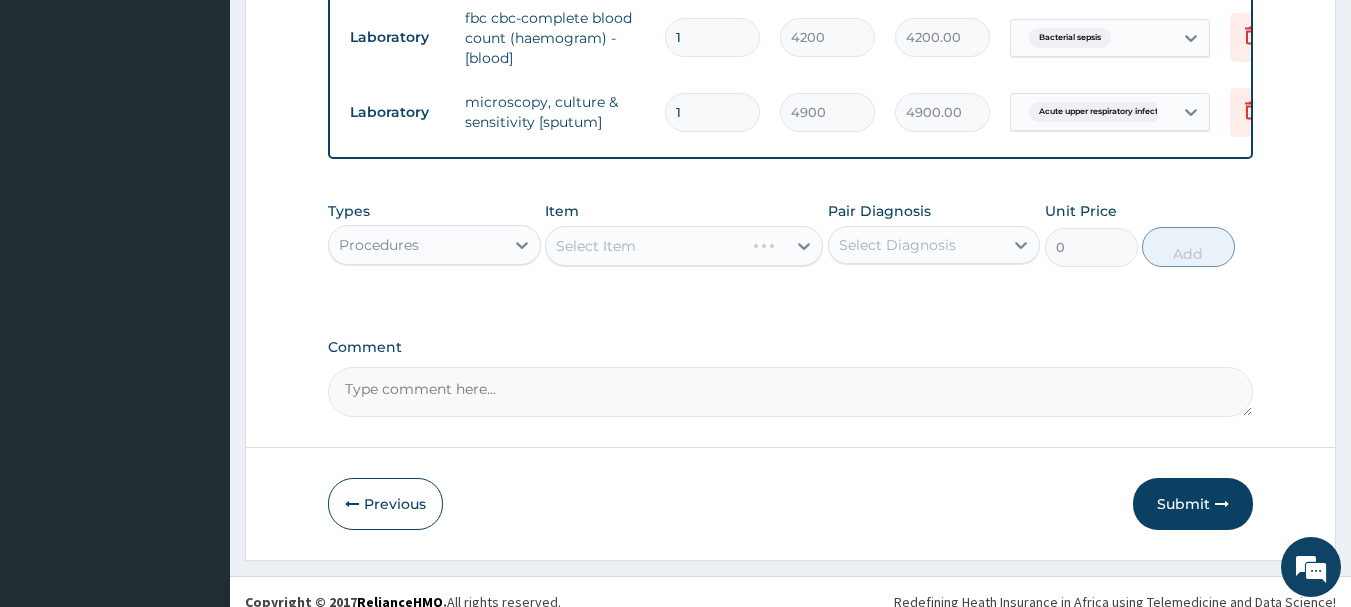 click on "Select Item" at bounding box center (684, 246) 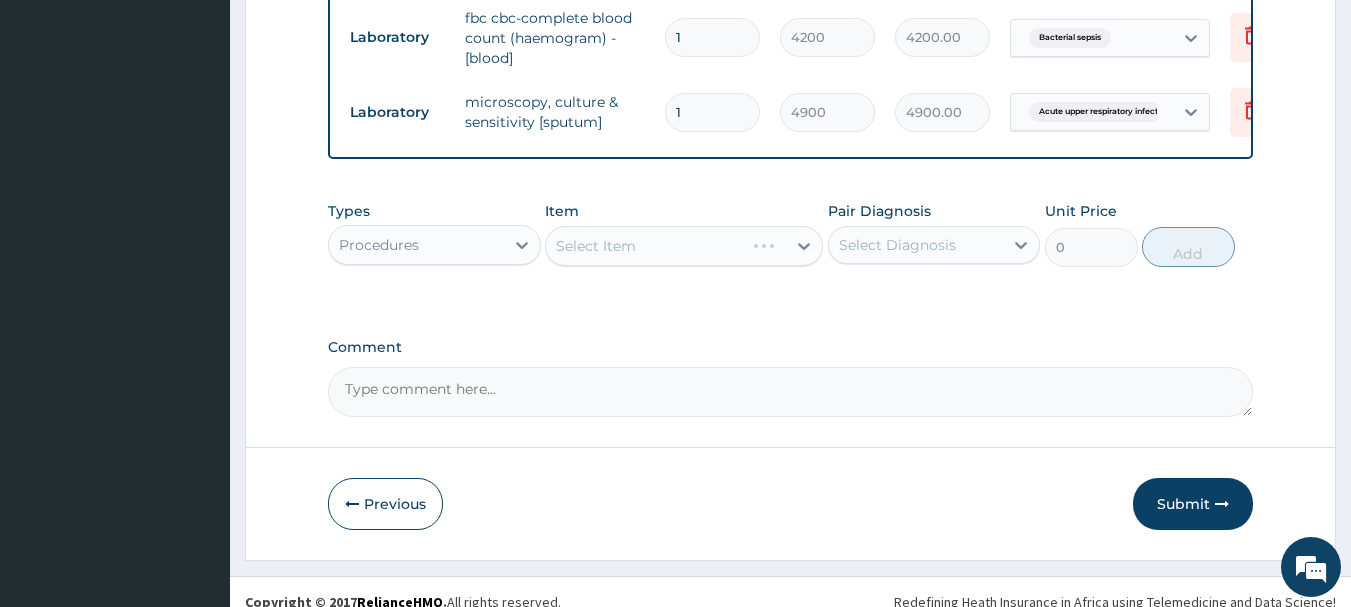 click on "Select Item" at bounding box center (684, 246) 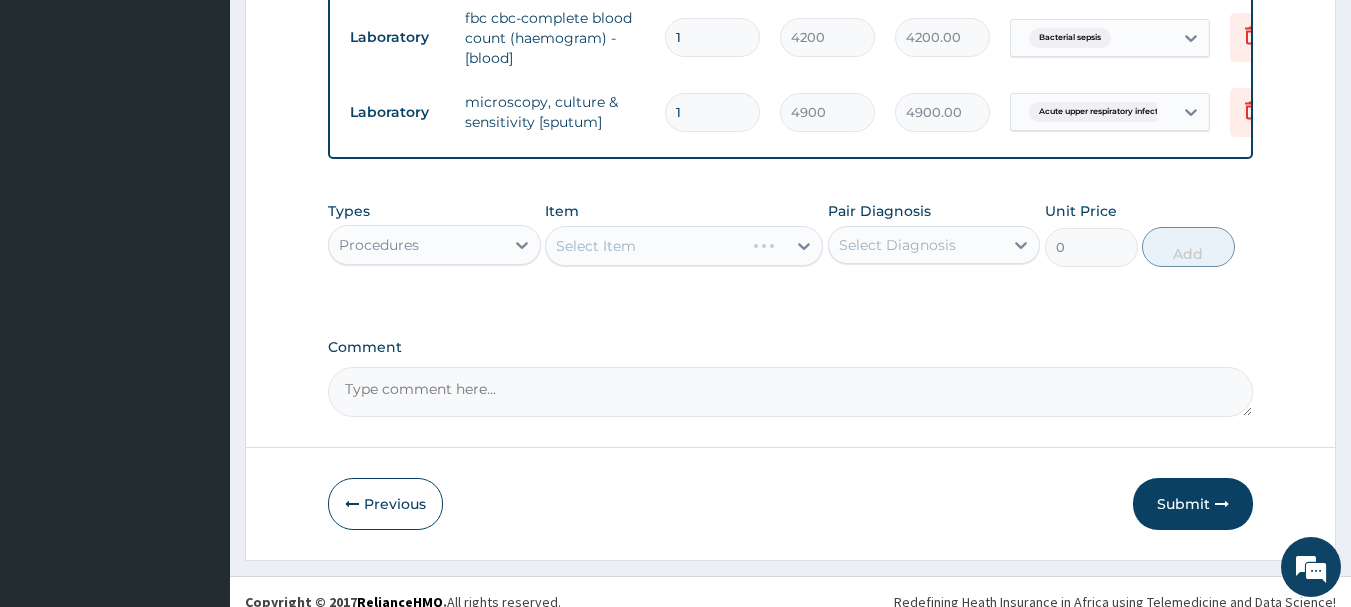 click on "Select Item" at bounding box center [684, 246] 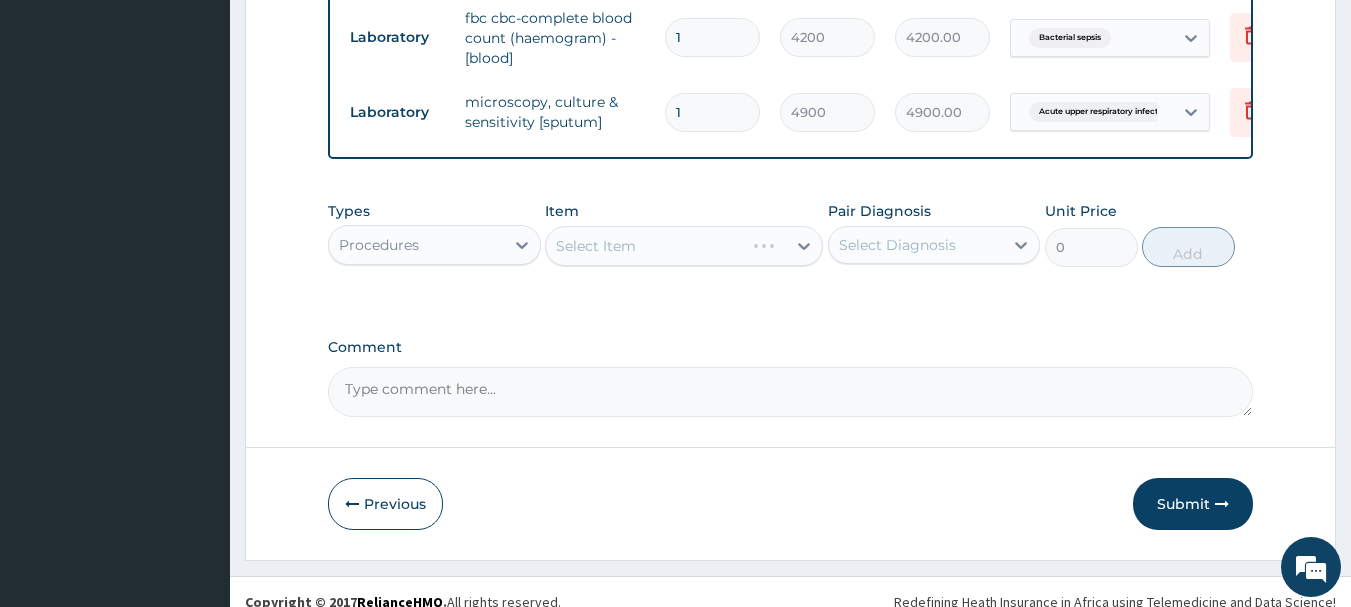 click on "Select Item" at bounding box center [684, 246] 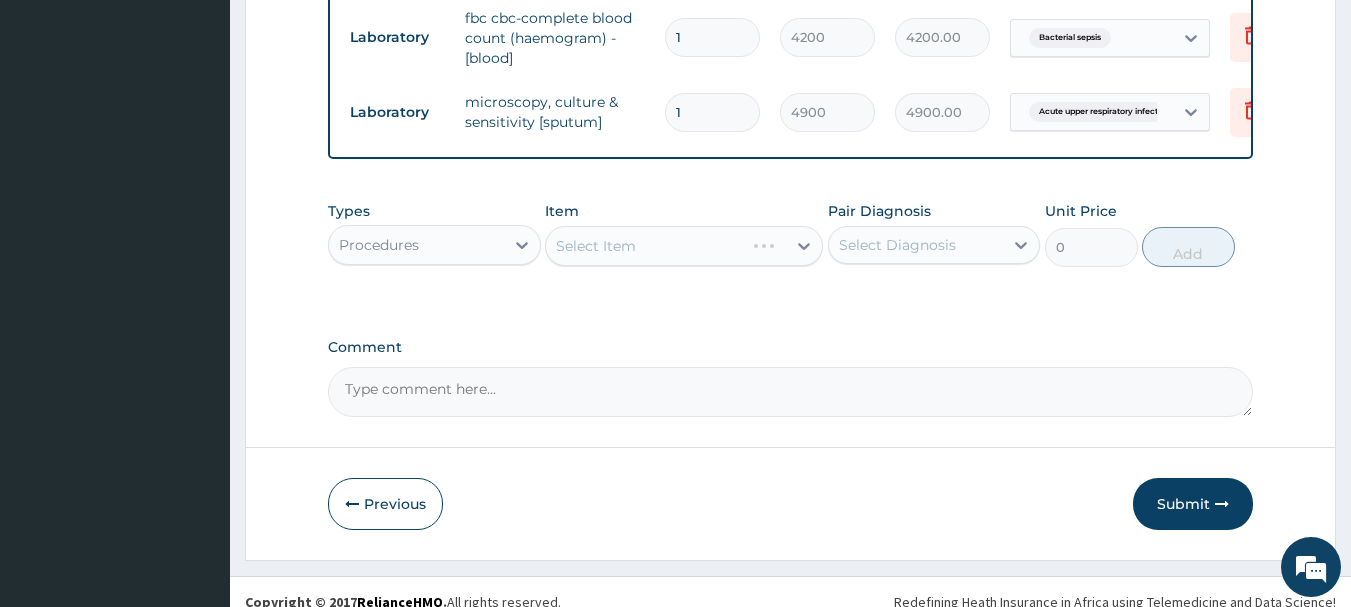 click on "Select Item" at bounding box center [684, 246] 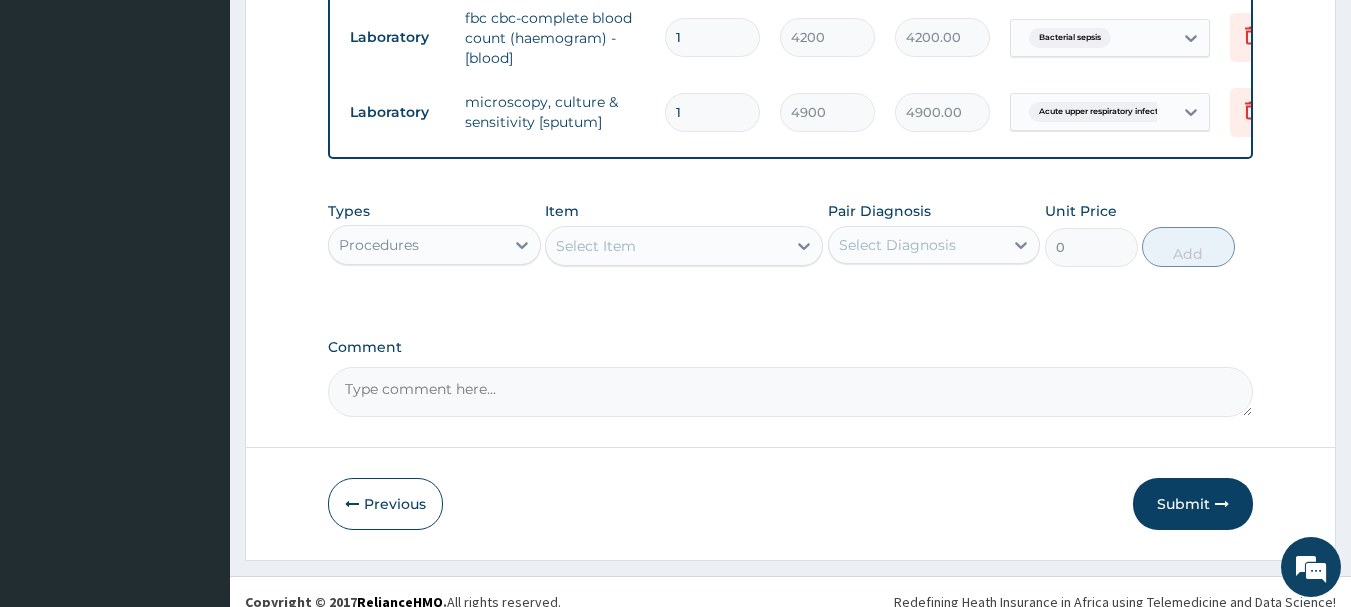 click on "Select Item" at bounding box center (666, 246) 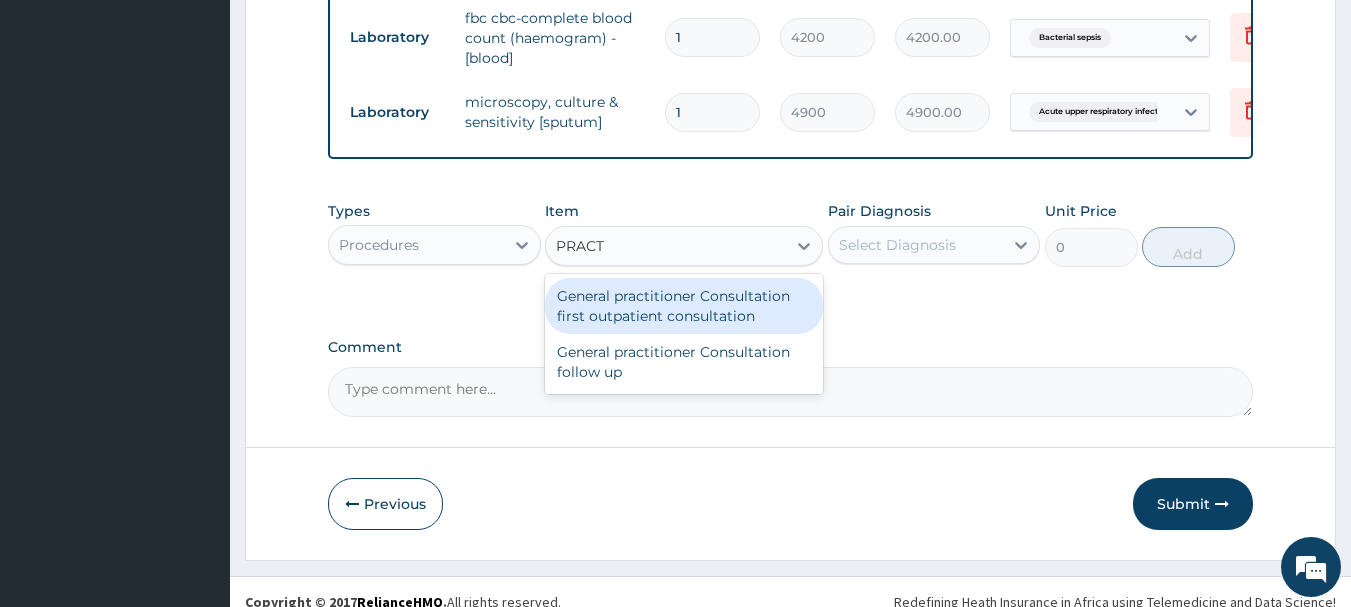 type on "PRACTI" 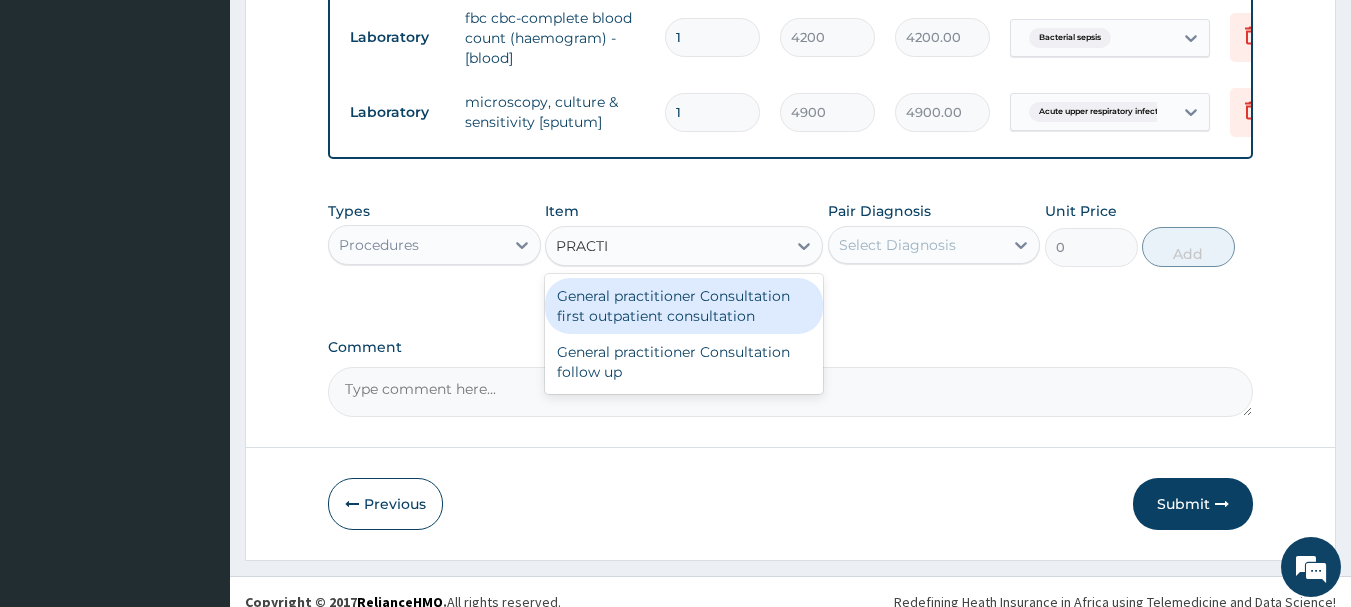 click on "General practitioner Consultation first outpatient consultation" at bounding box center (684, 306) 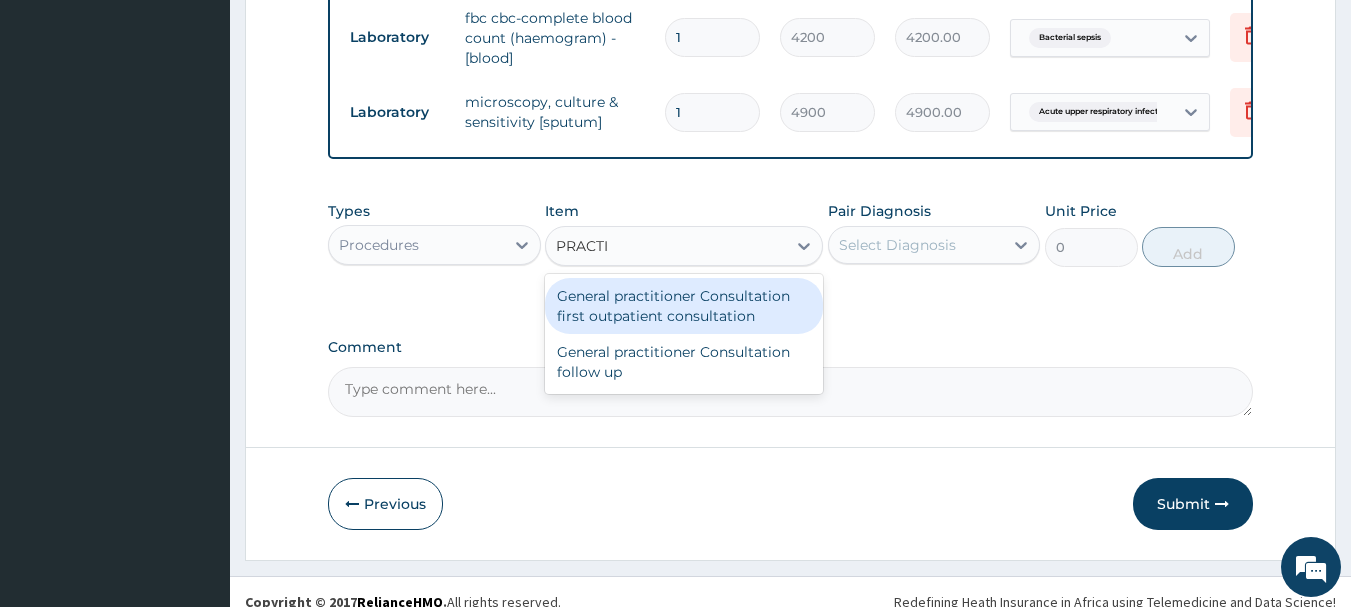 click on "PA Code / Prescription Code PA/EE37A4 Encounter Date 25-07-2025 Important Notice Please enter PA codes before entering items that are not attached to a PA code   All diagnoses entered must be linked to a claim item. Diagnosis & Claim Items that are visible but inactive cannot be edited because they were imported from an already approved PA code. Diagnosis Bacterial sepsis confirmed Malaria confirmed Acute upper respiratory infection confirmed Vomiting Confirmed NB: All diagnosis must be linked to a claim item Claim Items Type Name Quantity Unit Price Total Price Pair Diagnosis Actions Laboratory fbc cbc-complete blood count (haemogram) - [blood] 1 4200 4200.00 Bacterial sepsis Delete Laboratory microscopy, culture & sensitivity [sputum] 1 4900 4900.00 Acute upper respiratory infect... Delete Types Procedures Item PRACTI PRACTI General practitioner Consultation first outpatient consultation General practitioner Consultation follow up Pair Diagnosis Select Diagnosis Unit Price 0 Add Comment" at bounding box center (791, -96) 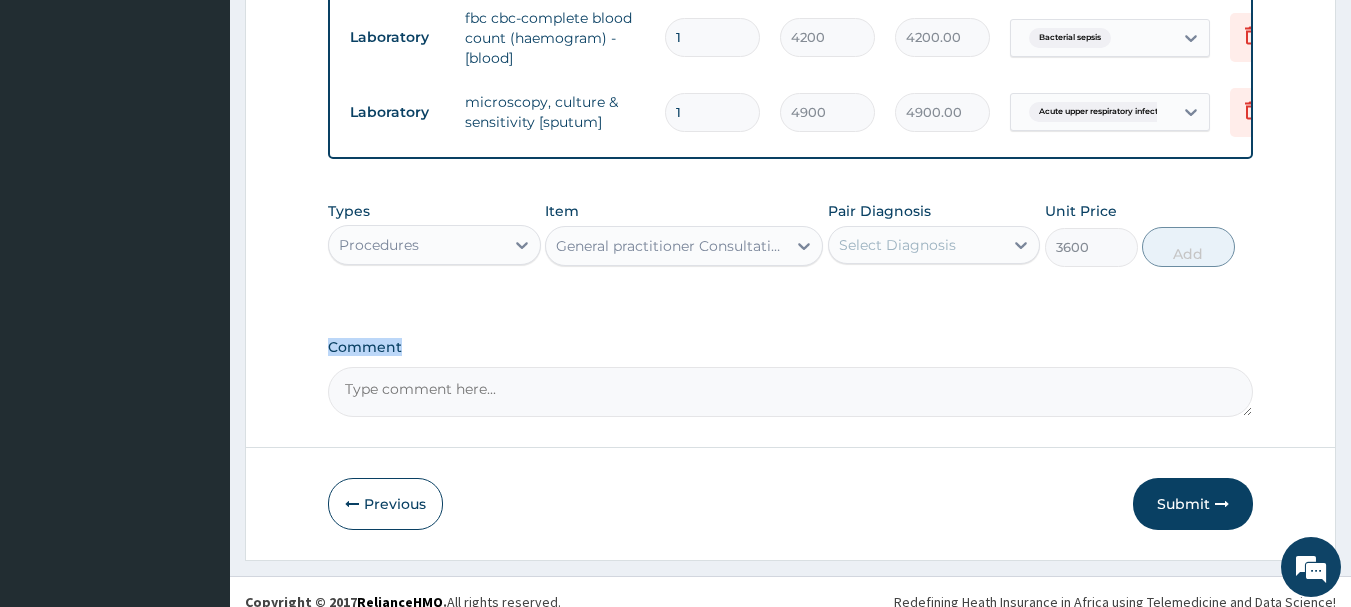 click on "Select Diagnosis" at bounding box center (897, 245) 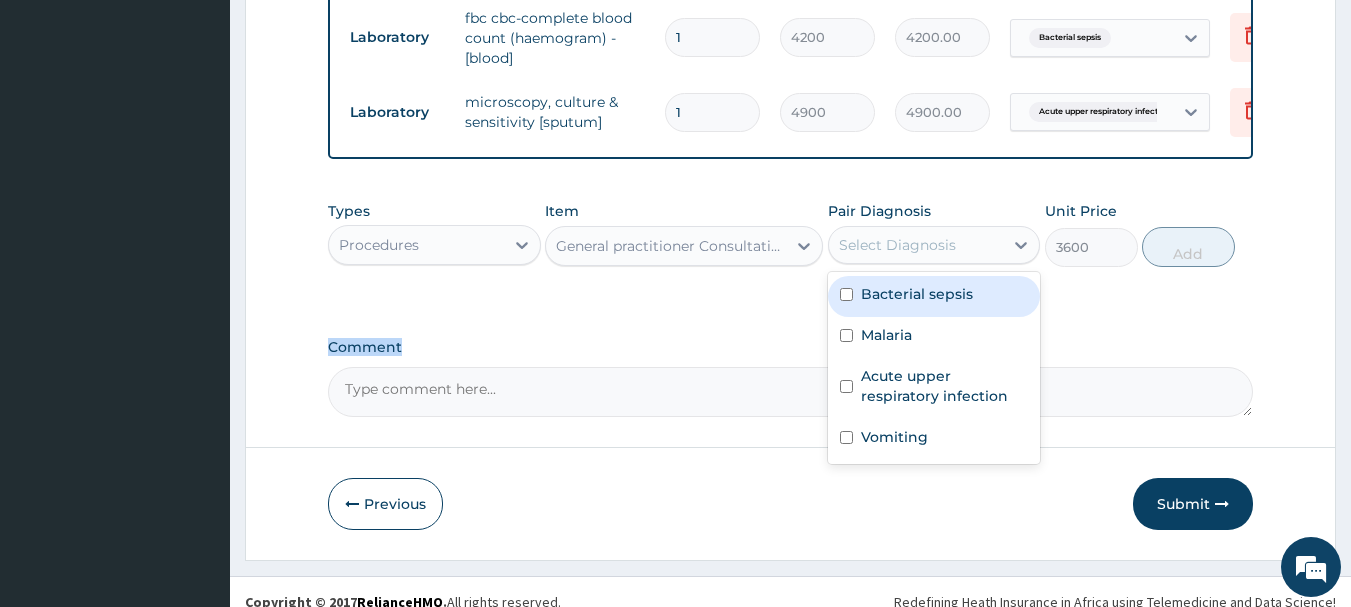 click on "Select Diagnosis" at bounding box center [897, 245] 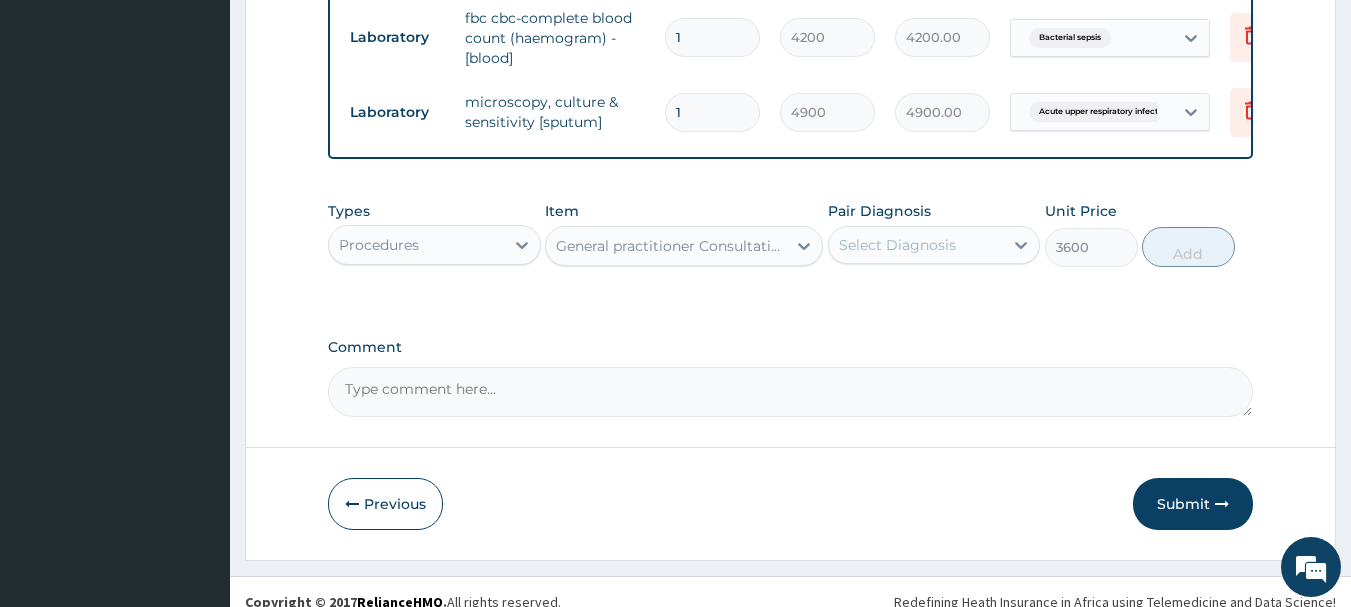 click on "Select Diagnosis" at bounding box center [897, 245] 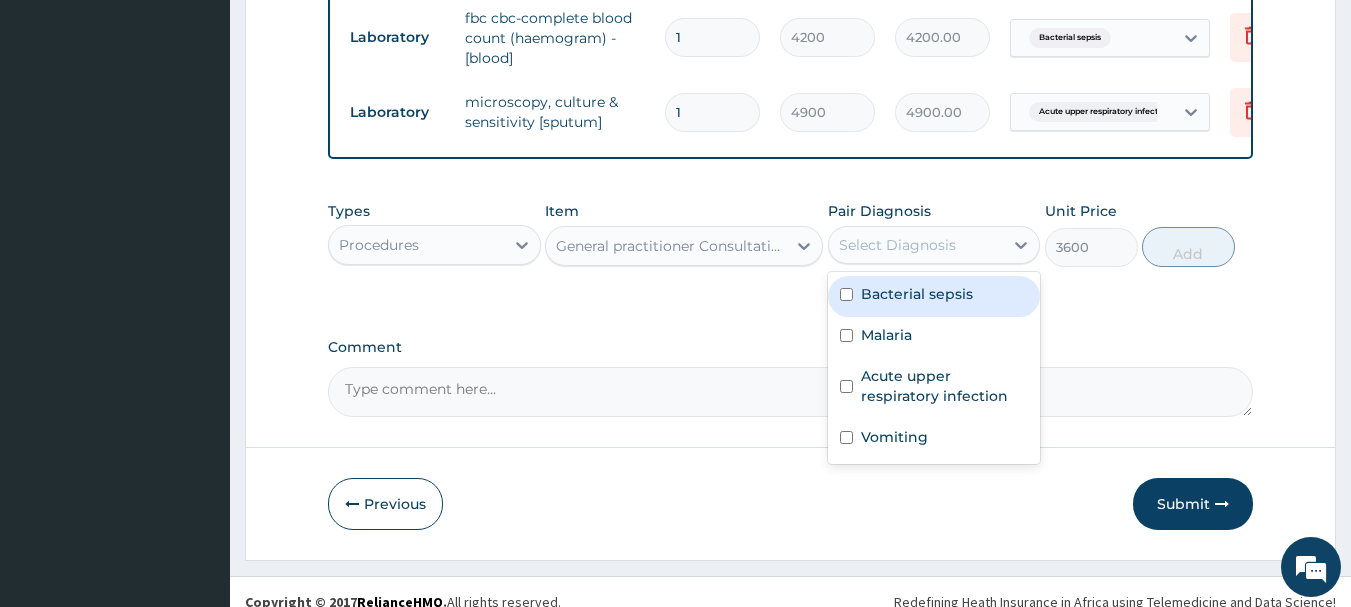 click on "Bacterial sepsis" at bounding box center (934, 296) 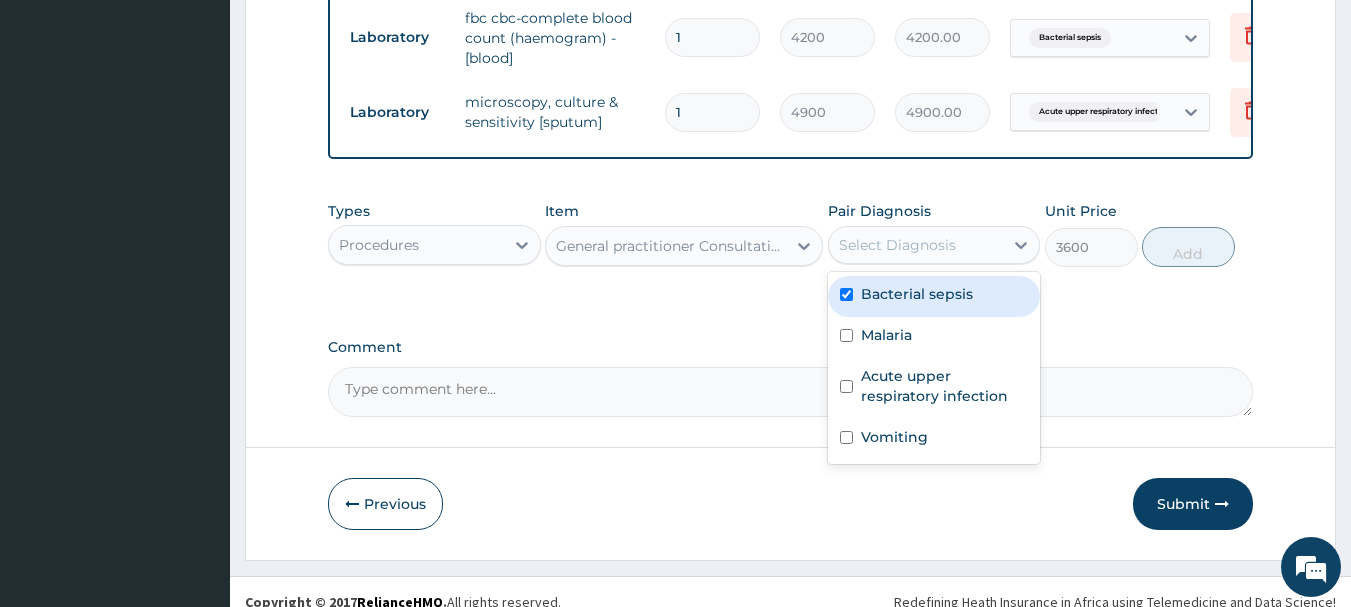 checkbox on "true" 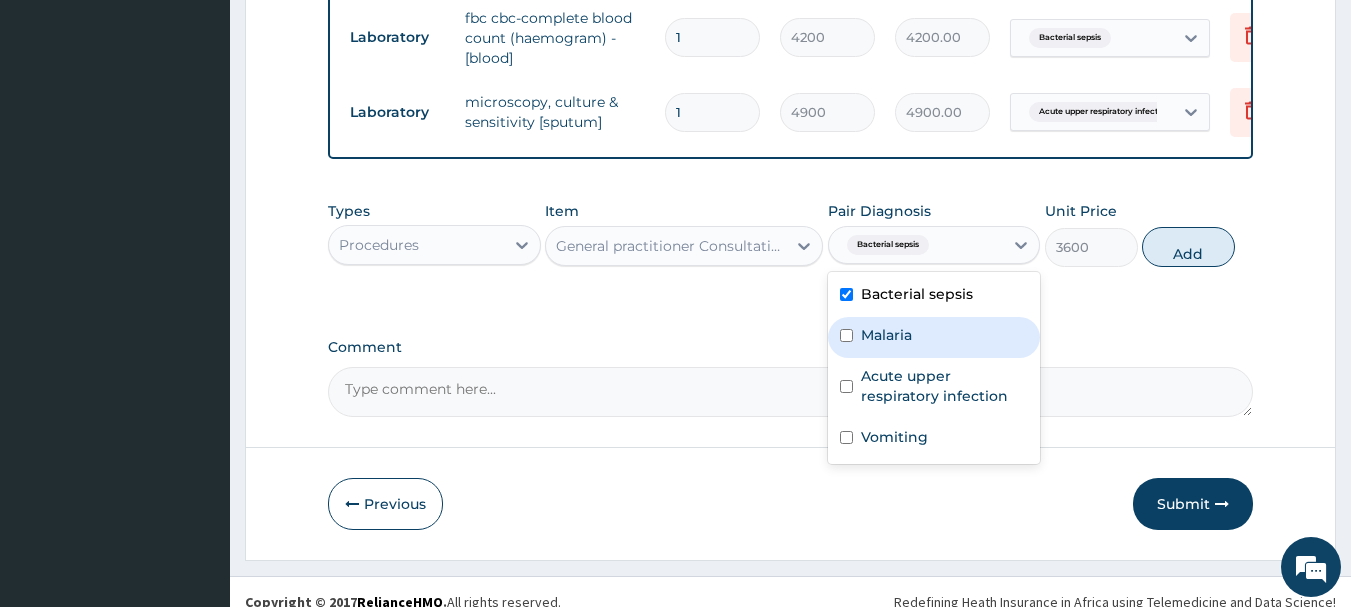 click on "Malaria" at bounding box center (934, 337) 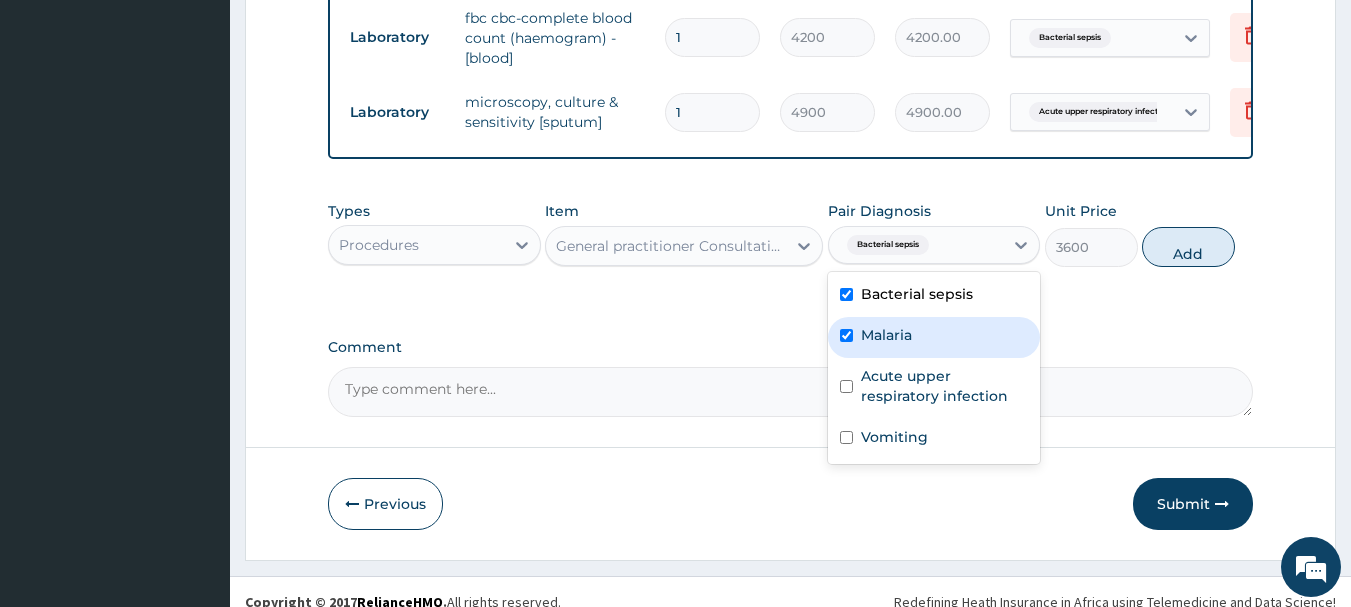 checkbox on "true" 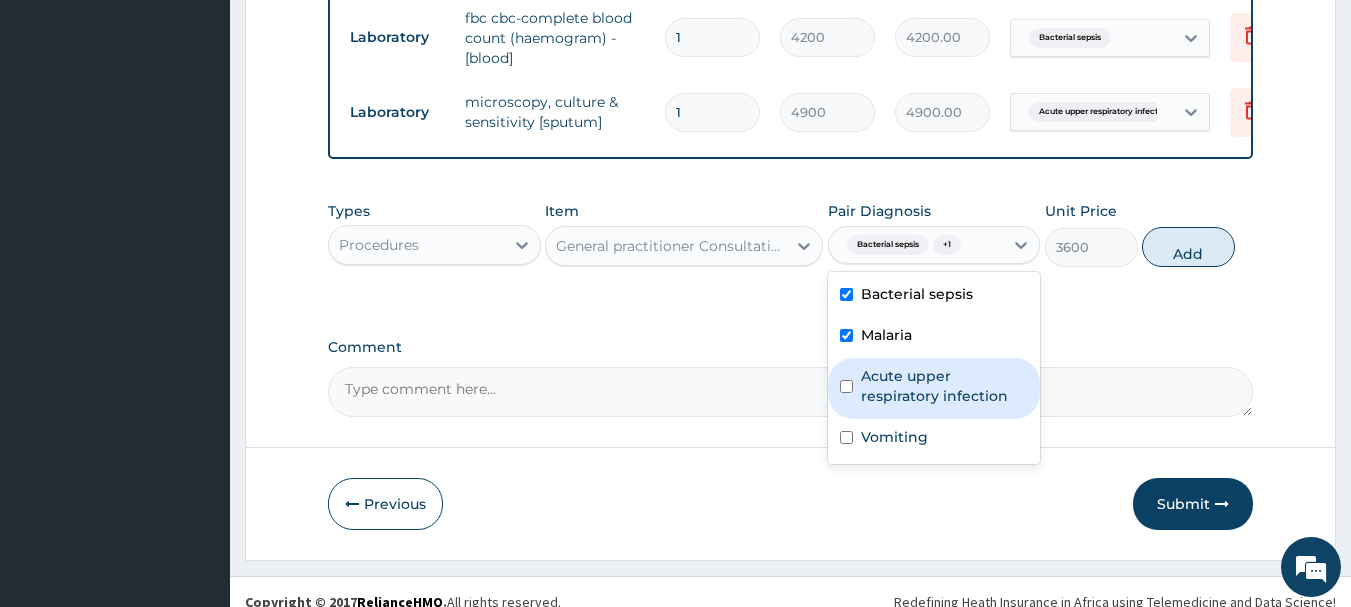 click on "Acute upper respiratory infection" at bounding box center [945, 386] 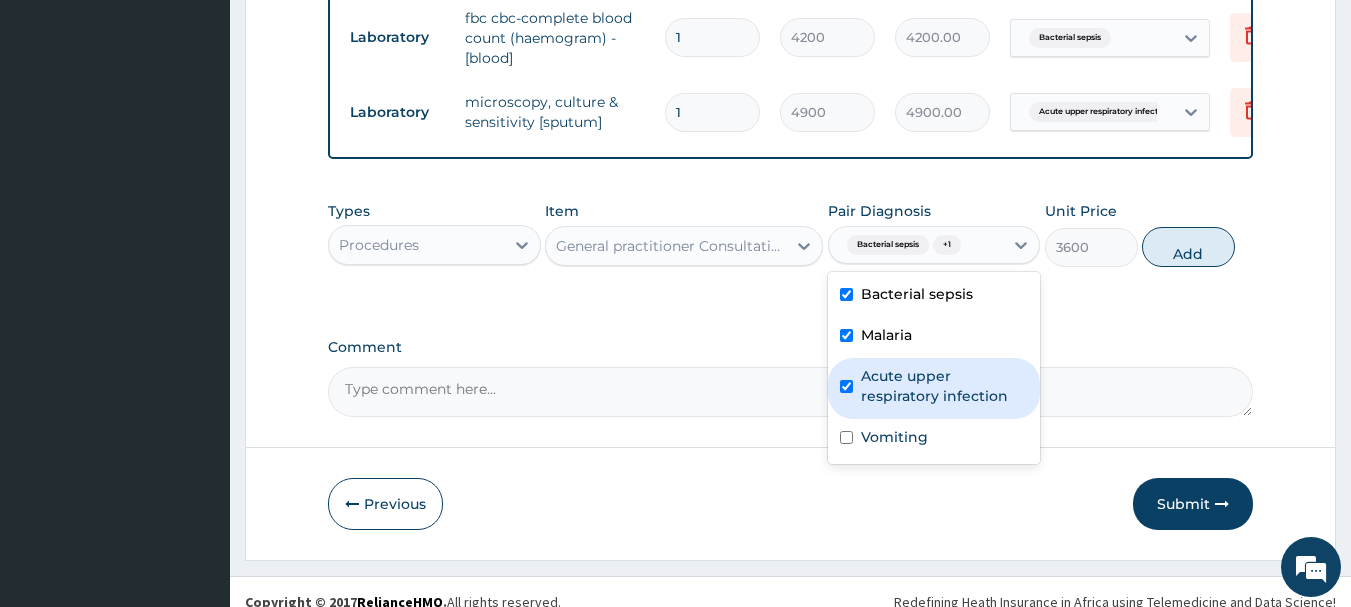 checkbox on "true" 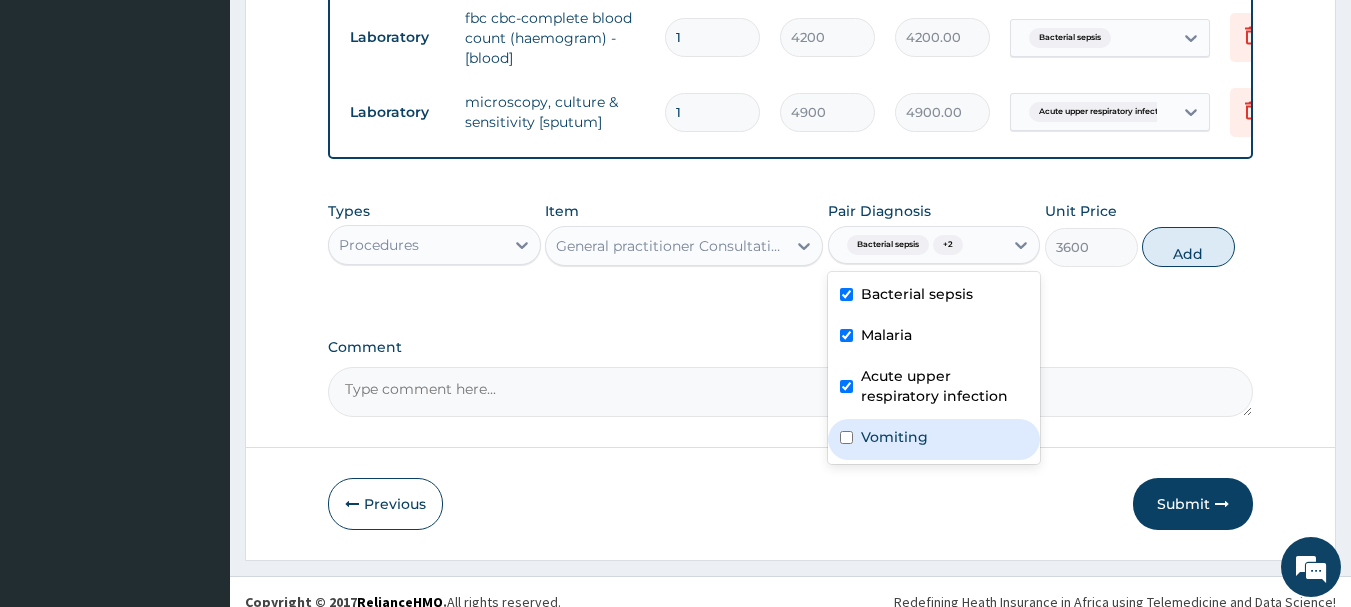 drag, startPoint x: 910, startPoint y: 456, endPoint x: 1023, endPoint y: 413, distance: 120.90492 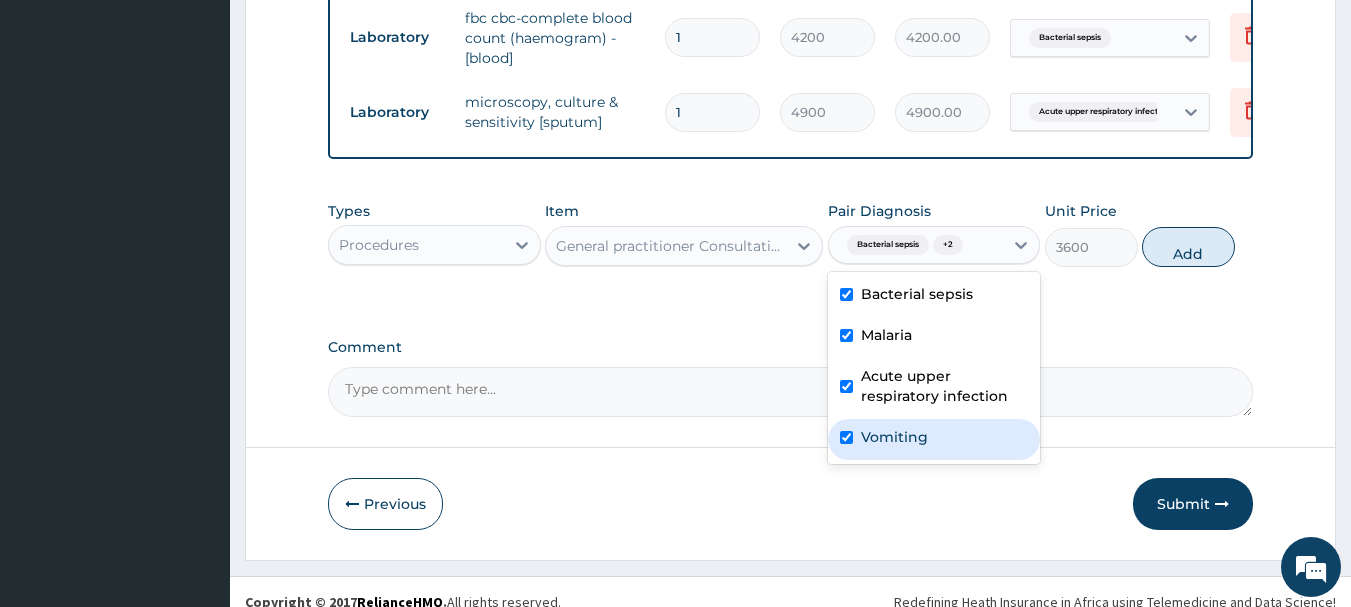 checkbox on "true" 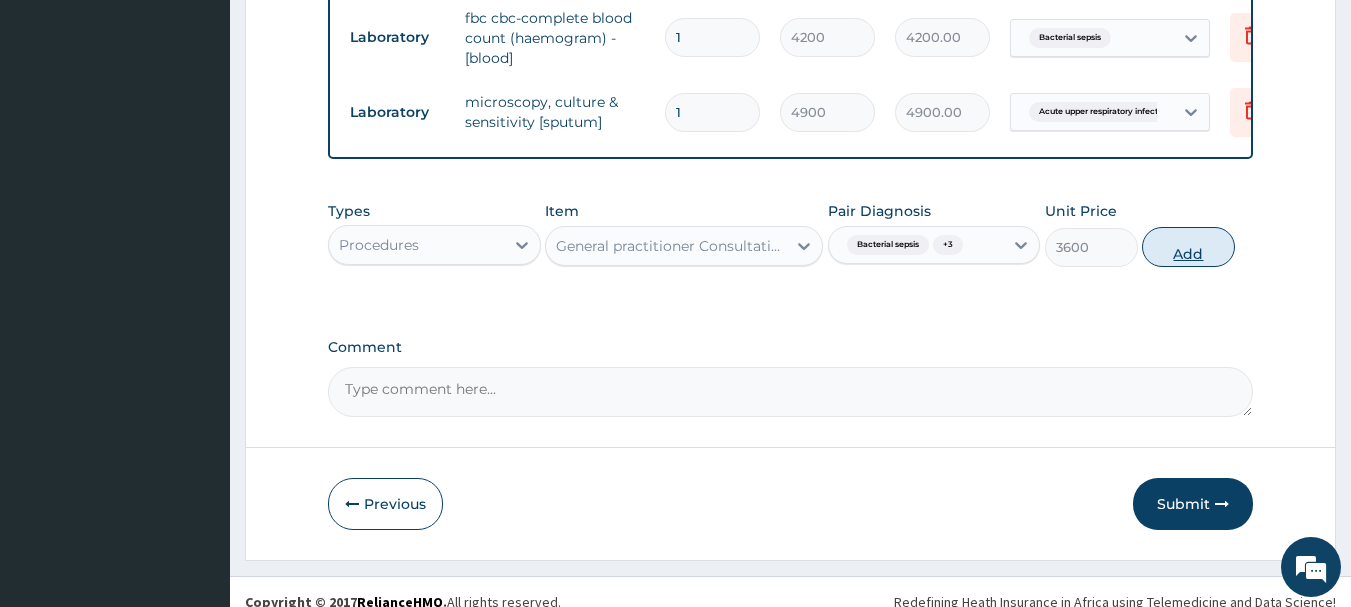 click on "Add" at bounding box center (1188, 247) 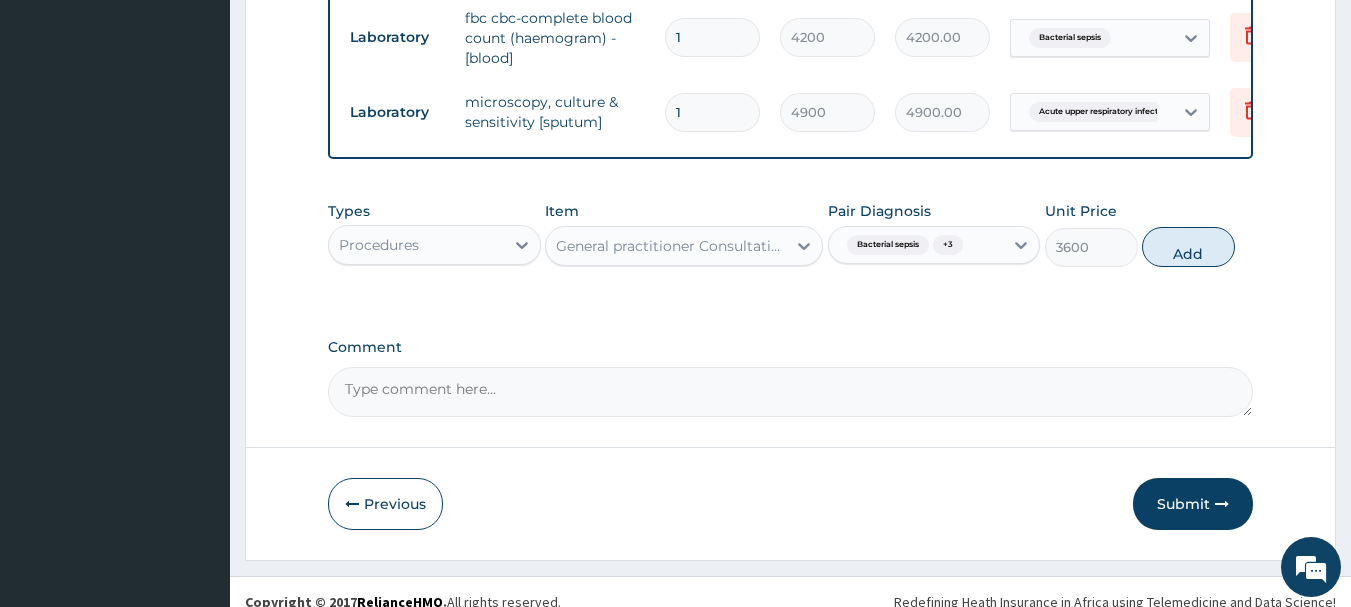 type on "0" 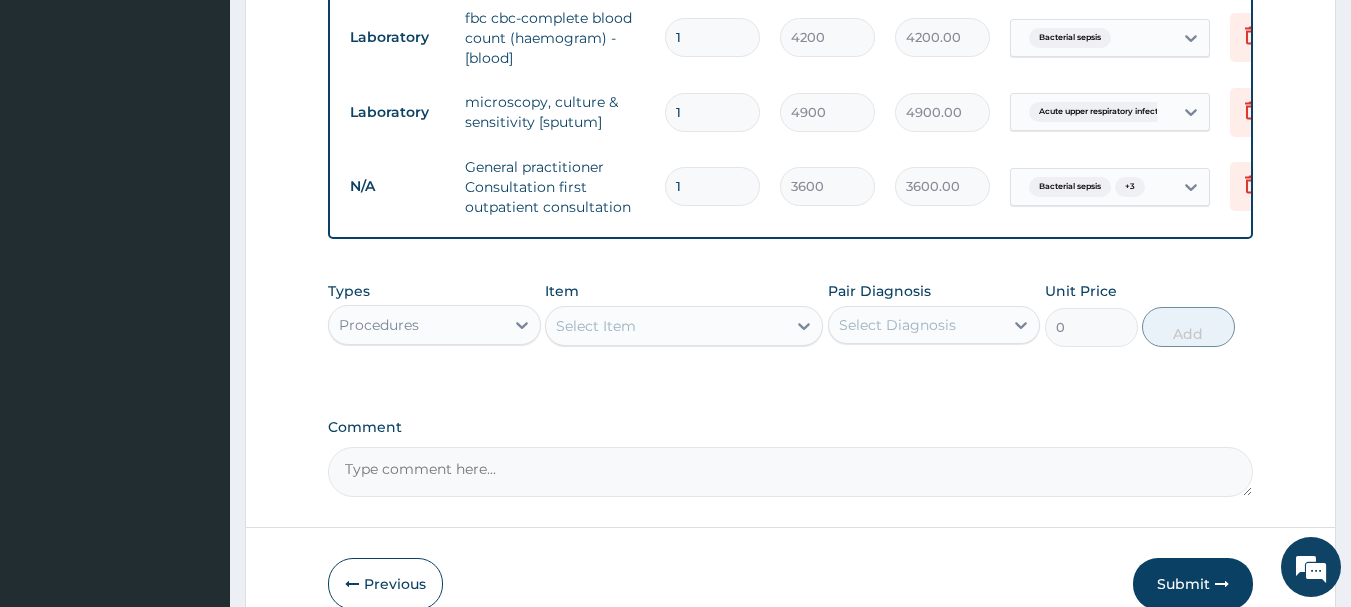 click on "Procedures" at bounding box center [416, 325] 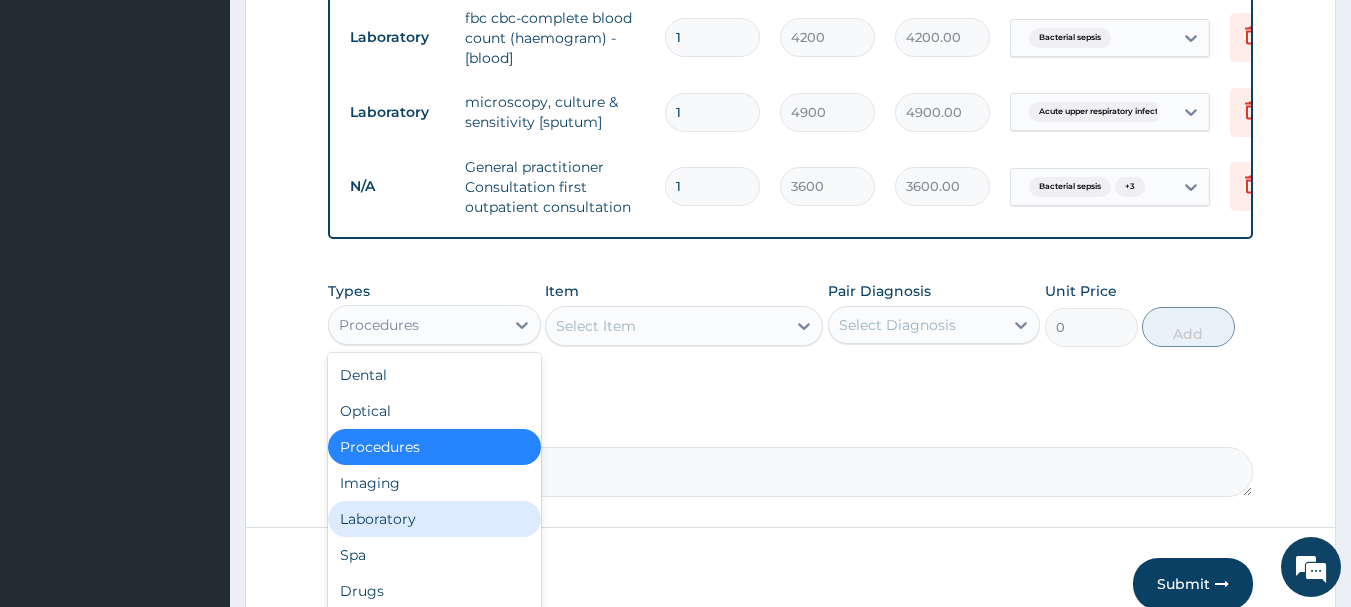 click on "Laboratory" at bounding box center (434, 519) 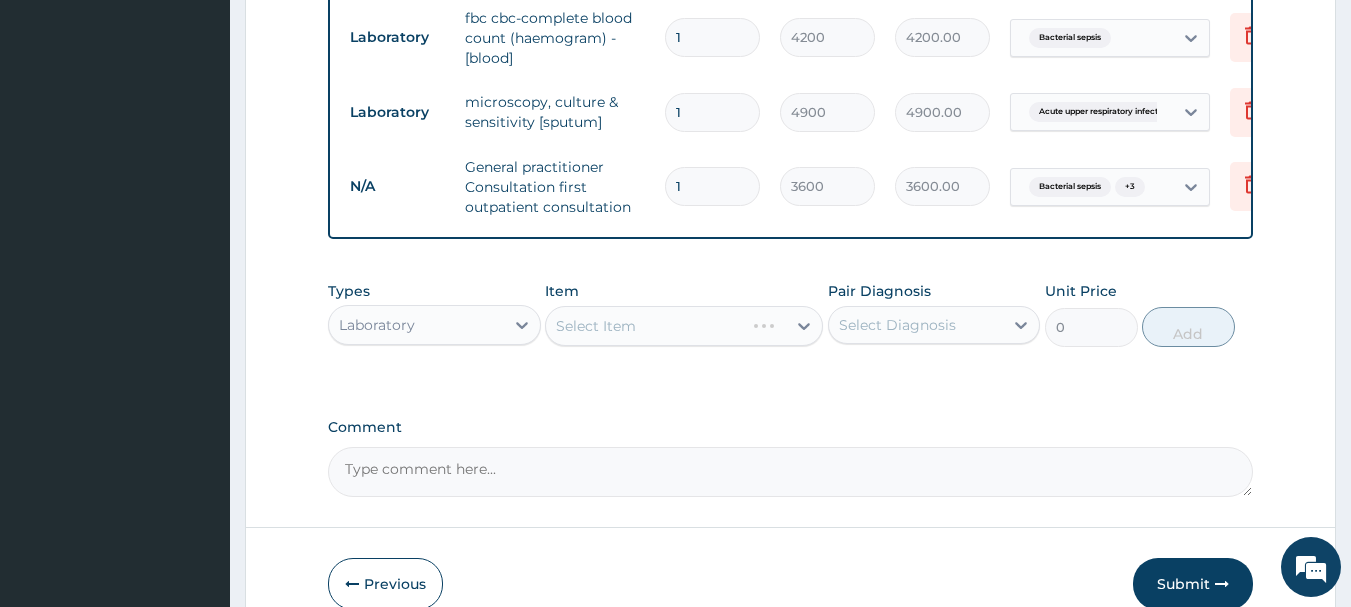 click on "Select Item" at bounding box center (684, 326) 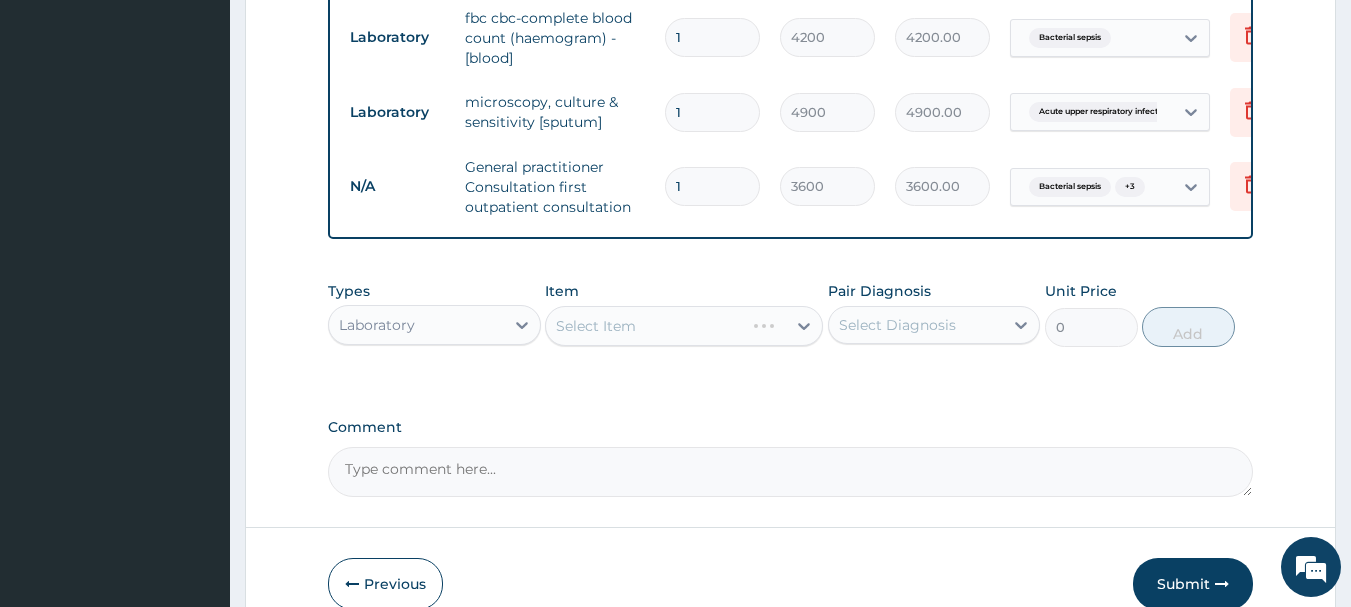 click on "Select Item" at bounding box center [684, 326] 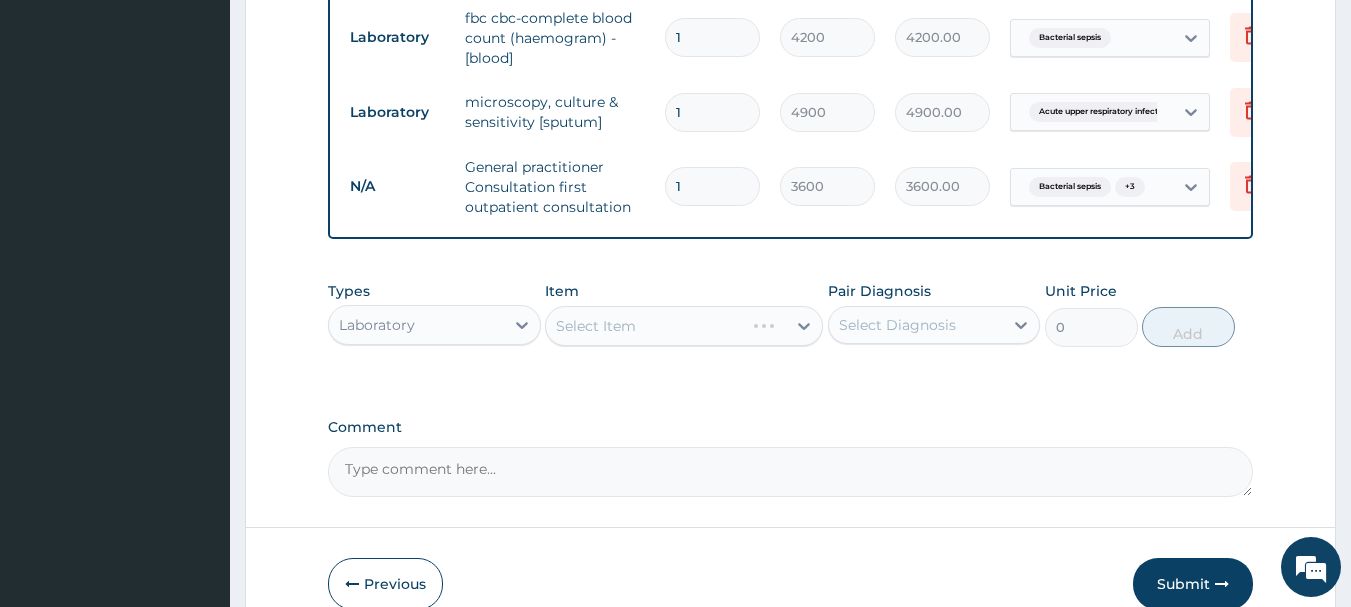 click on "Select Item" at bounding box center (684, 326) 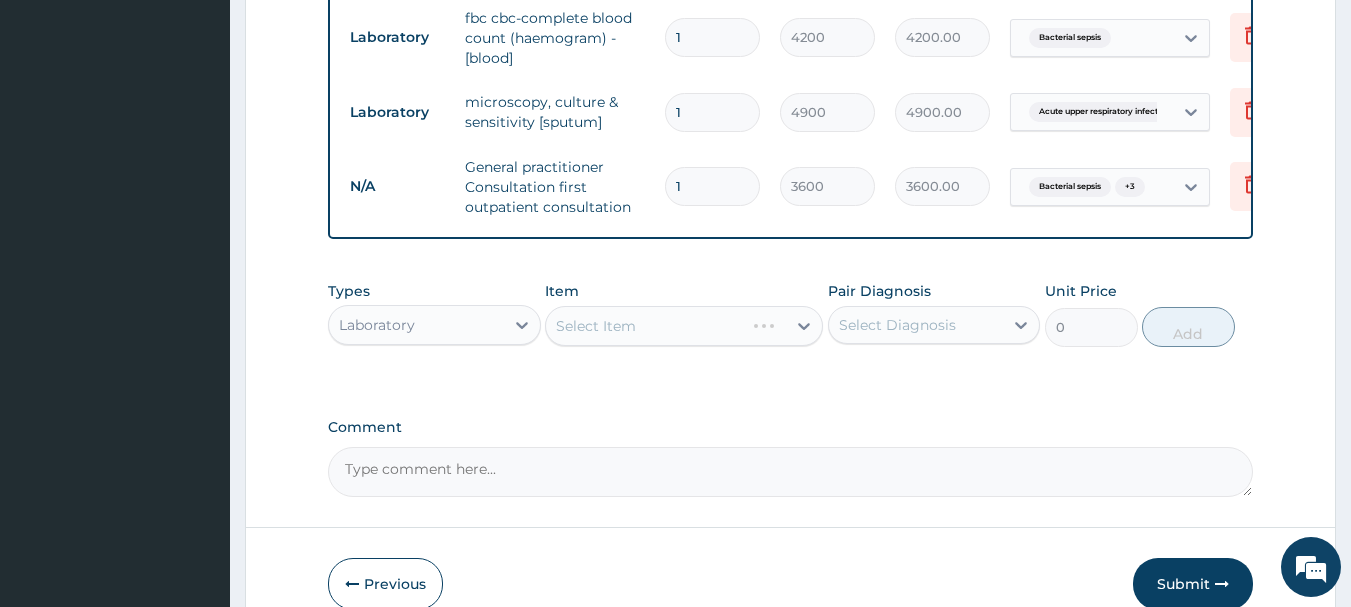 click on "Select Item" at bounding box center (684, 326) 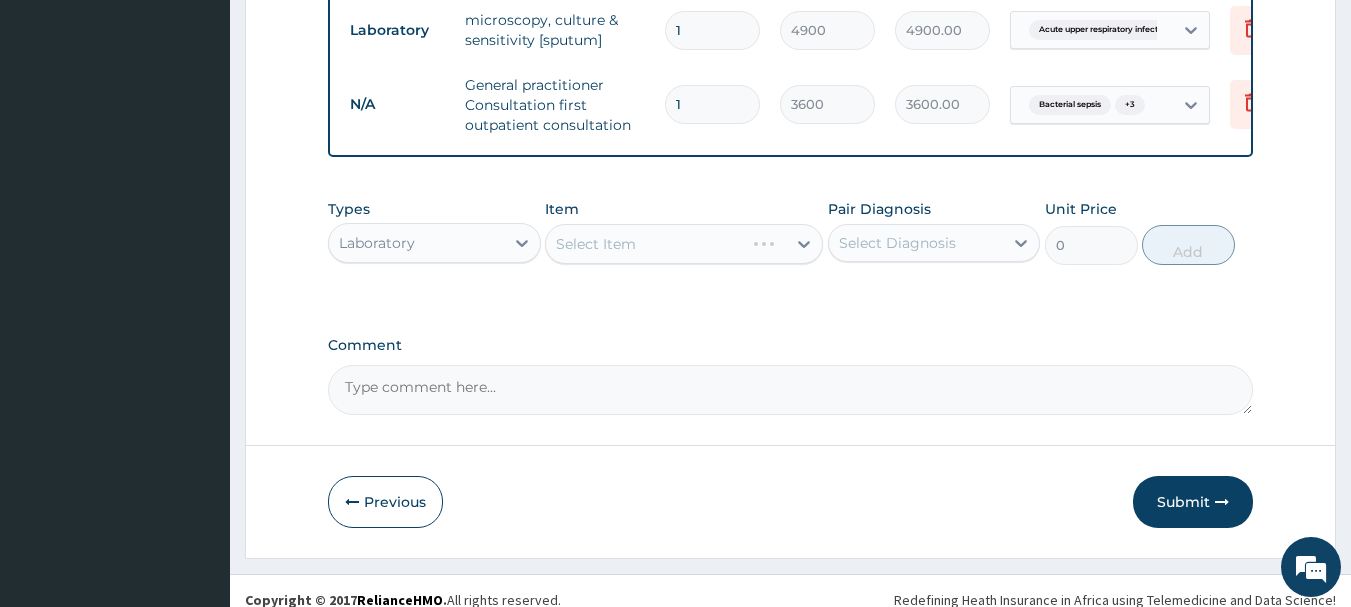 scroll, scrollTop: 900, scrollLeft: 0, axis: vertical 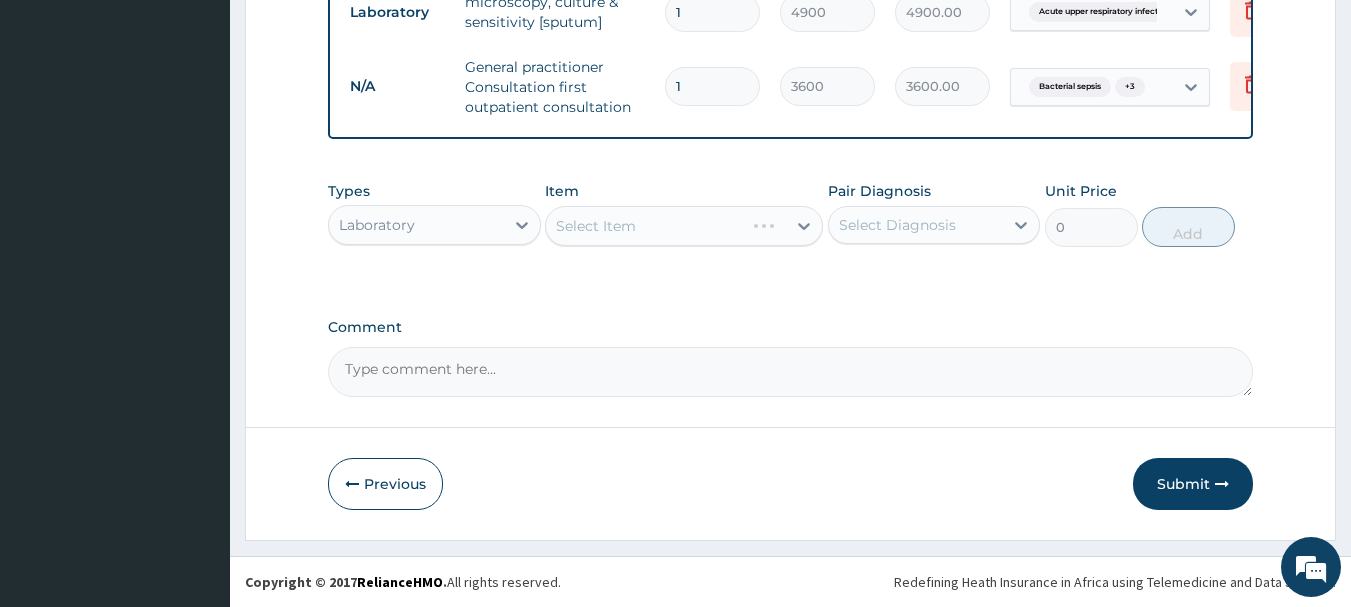 click on "Select Item" at bounding box center [684, 226] 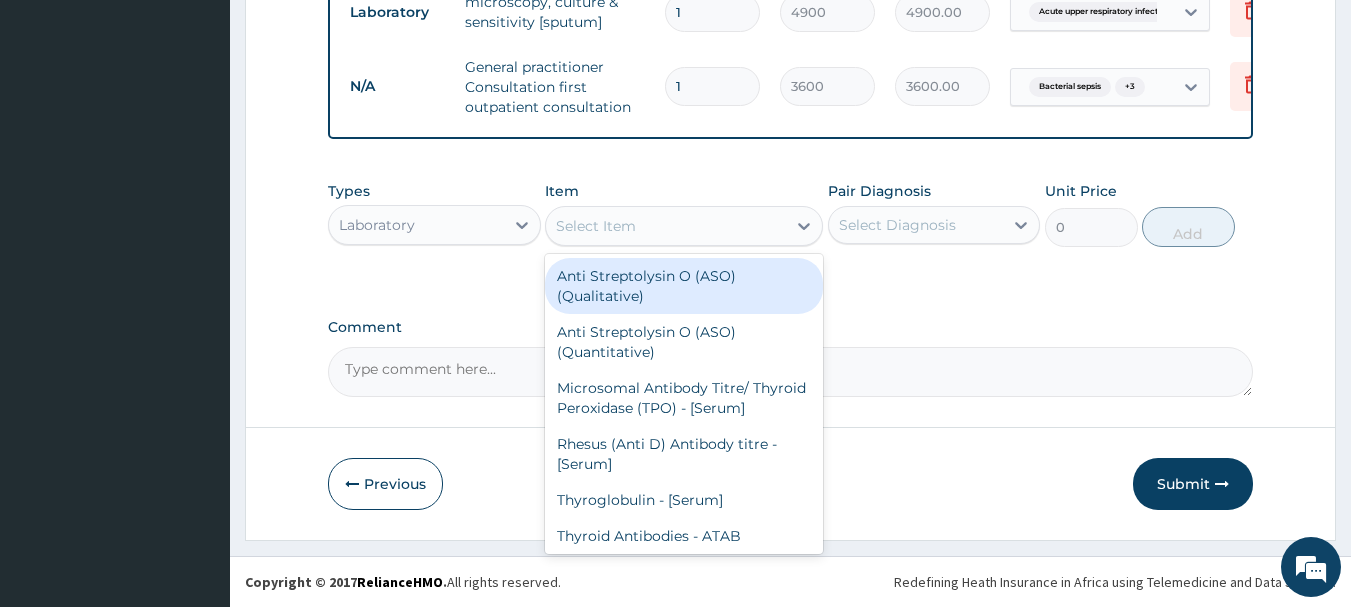 click on "Select Item" at bounding box center [666, 226] 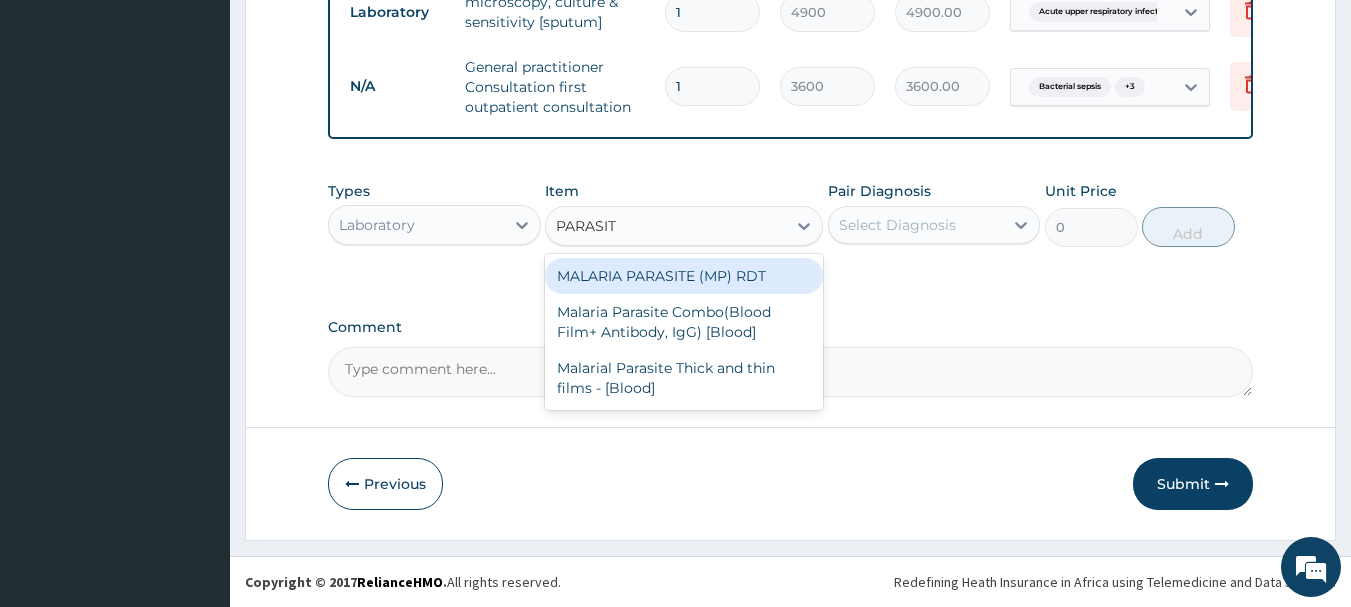 type on "PARASITE" 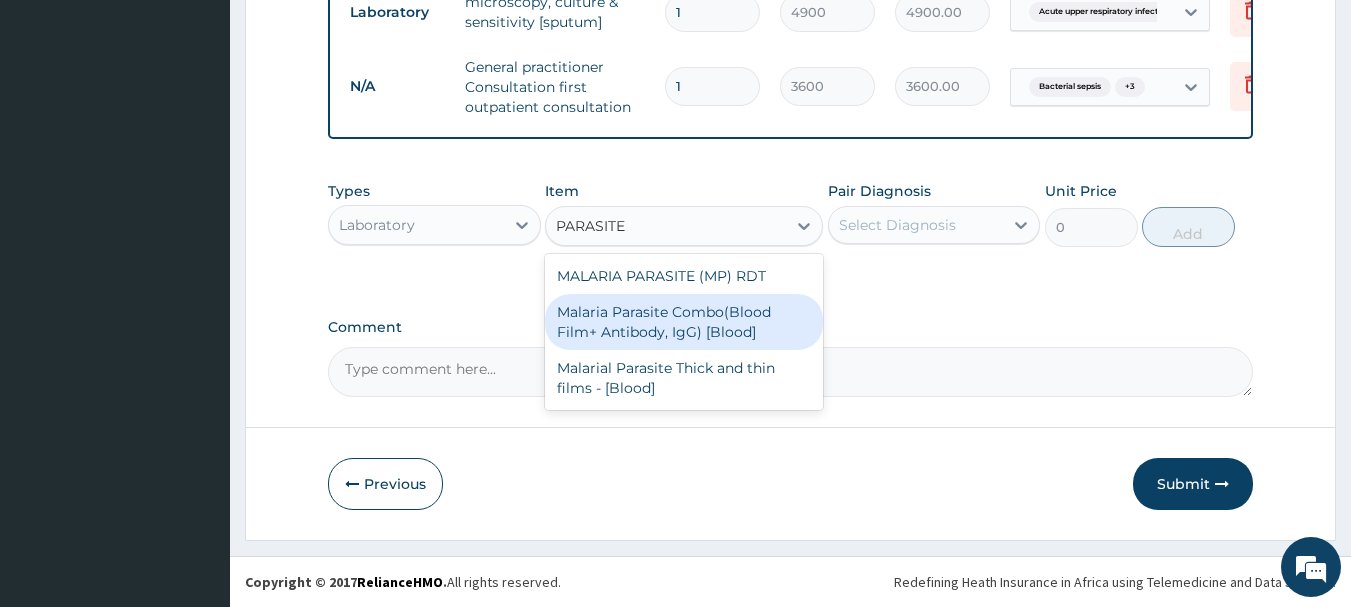 click on "Malaria Parasite Combo(Blood Film+ Antibody, IgG) [Blood]" at bounding box center [684, 322] 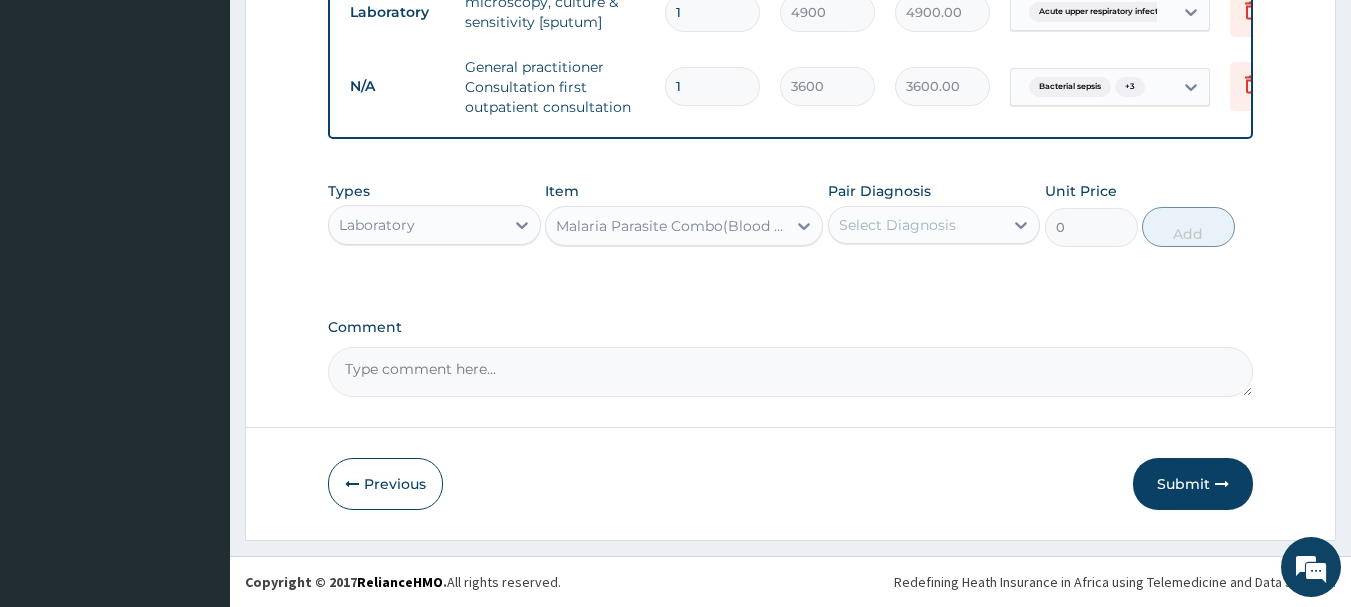 type 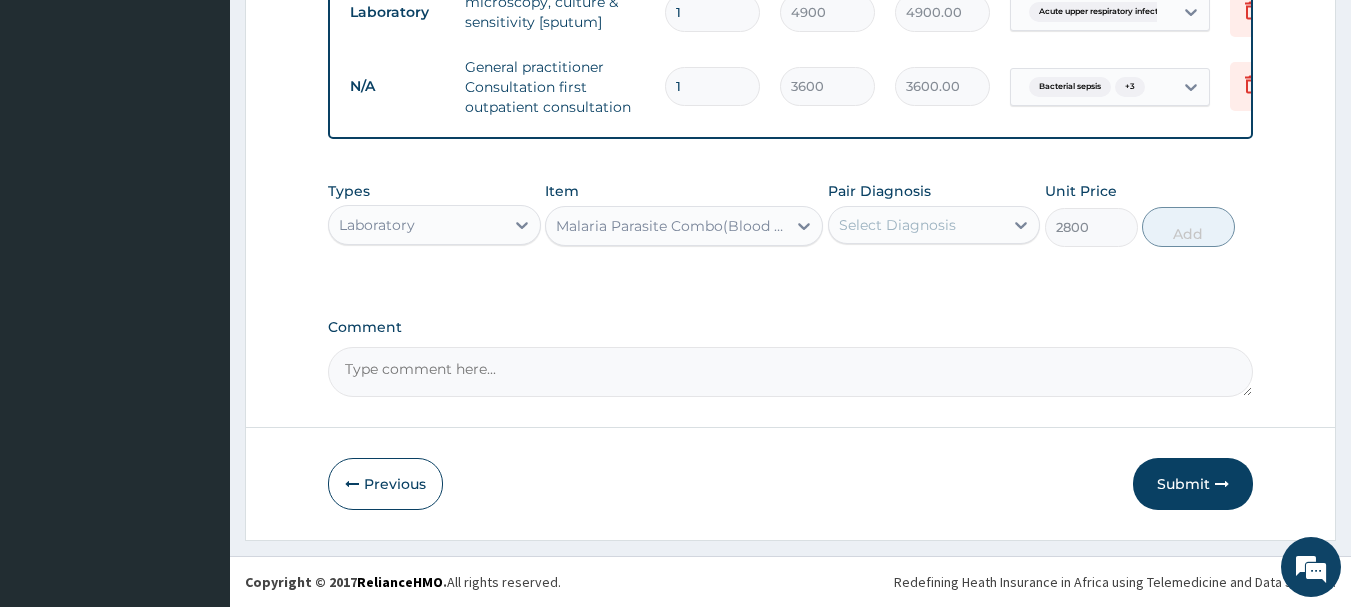 click on "Select Diagnosis" at bounding box center (916, 225) 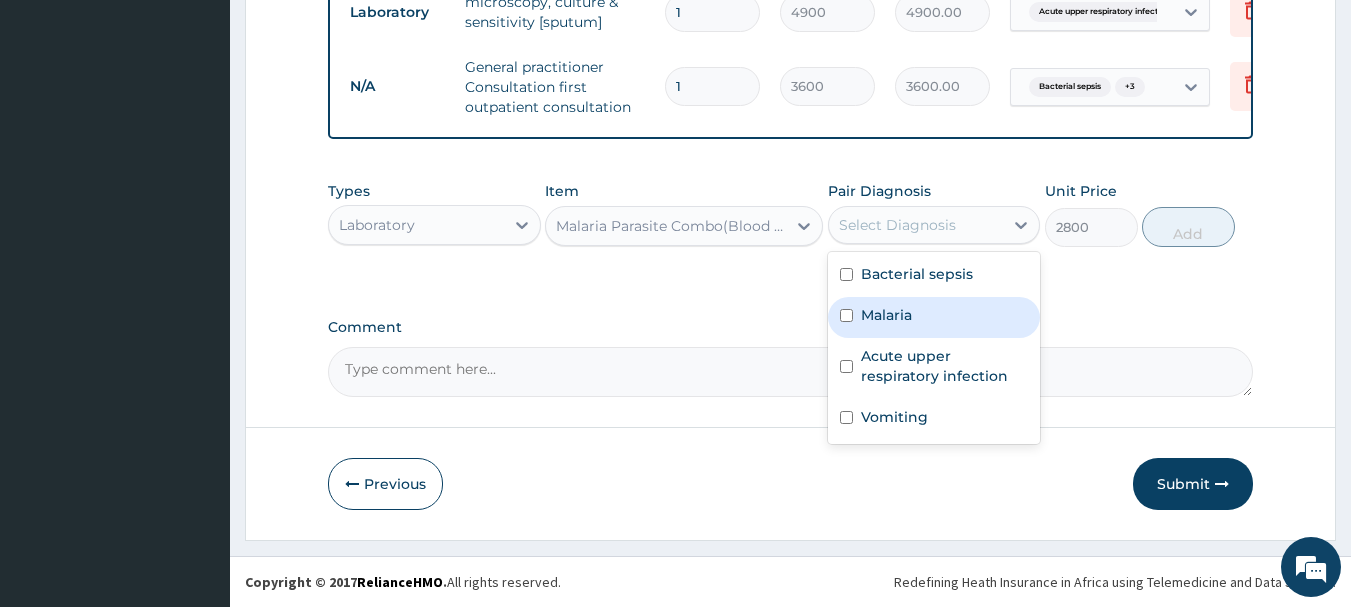 drag, startPoint x: 930, startPoint y: 328, endPoint x: 1025, endPoint y: 298, distance: 99.62429 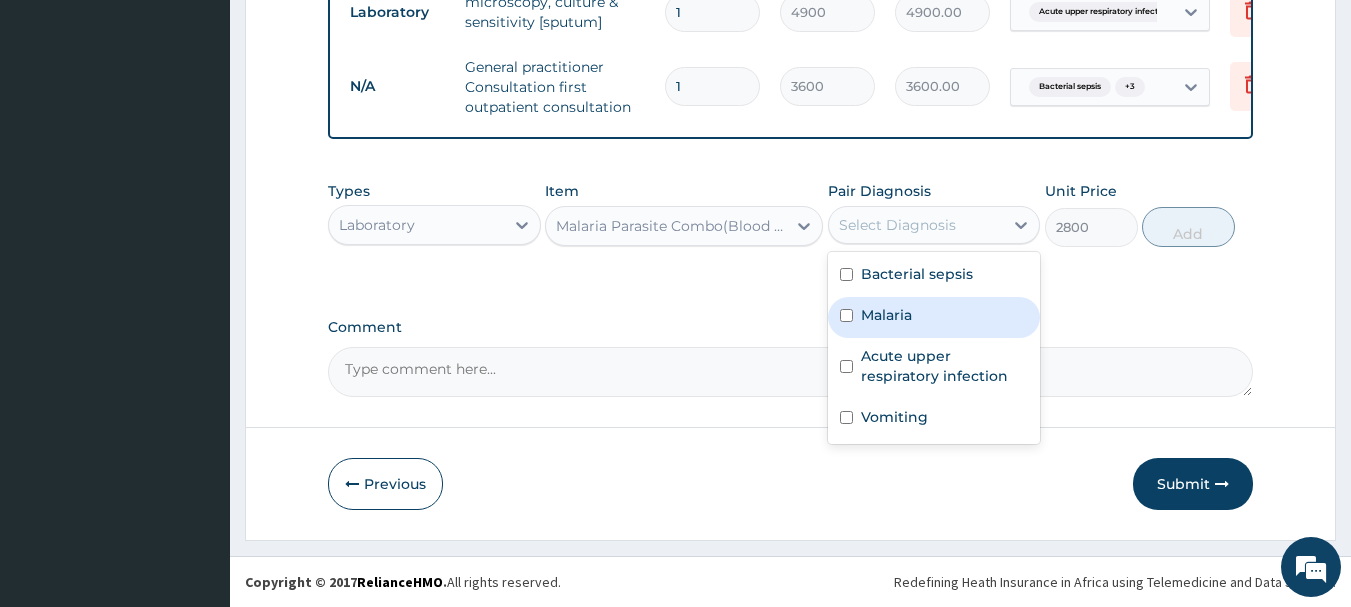 click on "Malaria" at bounding box center [934, 317] 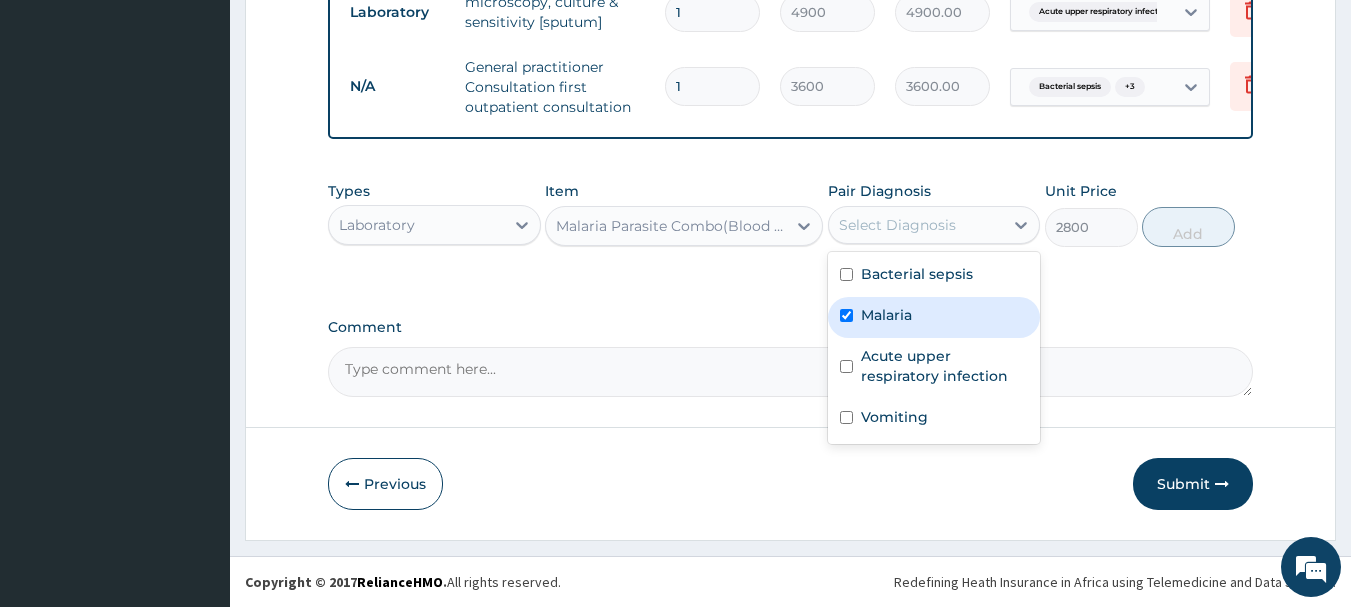 checkbox on "true" 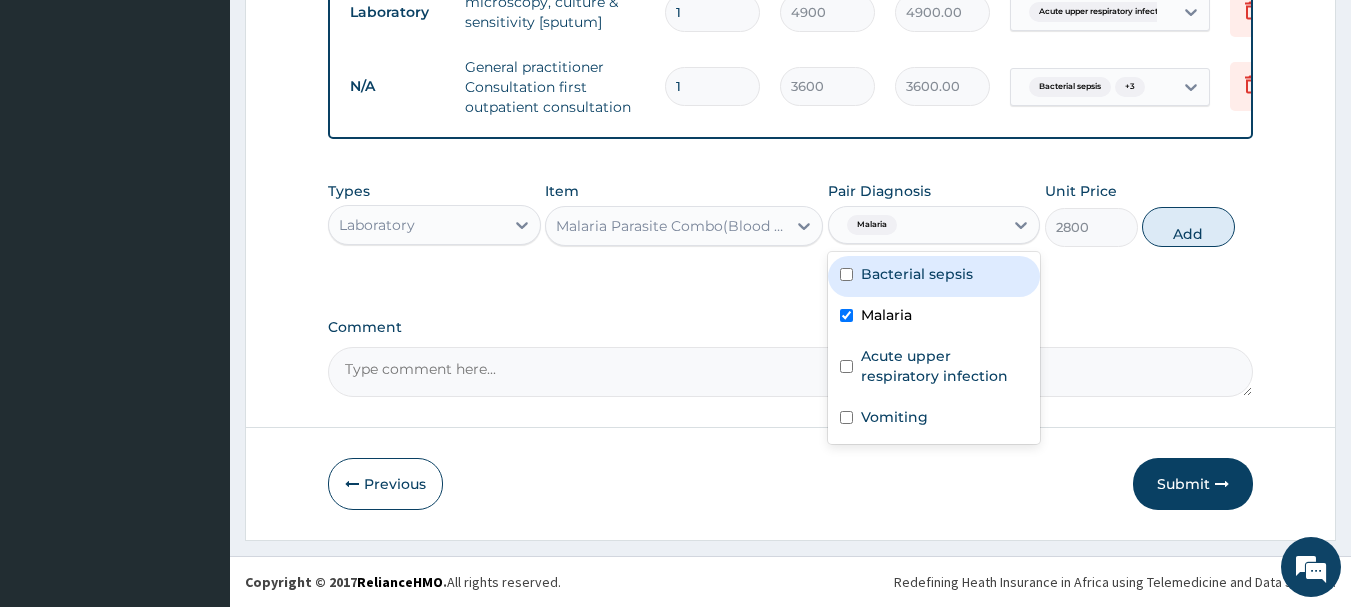 click on "Add" at bounding box center (1188, 227) 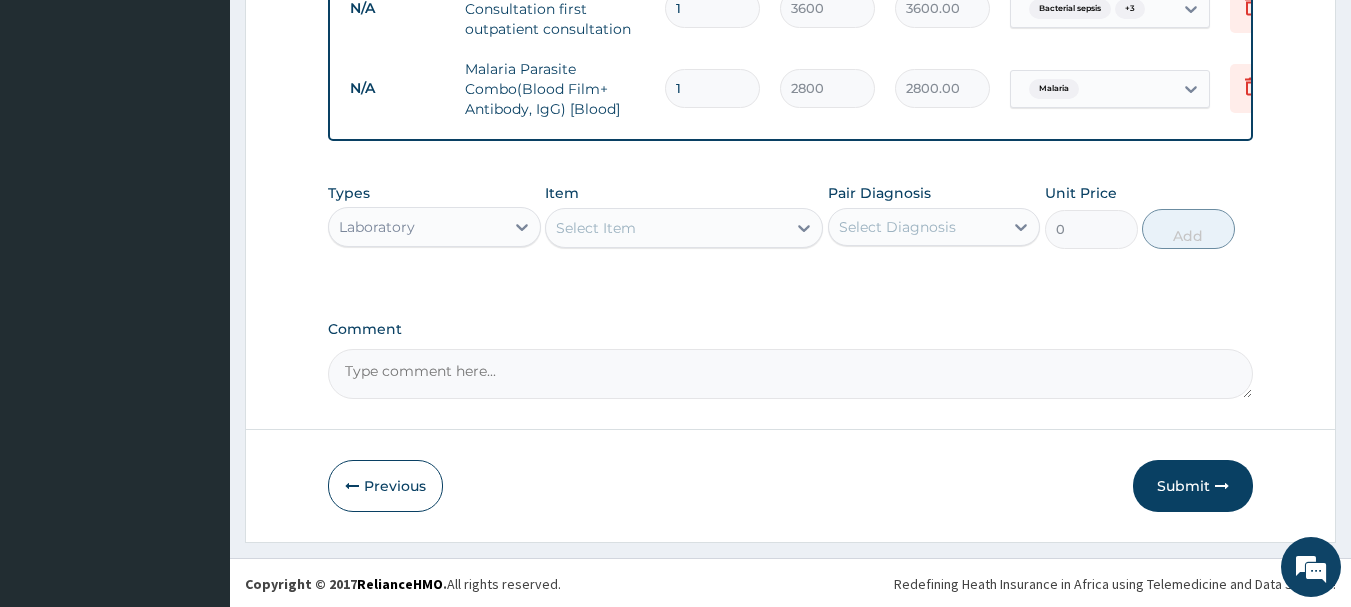 scroll, scrollTop: 995, scrollLeft: 0, axis: vertical 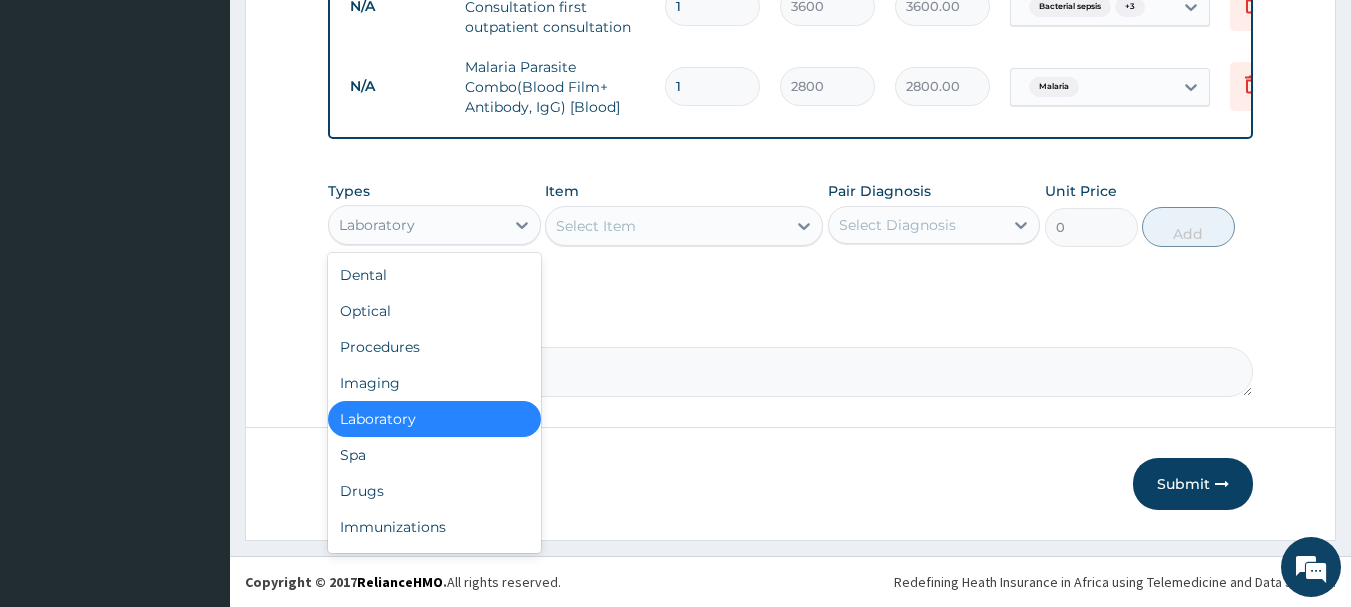click on "Laboratory" at bounding box center (377, 225) 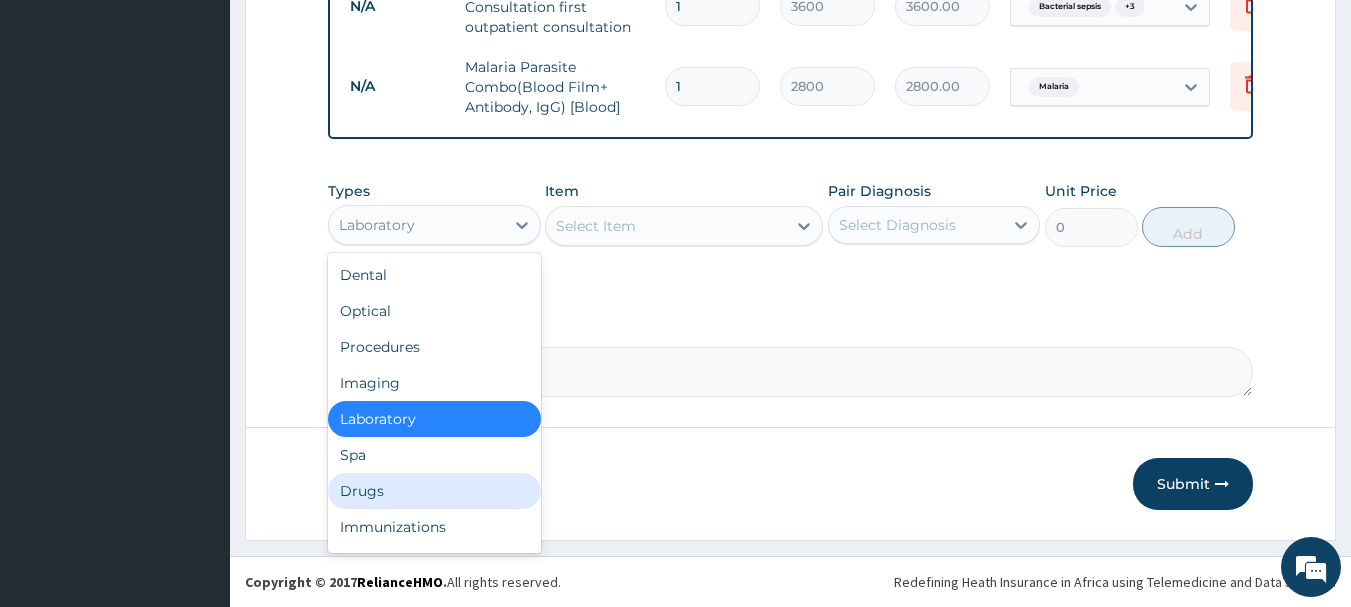 click on "Drugs" at bounding box center (434, 491) 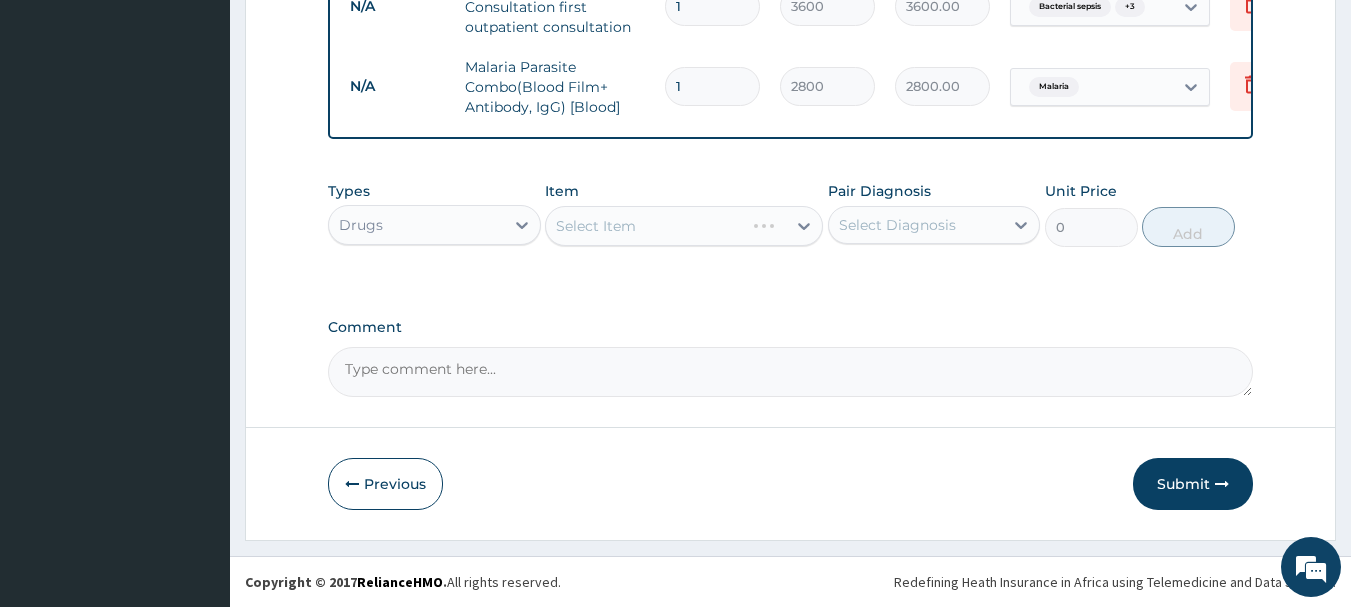 click on "Select Item" at bounding box center (684, 226) 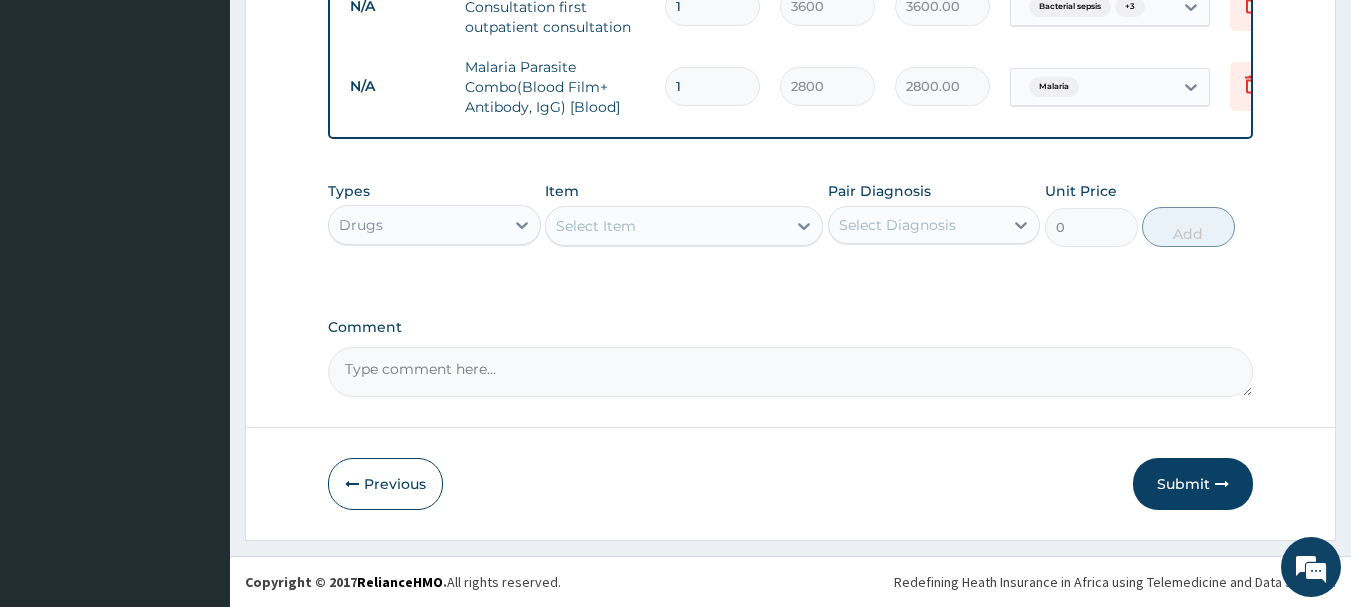click on "Select Item" at bounding box center (666, 226) 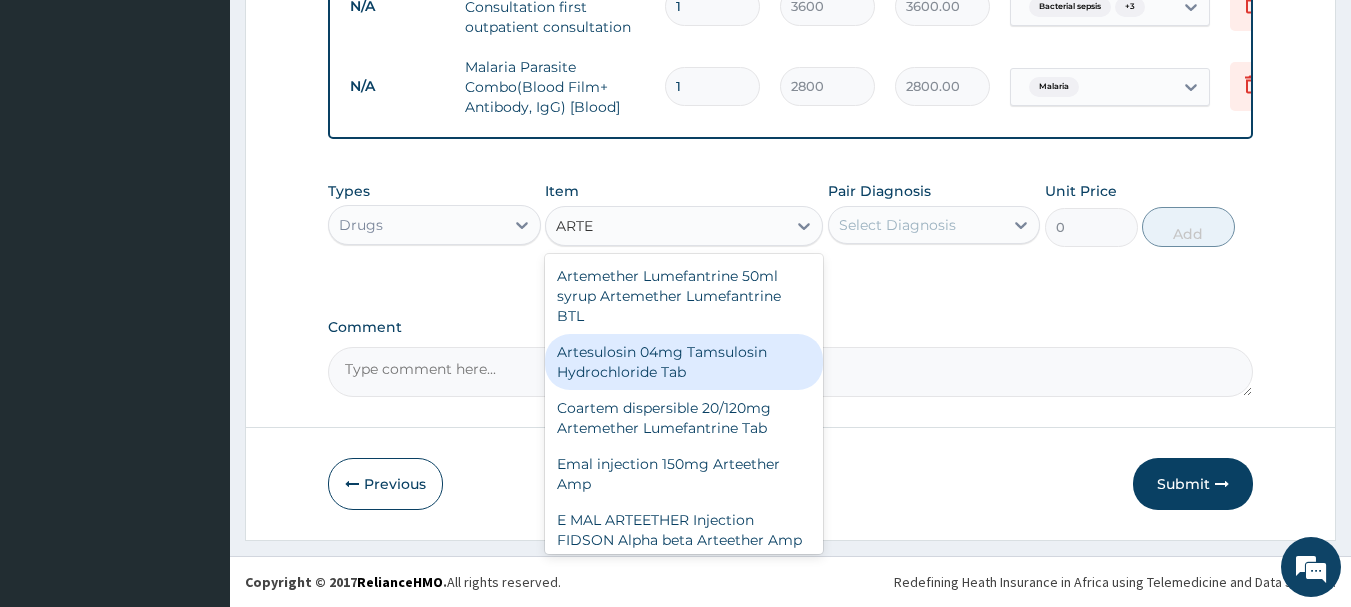 type on "ARTEM" 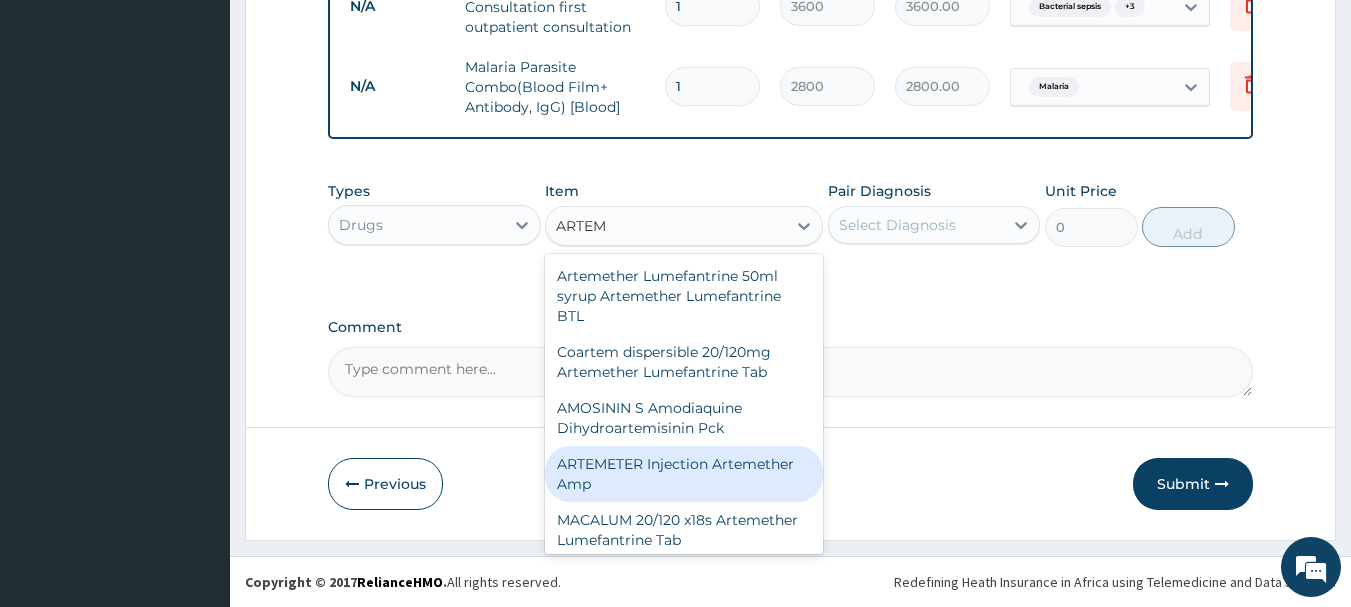 click on "ARTEMETER Injection Artemether Amp" at bounding box center [684, 474] 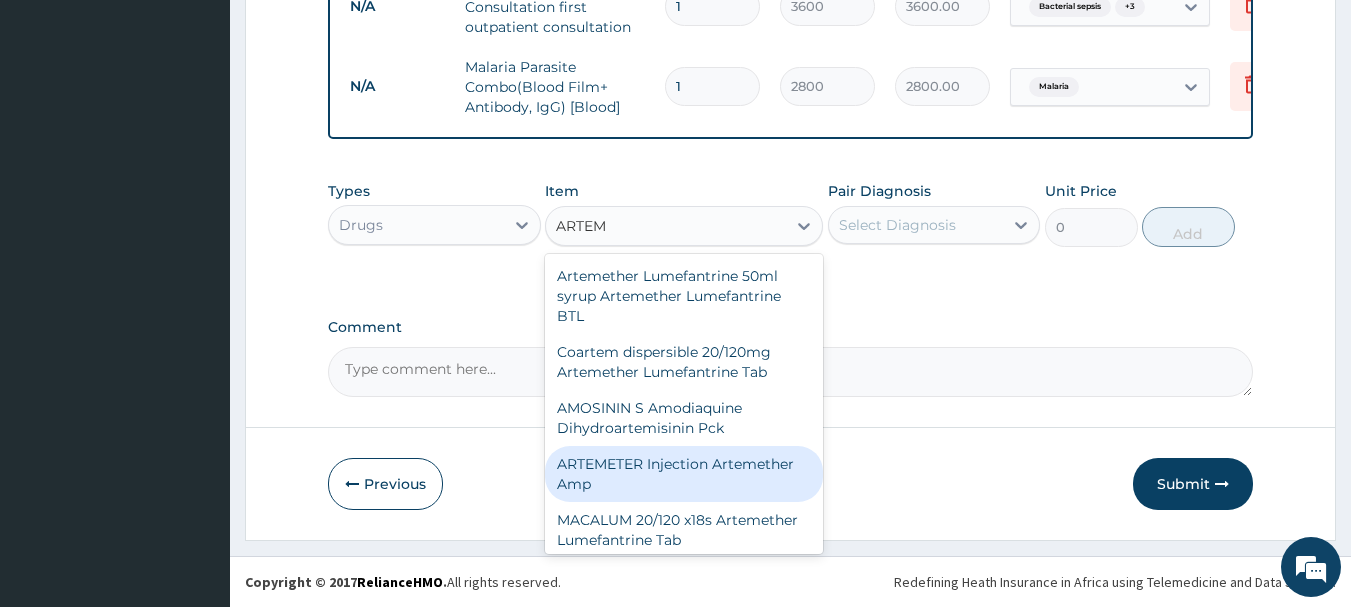 type 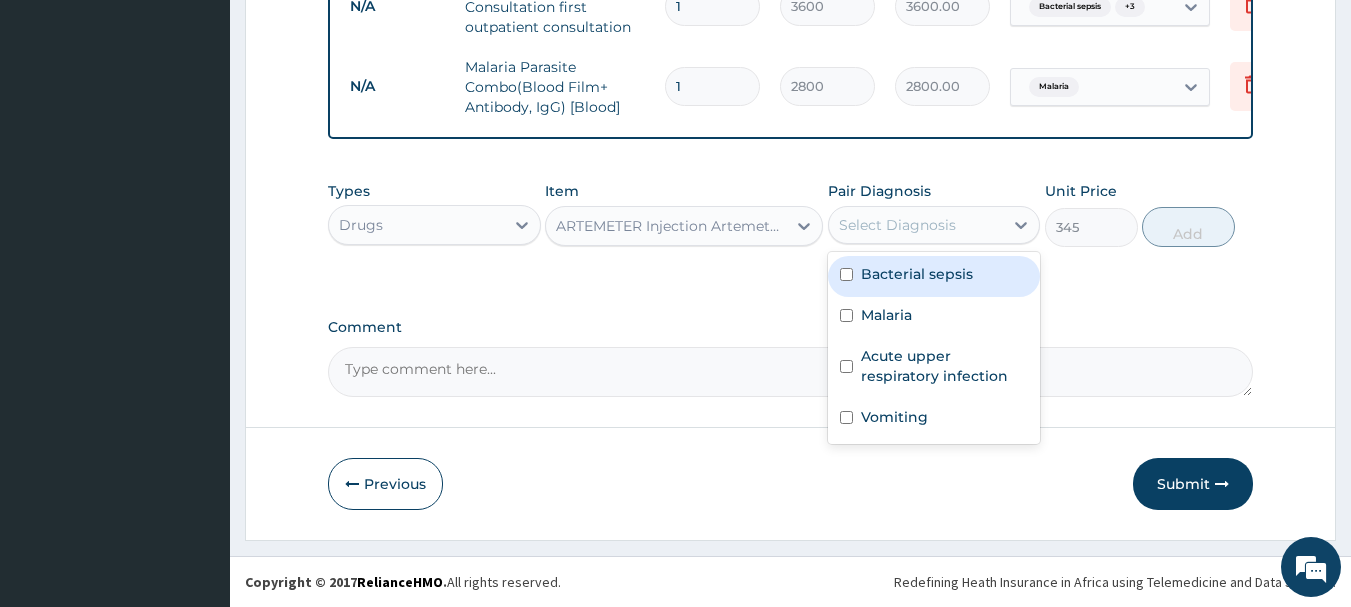 click on "Select Diagnosis" at bounding box center [916, 225] 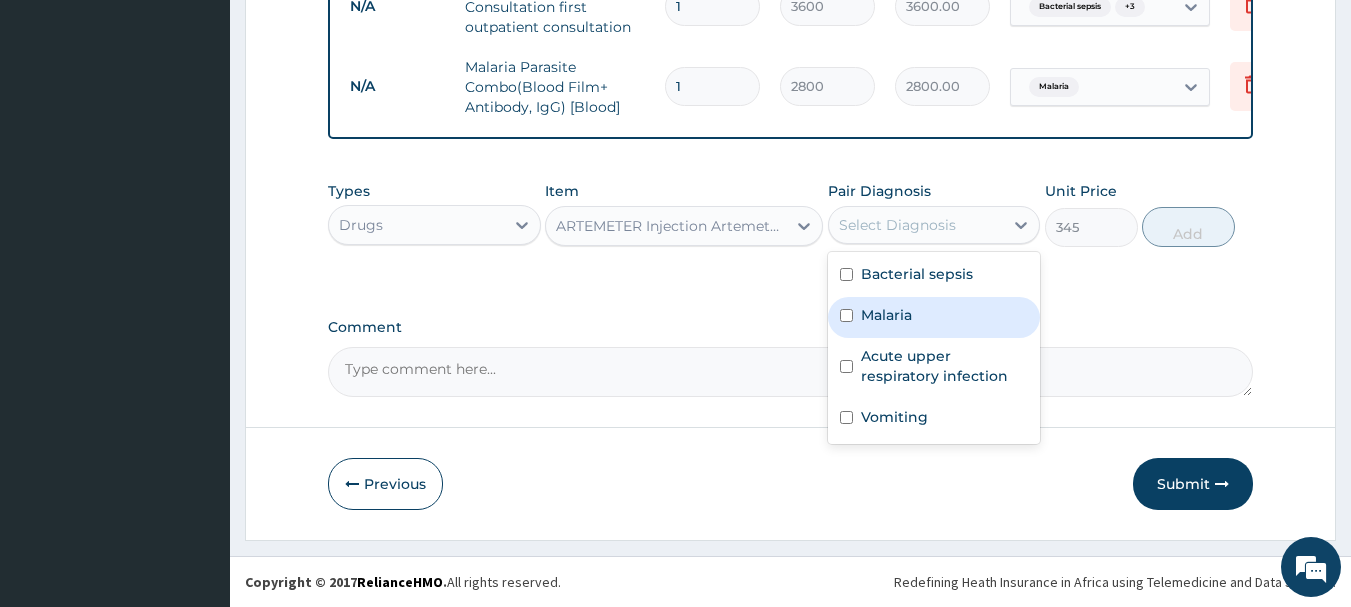 click on "Malaria" at bounding box center (886, 315) 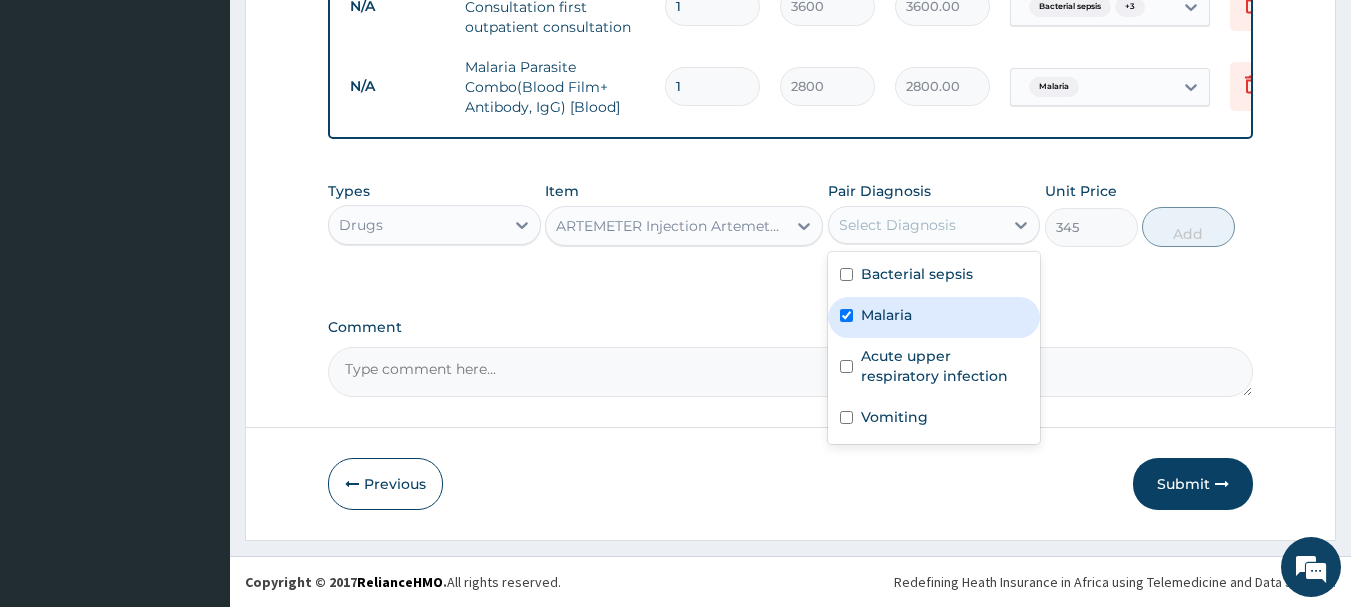 checkbox on "true" 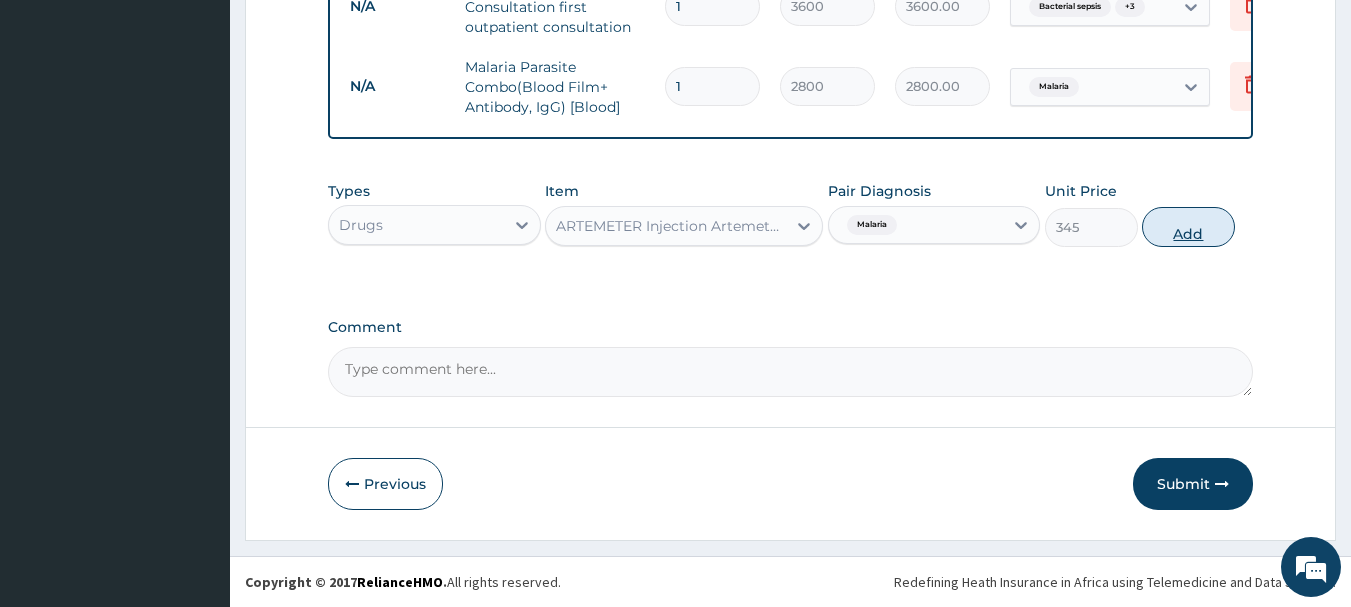 click on "Add" at bounding box center [1188, 227] 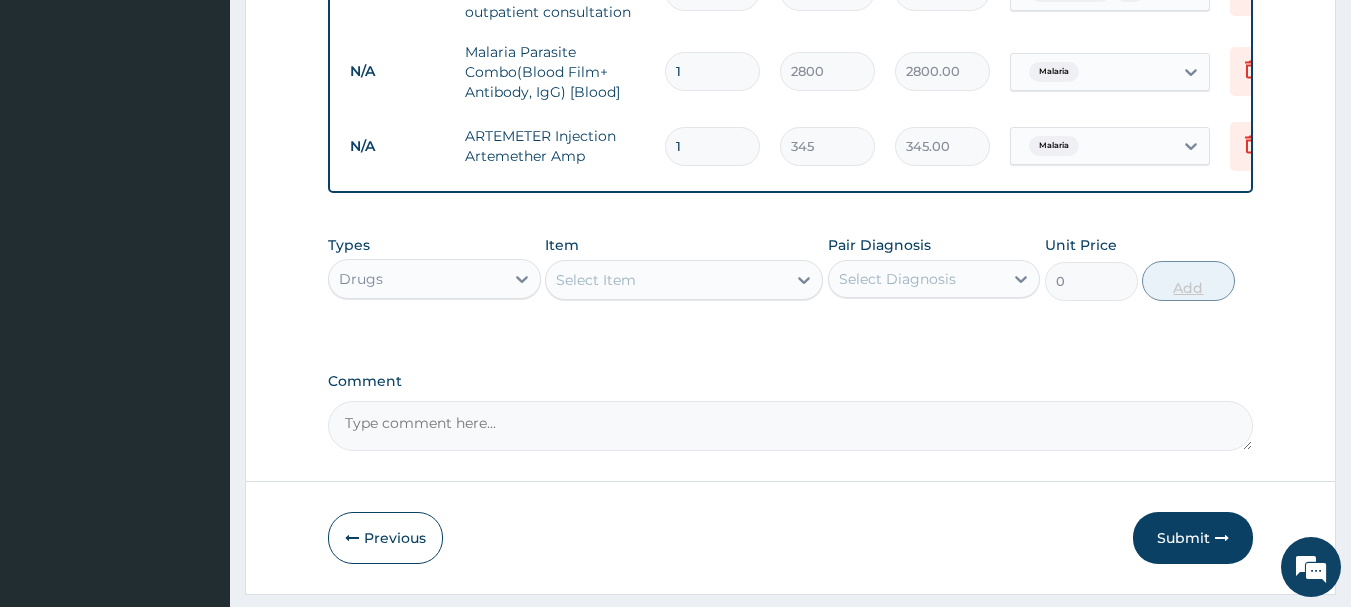 type 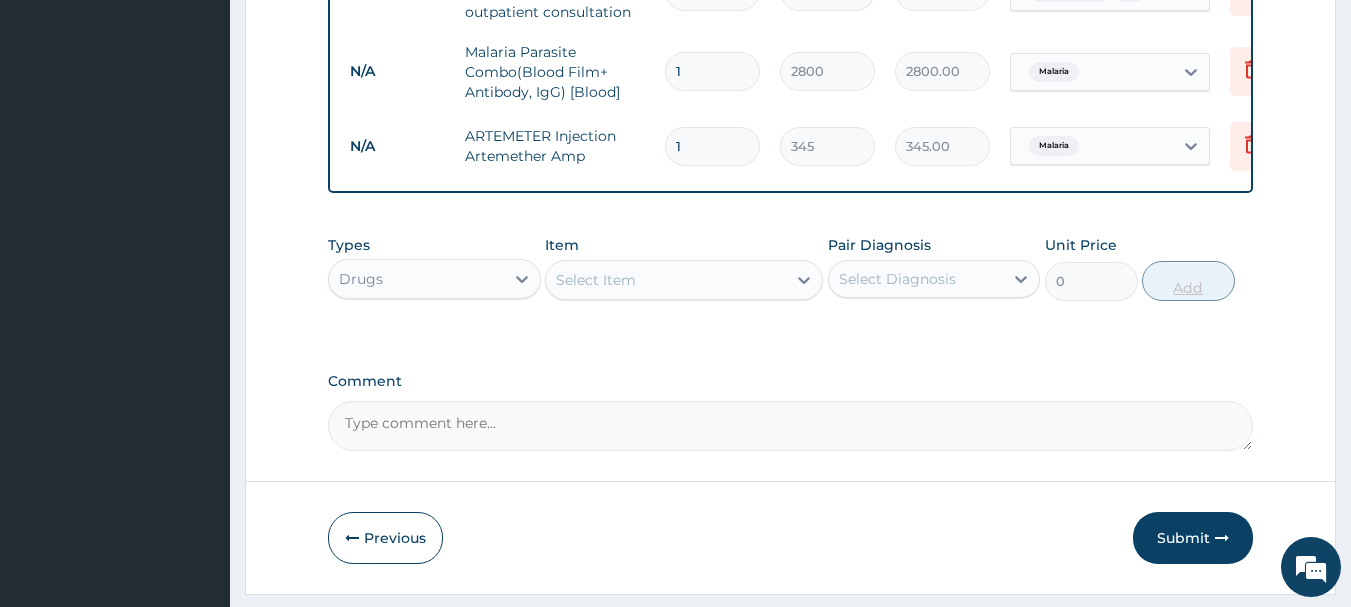type on "0.00" 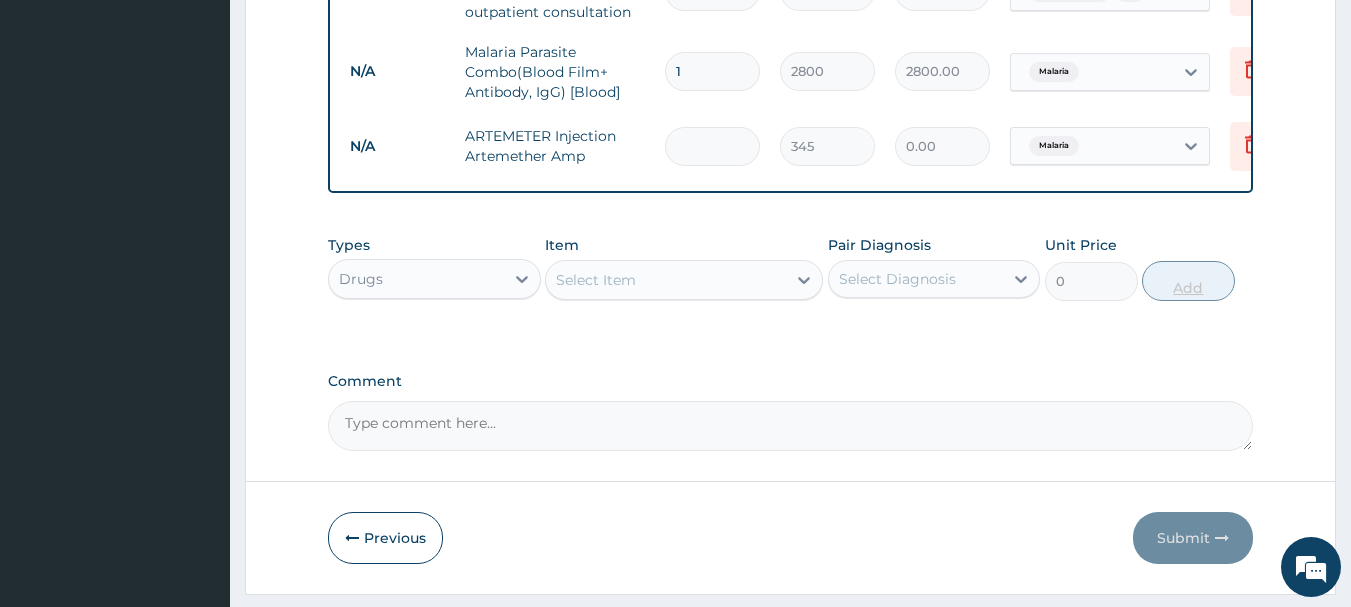 type on "6" 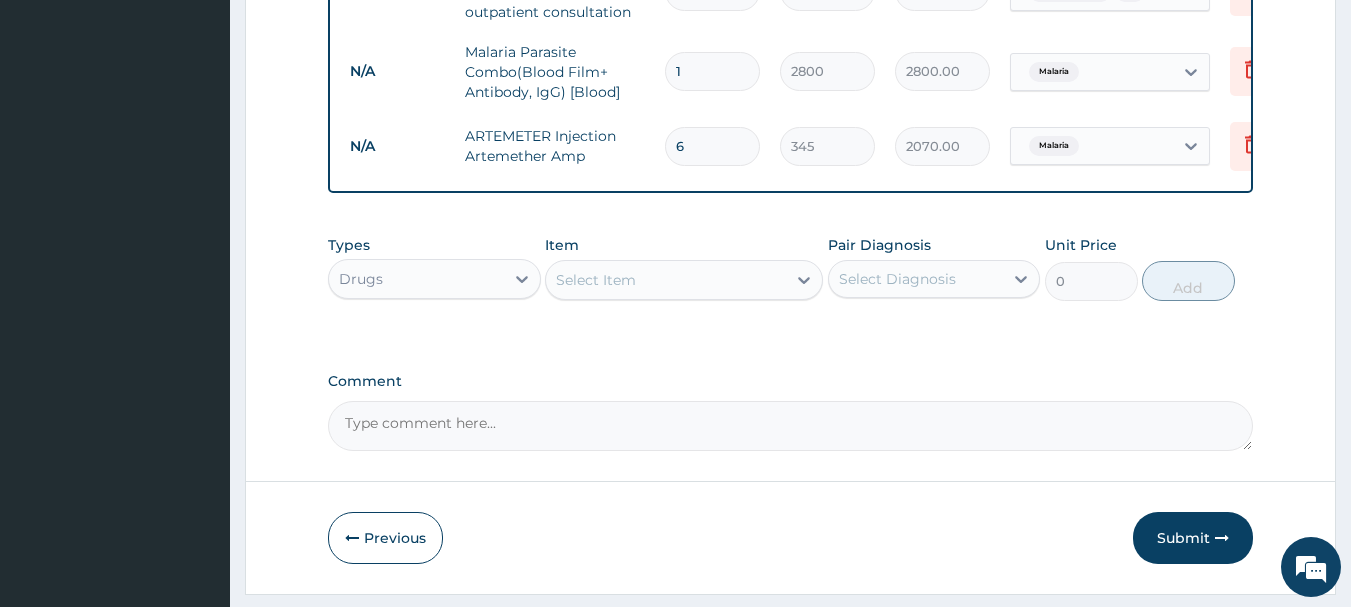 type on "6" 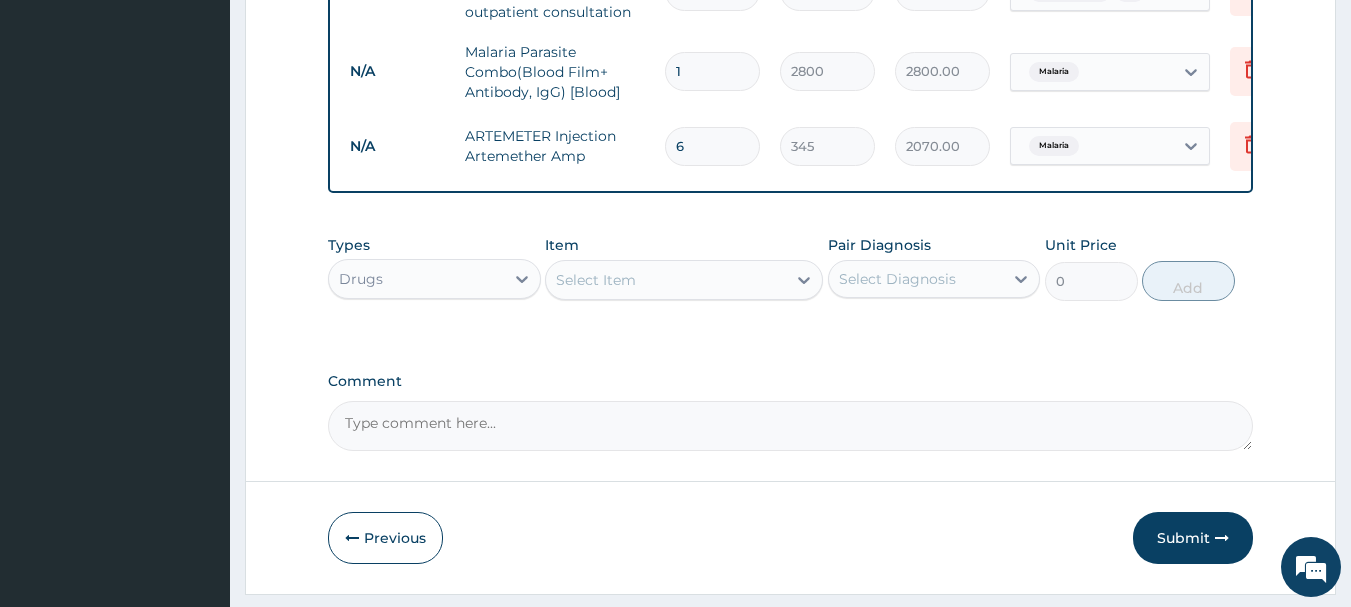 click on "Select Item" at bounding box center [596, 280] 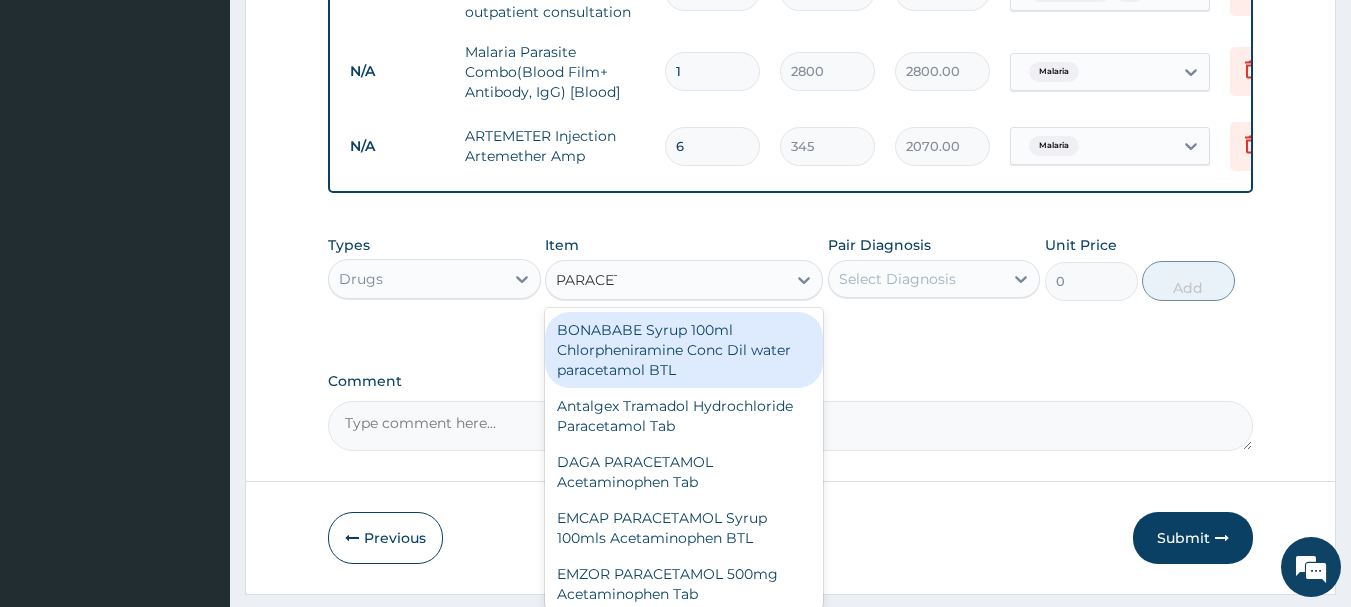 type on "PARACETA" 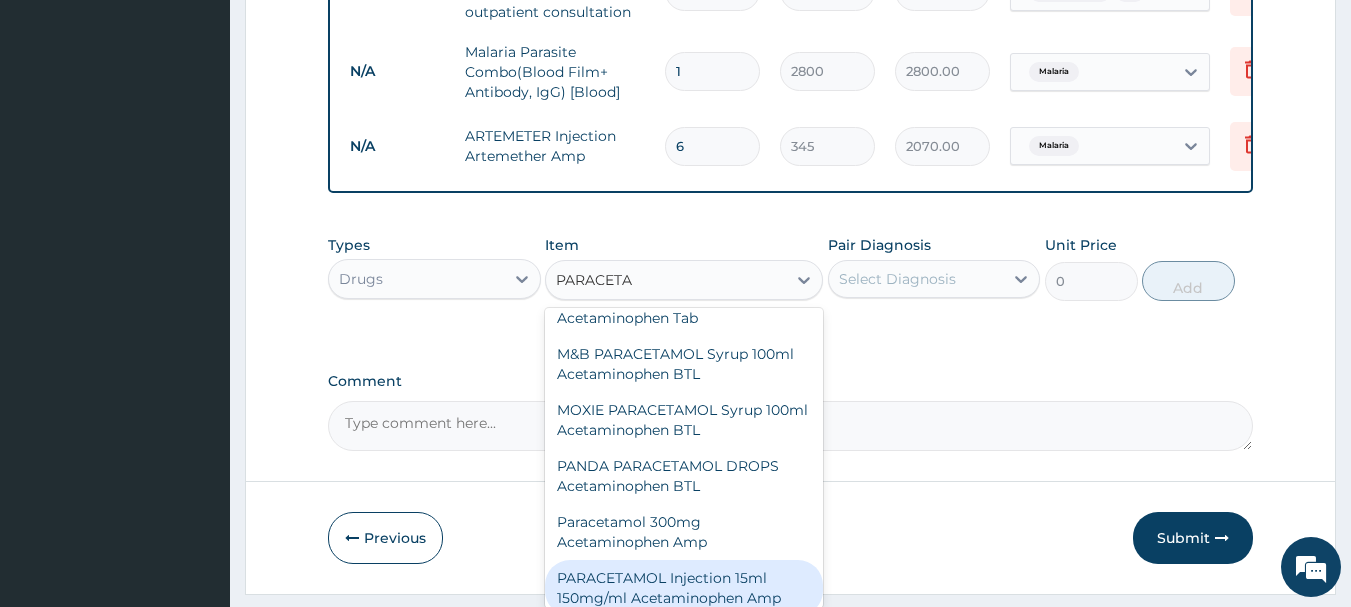 scroll, scrollTop: 600, scrollLeft: 0, axis: vertical 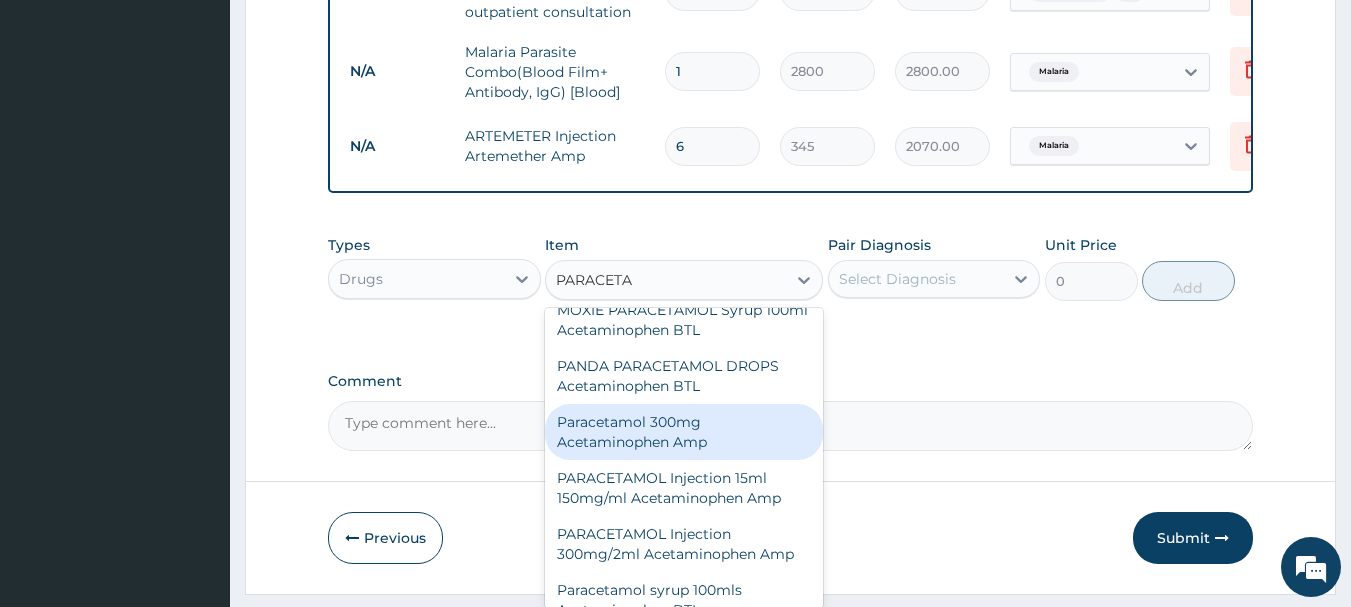 click on "Paracetamol 300mg Acetaminophen Amp" at bounding box center [684, 432] 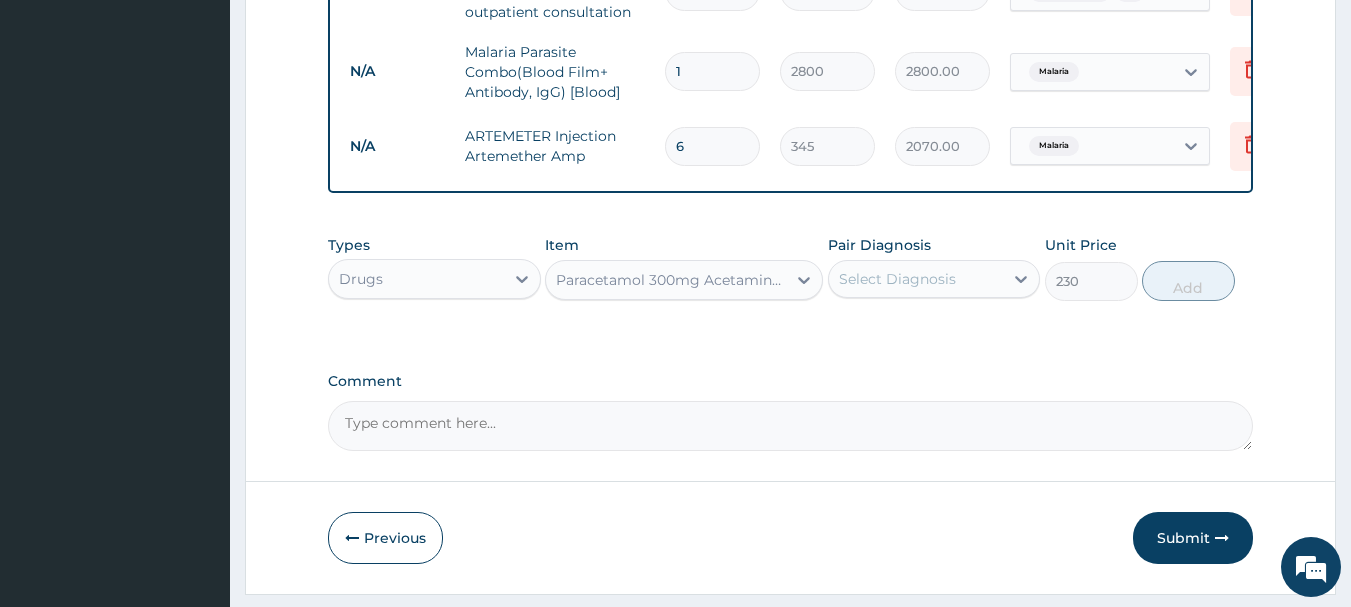 click on "Select Diagnosis" at bounding box center (916, 279) 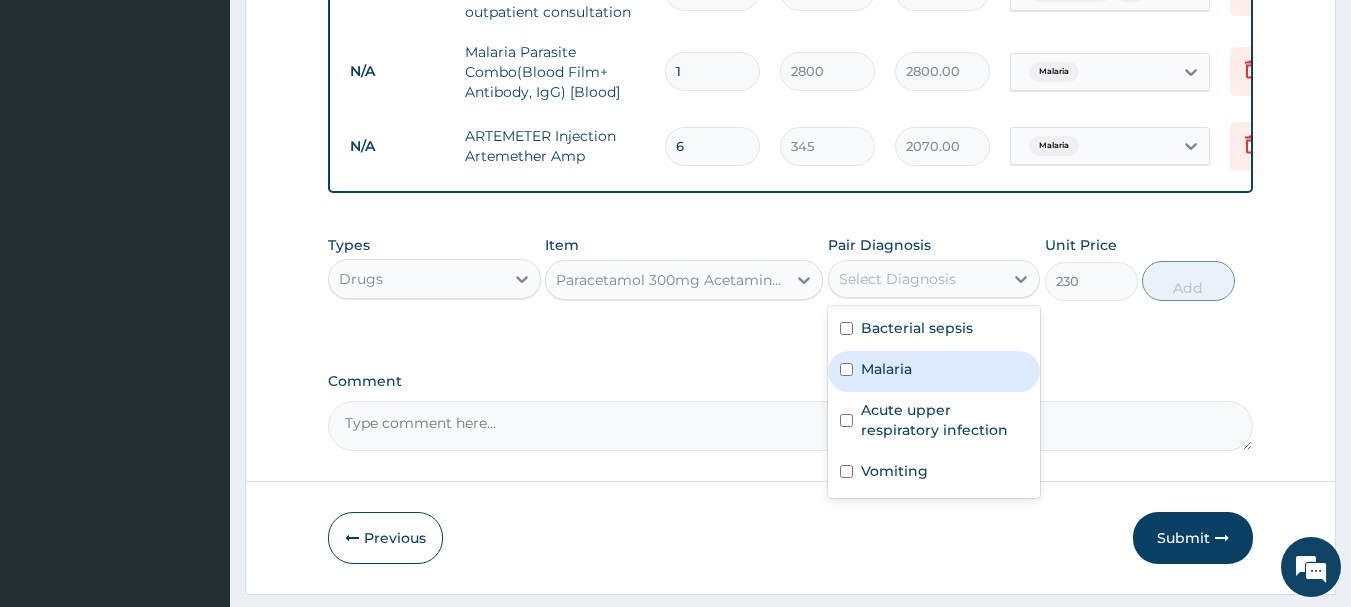 click on "Malaria" at bounding box center [934, 371] 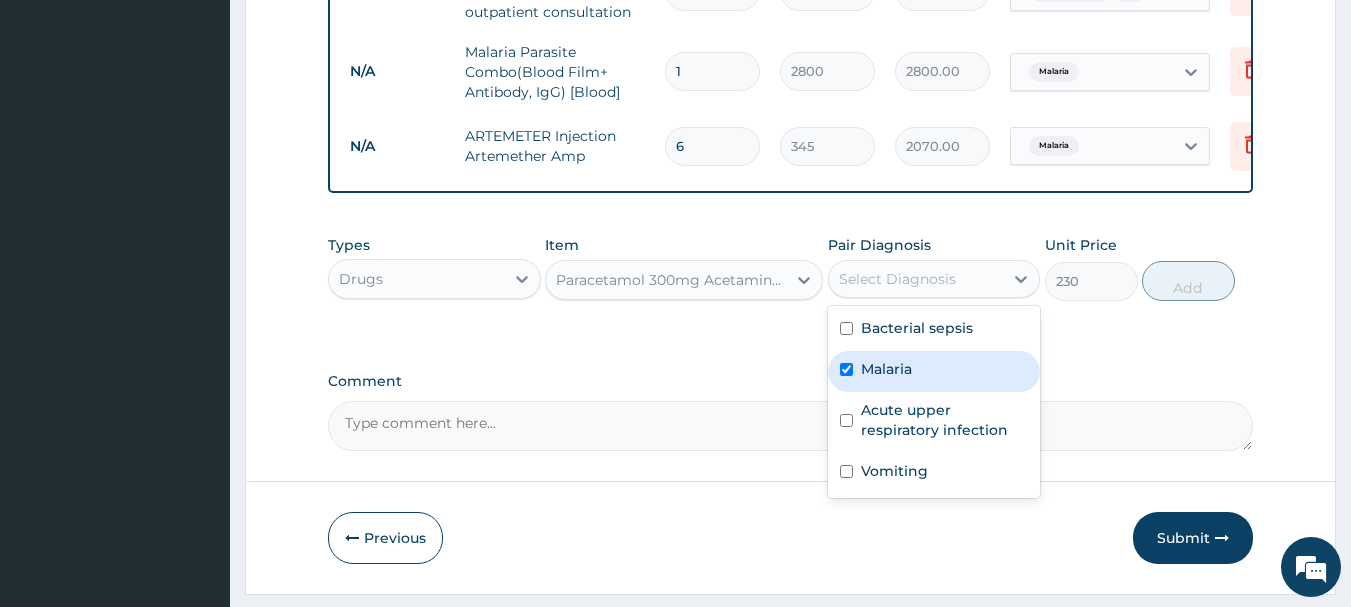 checkbox on "true" 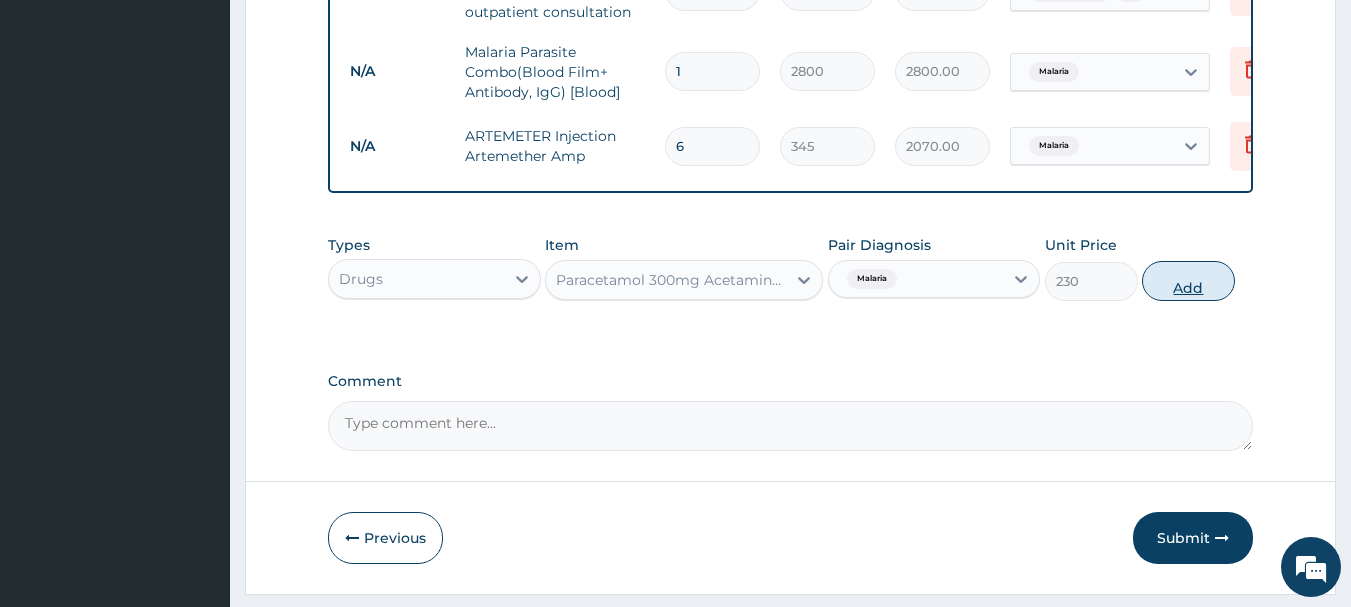 click on "Add" at bounding box center [1188, 281] 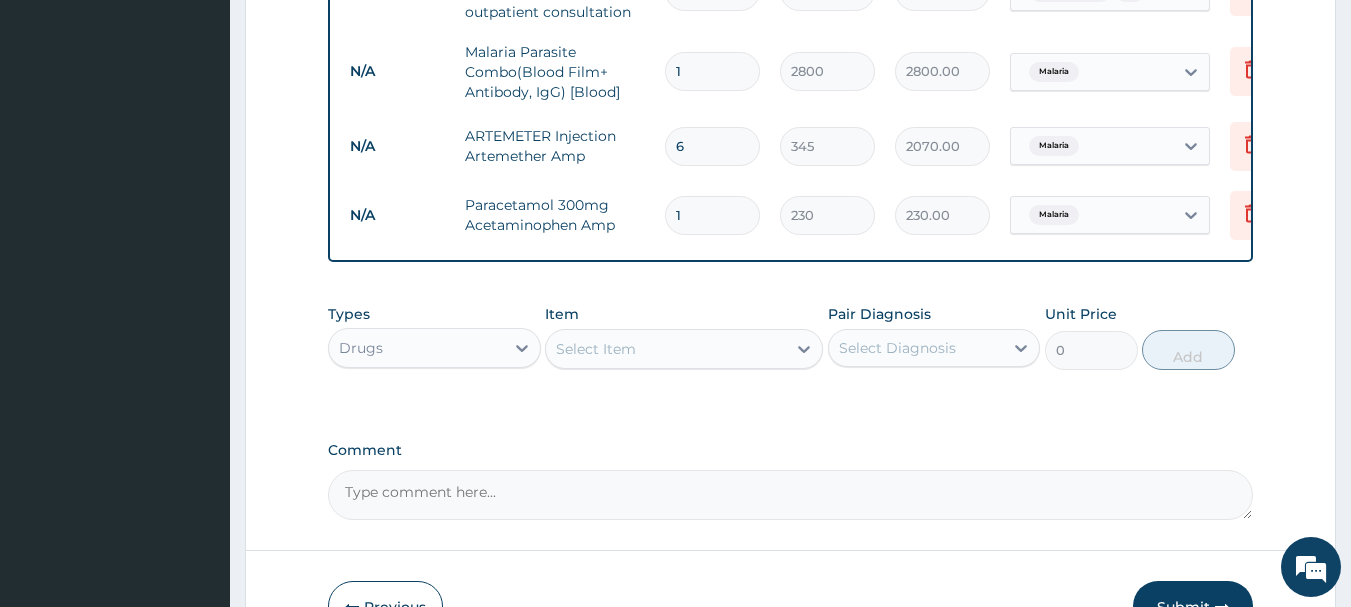 type 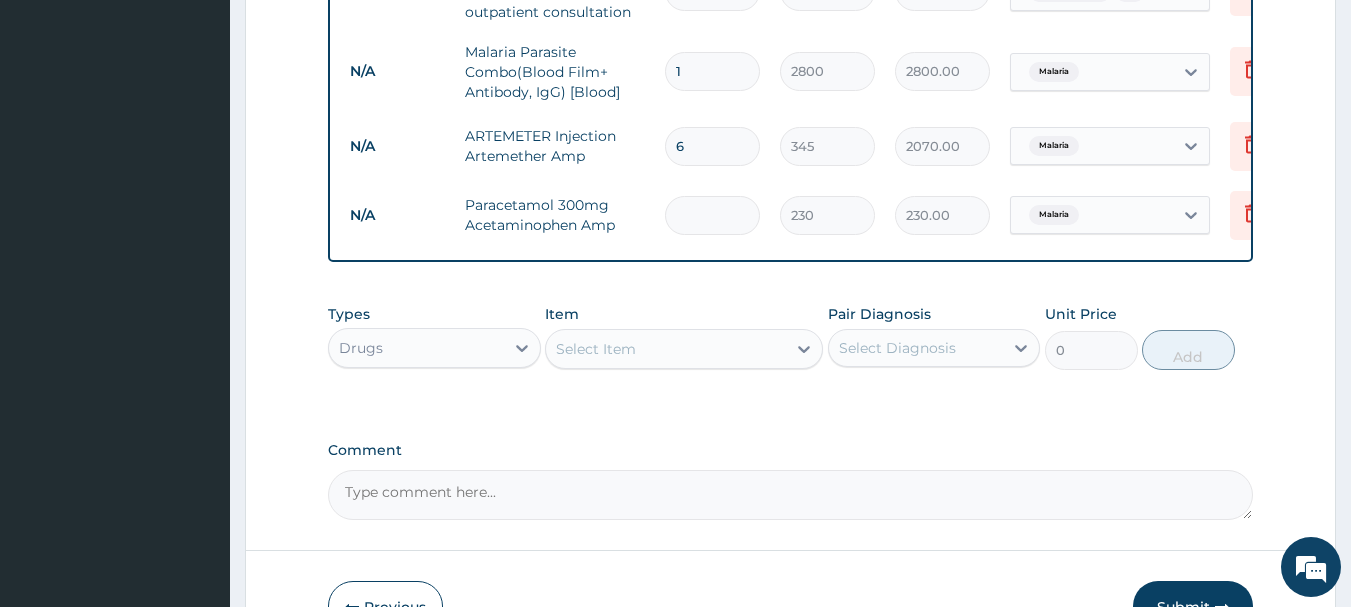 type on "0.00" 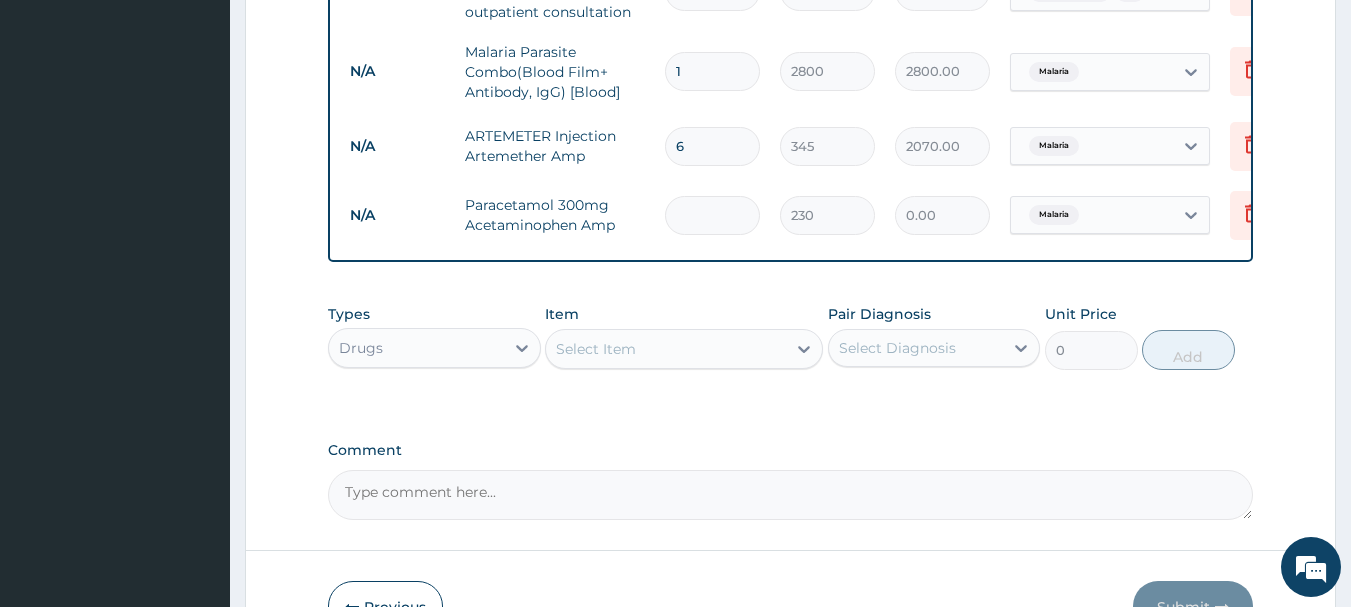 type on "2" 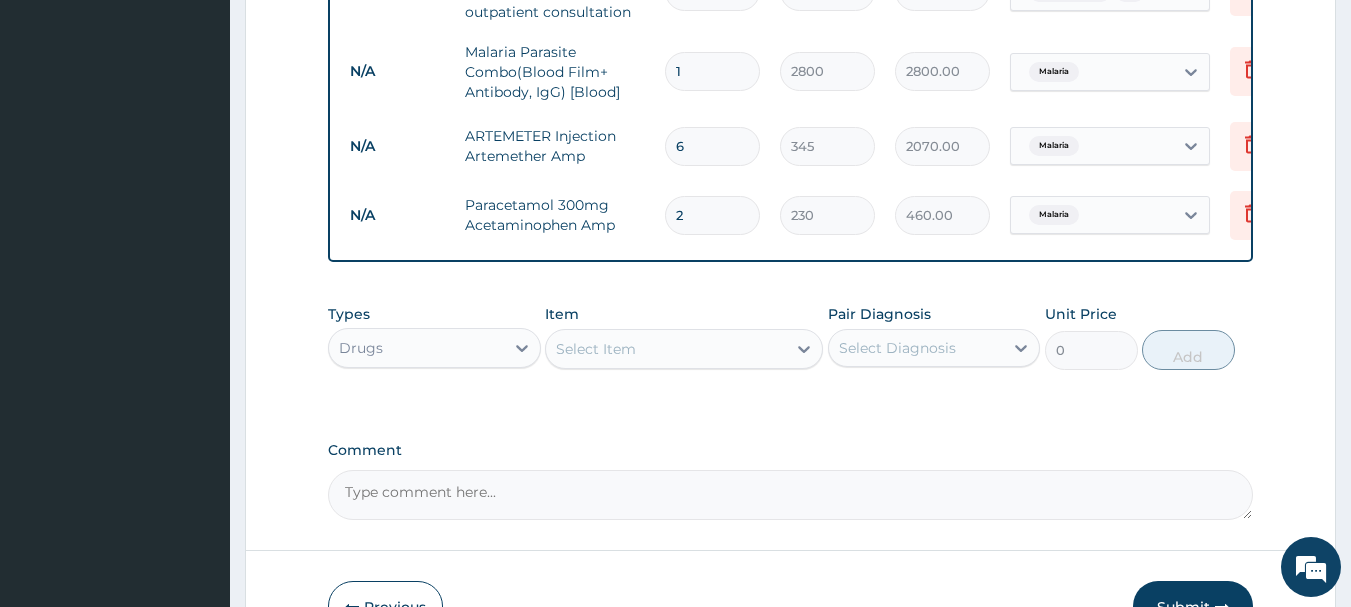 type on "2" 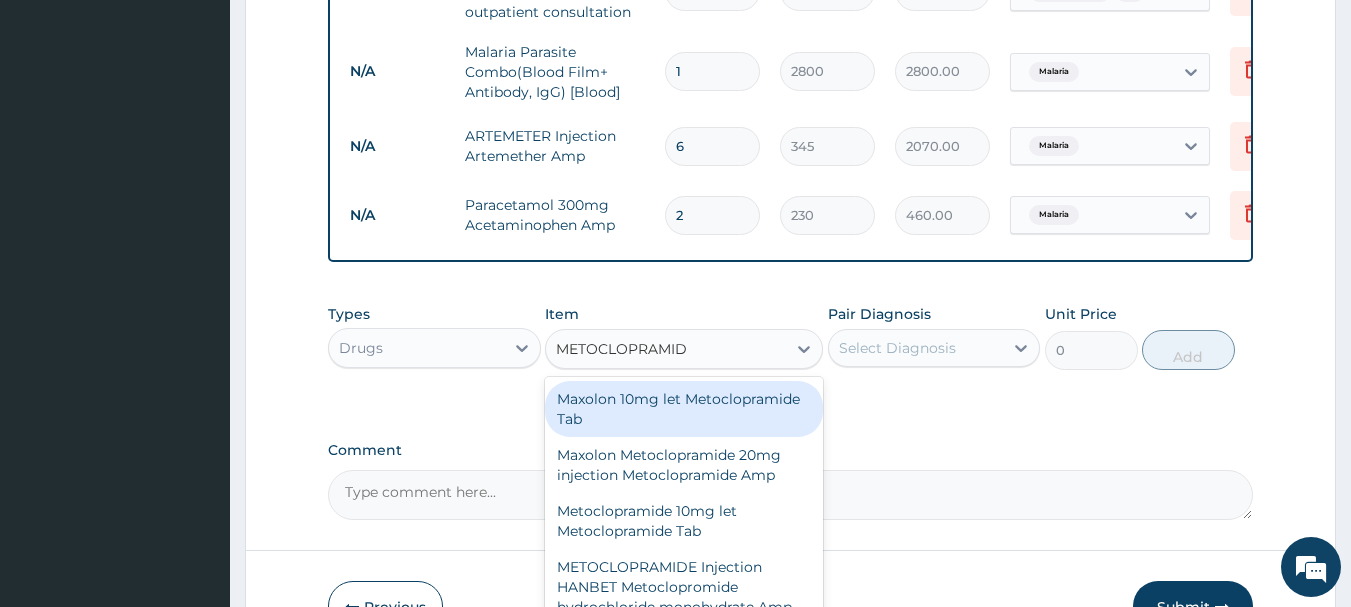type on "METOCLOPRAMIDE" 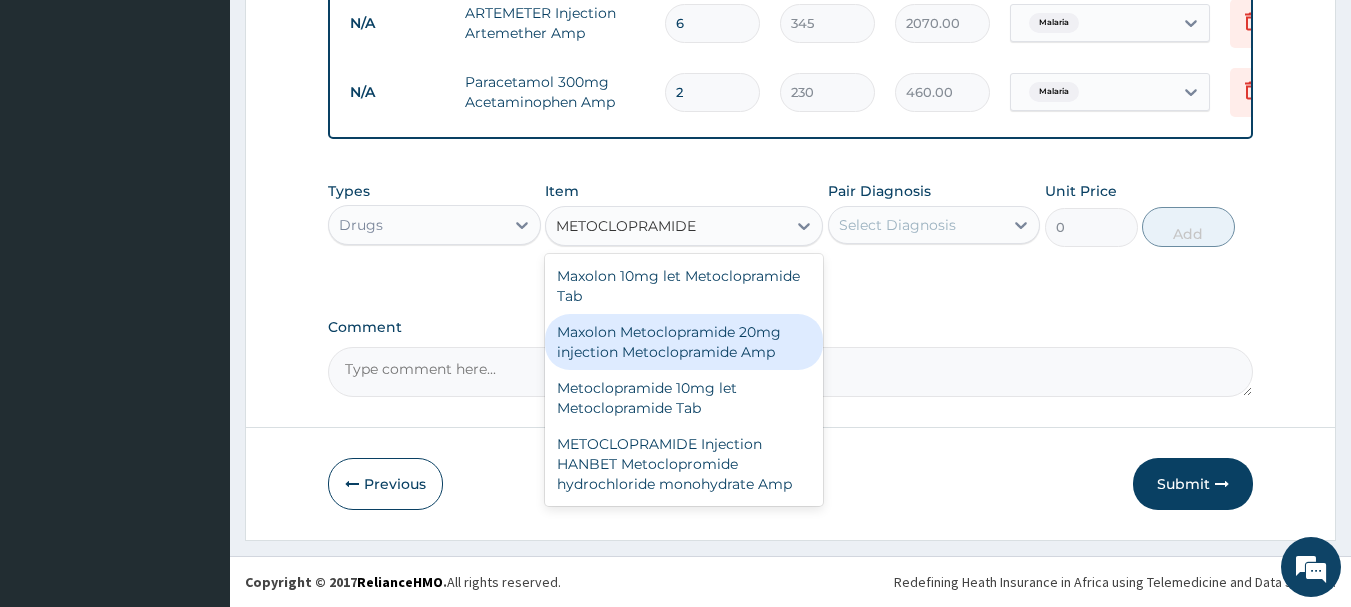 scroll, scrollTop: 1133, scrollLeft: 0, axis: vertical 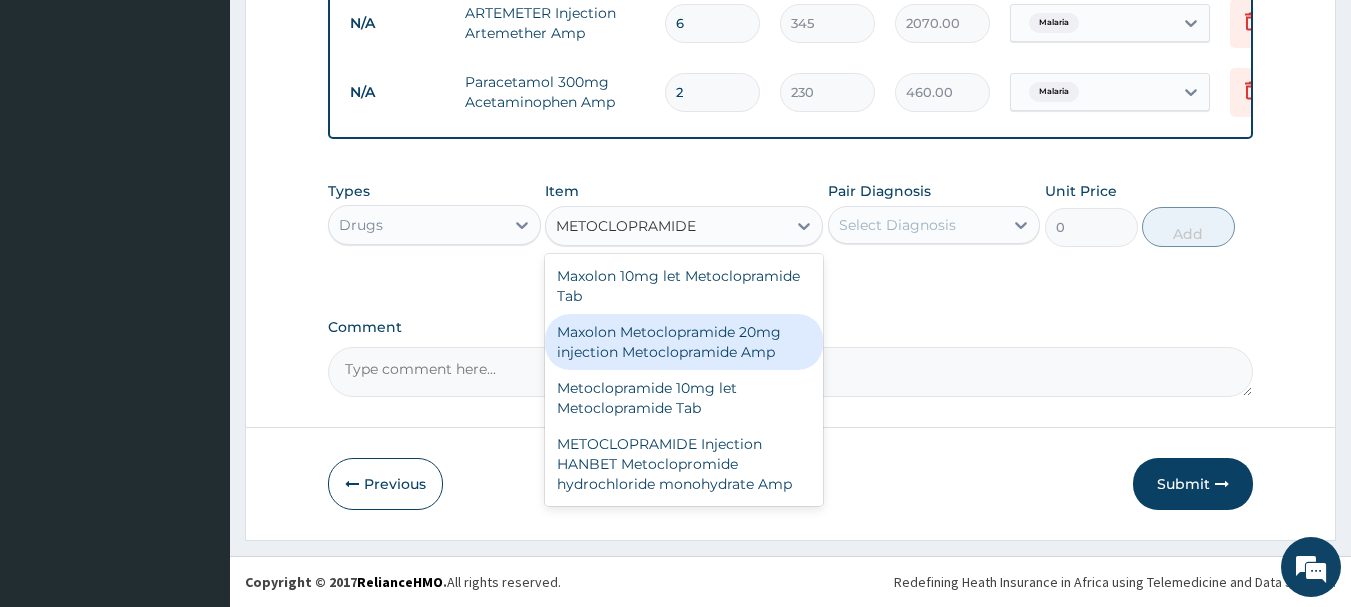 click on "Maxolon Metoclopramide 20mg injection Metoclopramide Amp" at bounding box center [684, 342] 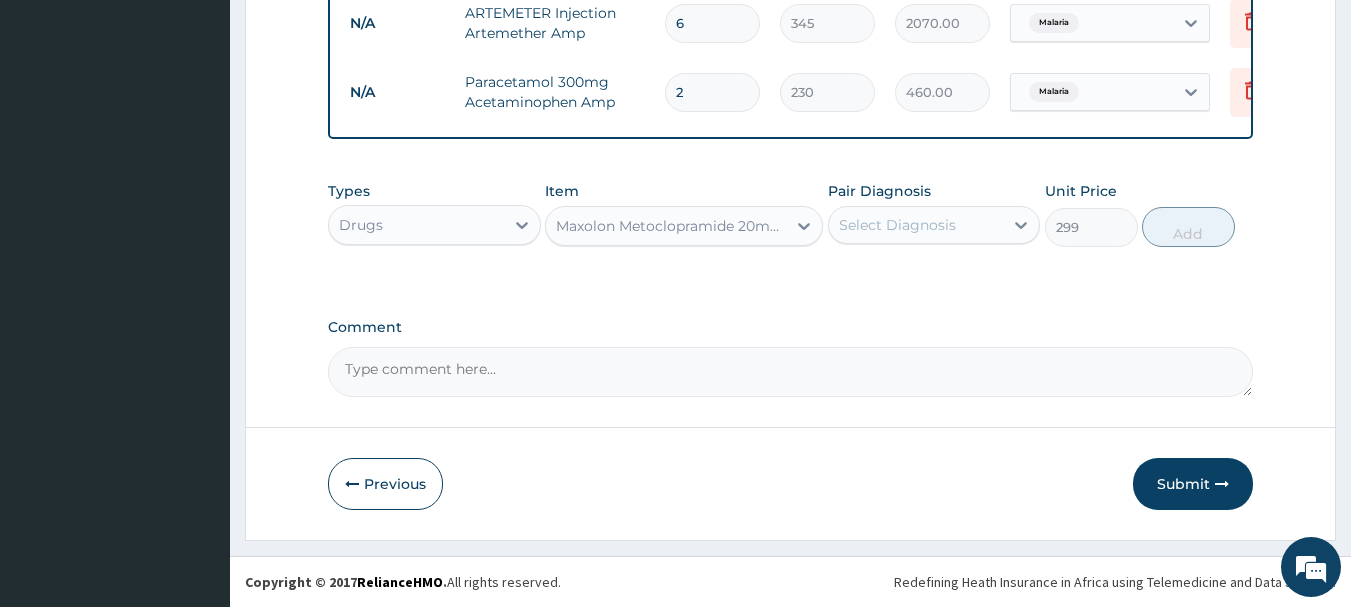 click on "Maxolon Metoclopramide 20mg injection Metoclopramide Amp" at bounding box center (672, 226) 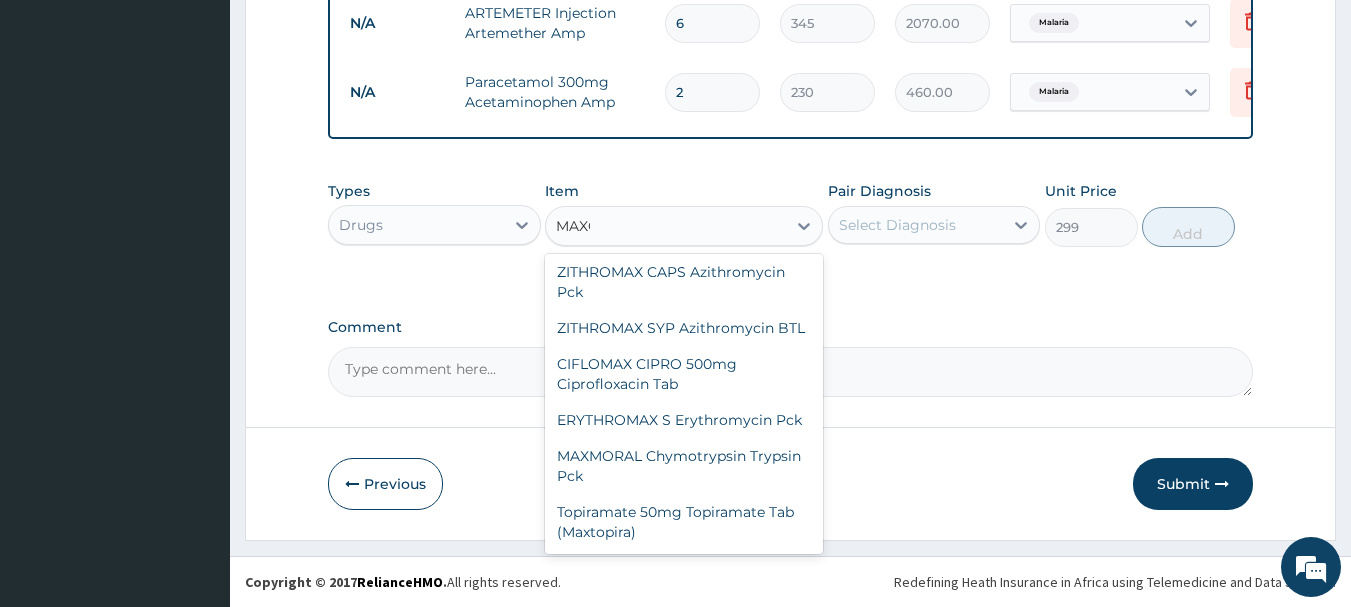 scroll, scrollTop: 0, scrollLeft: 0, axis: both 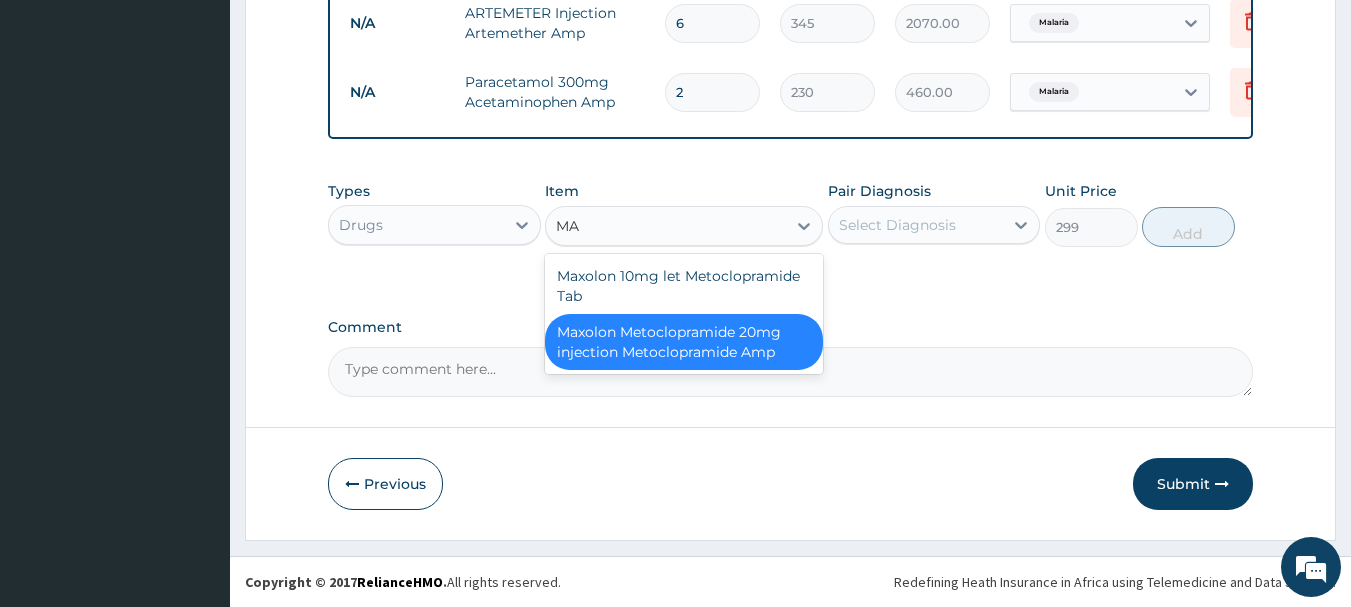 type on "M" 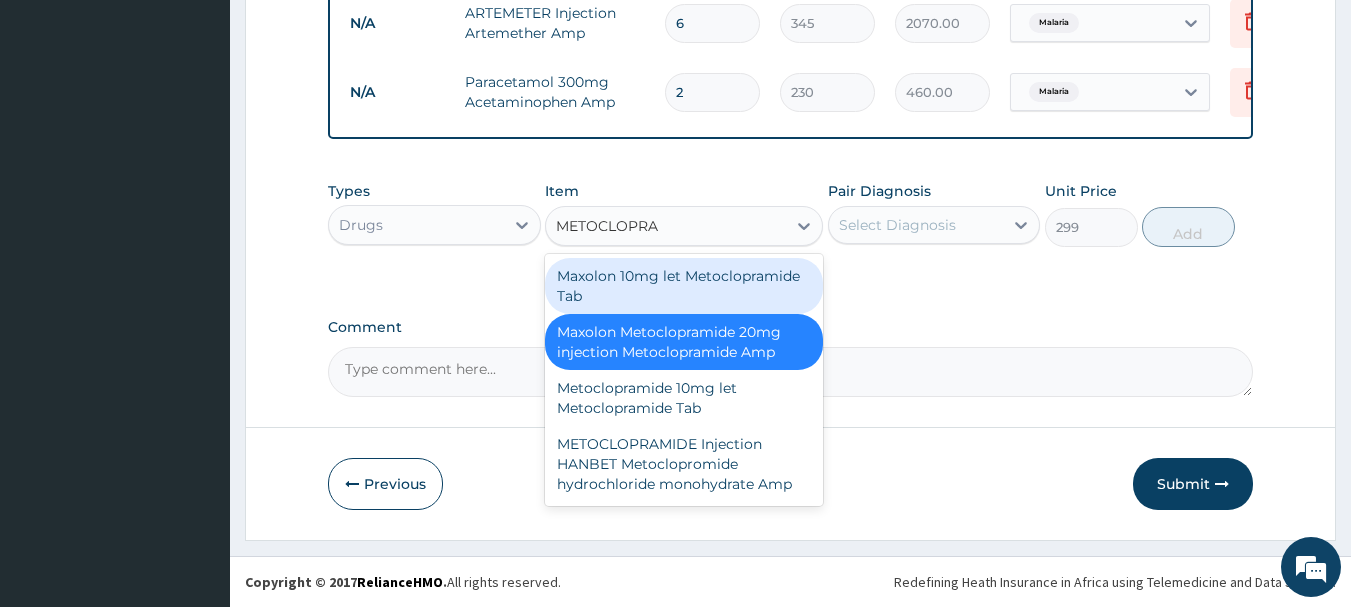 type on "METOCLOPRAM" 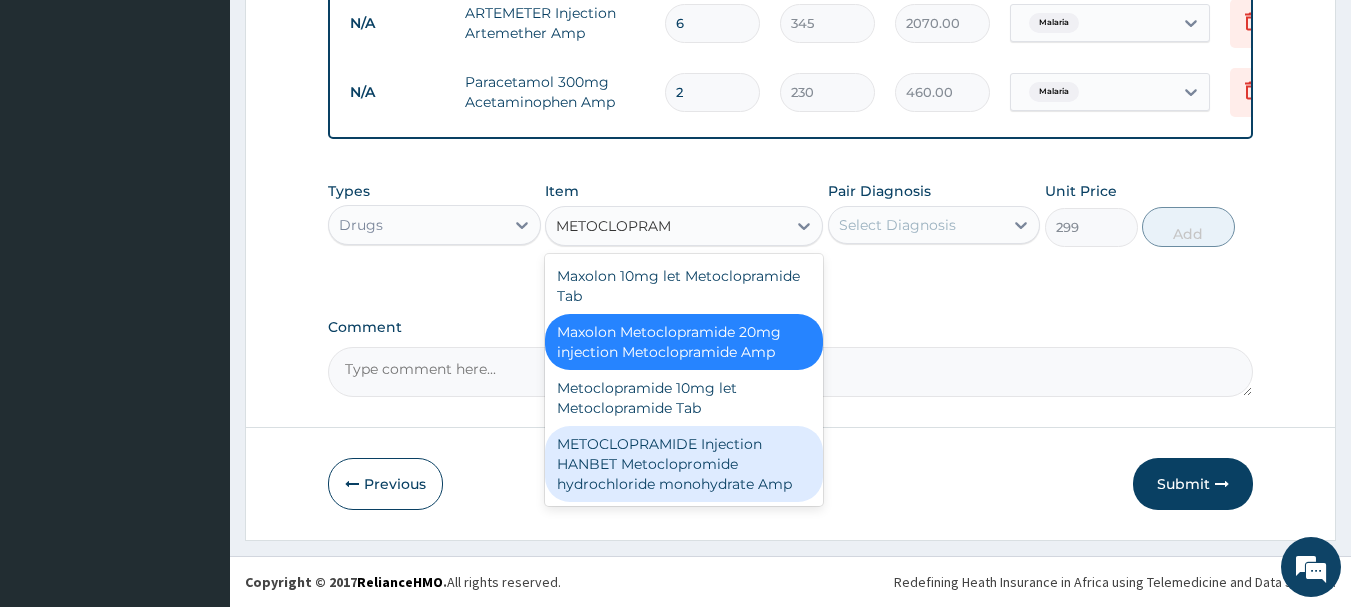 click on "METOCLOPRAMIDE Injection HANBET Metoclopromide hydrochloride monohydrate Amp" at bounding box center (684, 464) 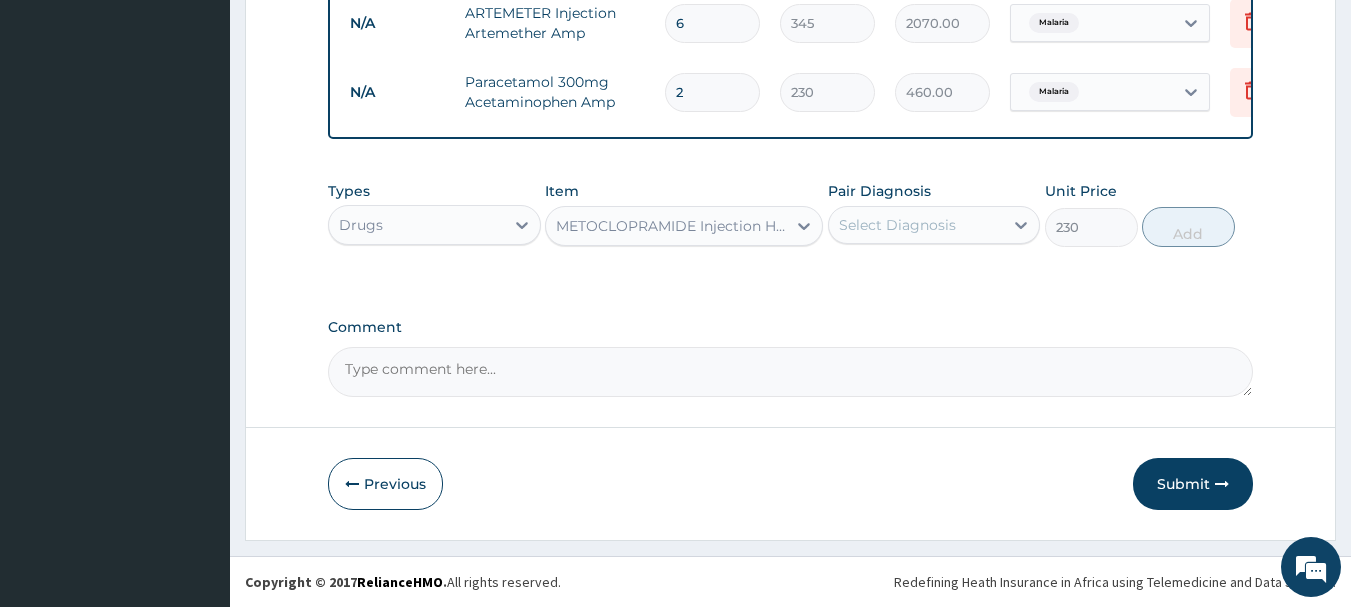 click on "METOCLOPRAMIDE Injection HANBET Metoclopromide hydrochloride monohydrate Amp" at bounding box center [672, 226] 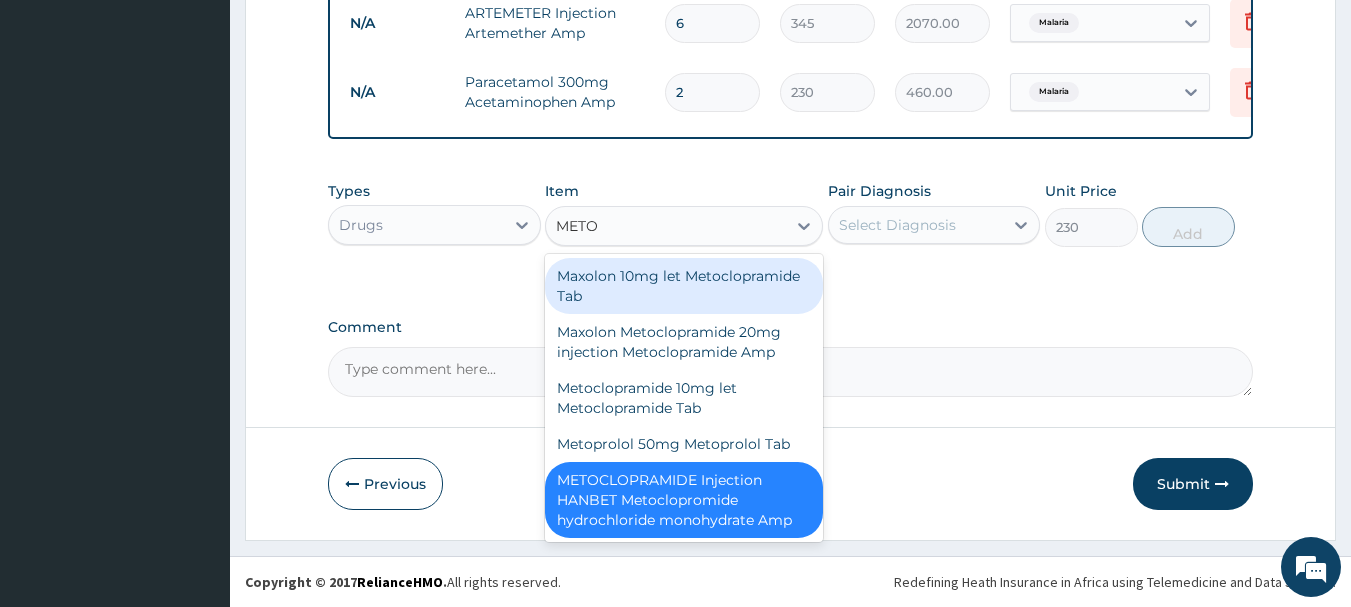 scroll, scrollTop: 0, scrollLeft: 0, axis: both 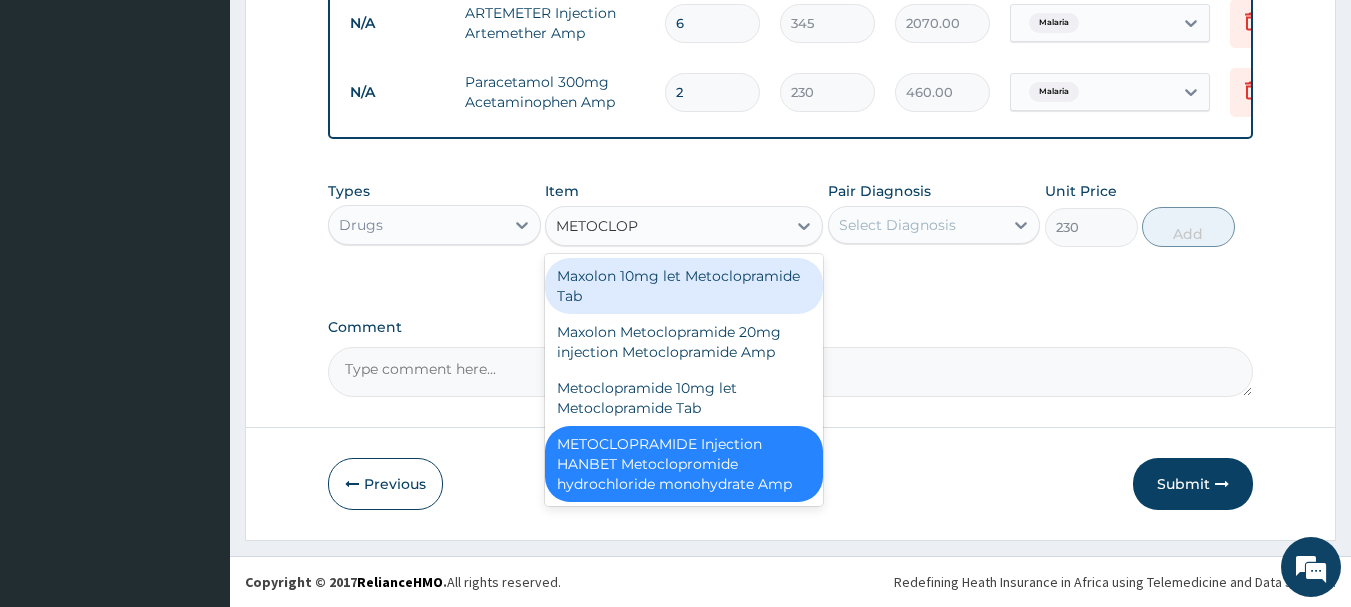 type on "METOCLOPR" 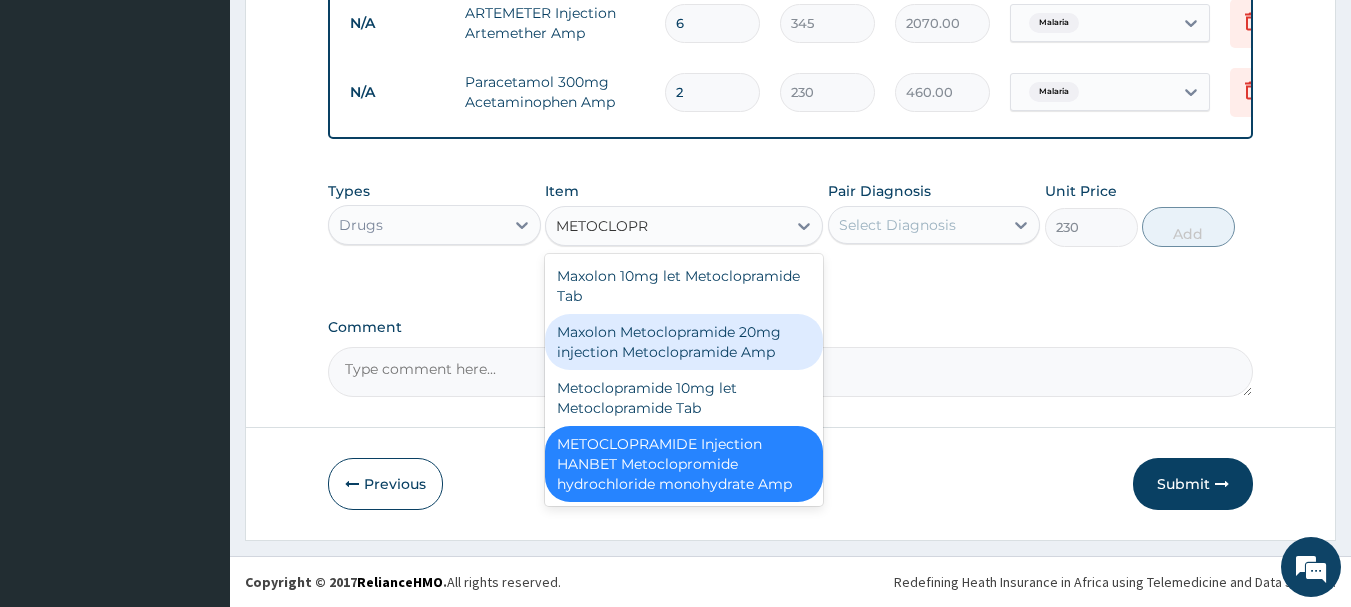 click on "Maxolon Metoclopramide 20mg injection Metoclopramide Amp" at bounding box center (684, 342) 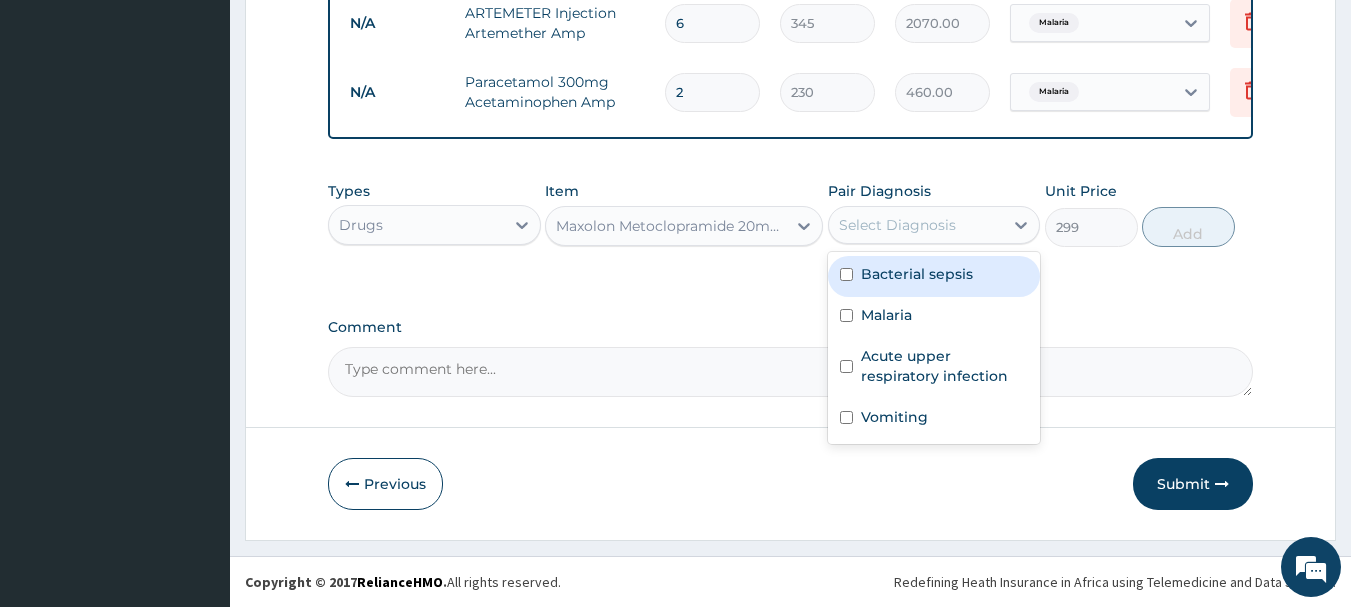 click on "Select Diagnosis" at bounding box center (897, 225) 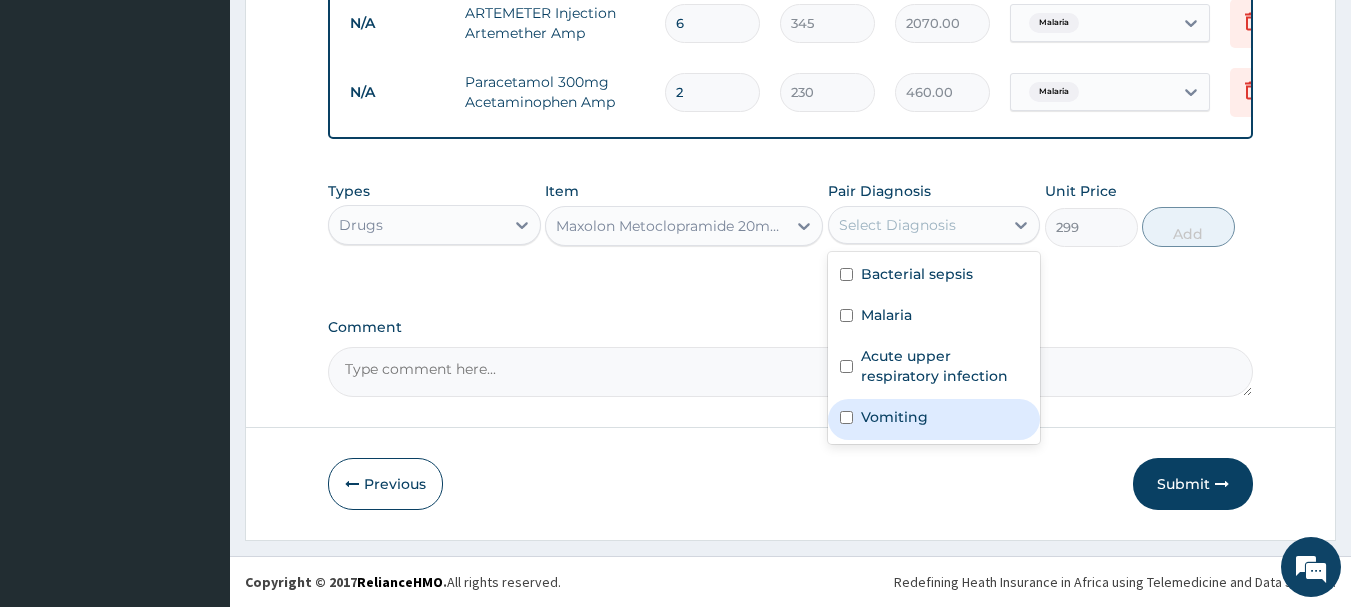 click on "Vomiting" at bounding box center [894, 417] 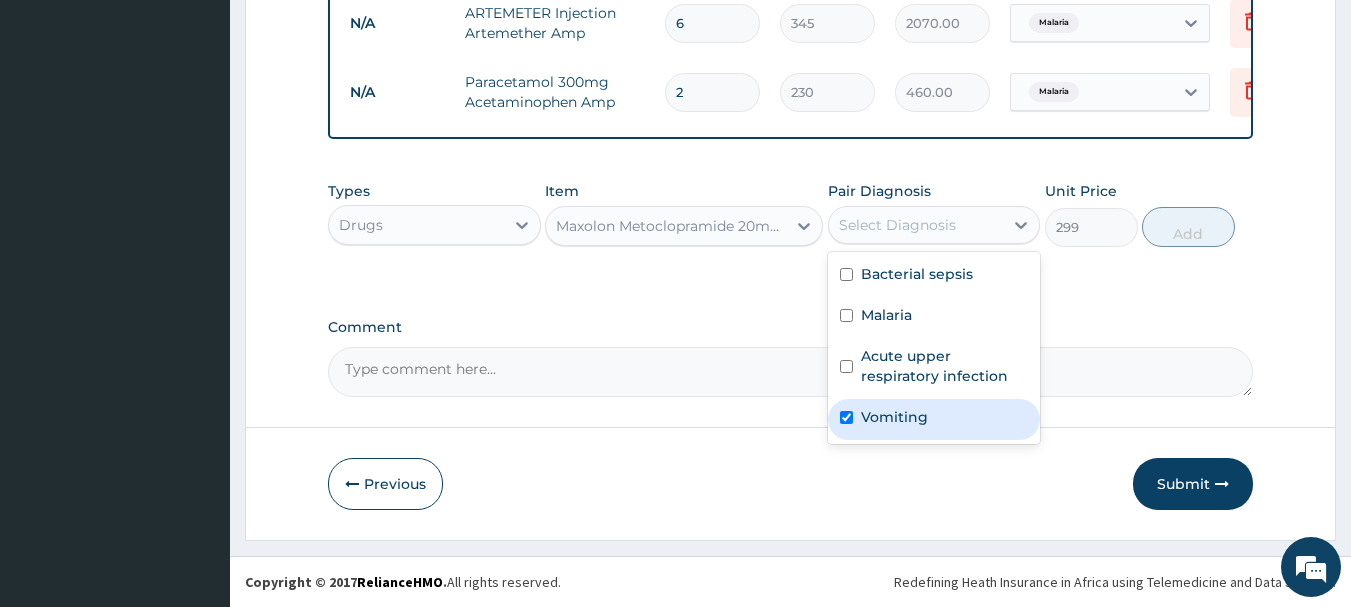 checkbox on "true" 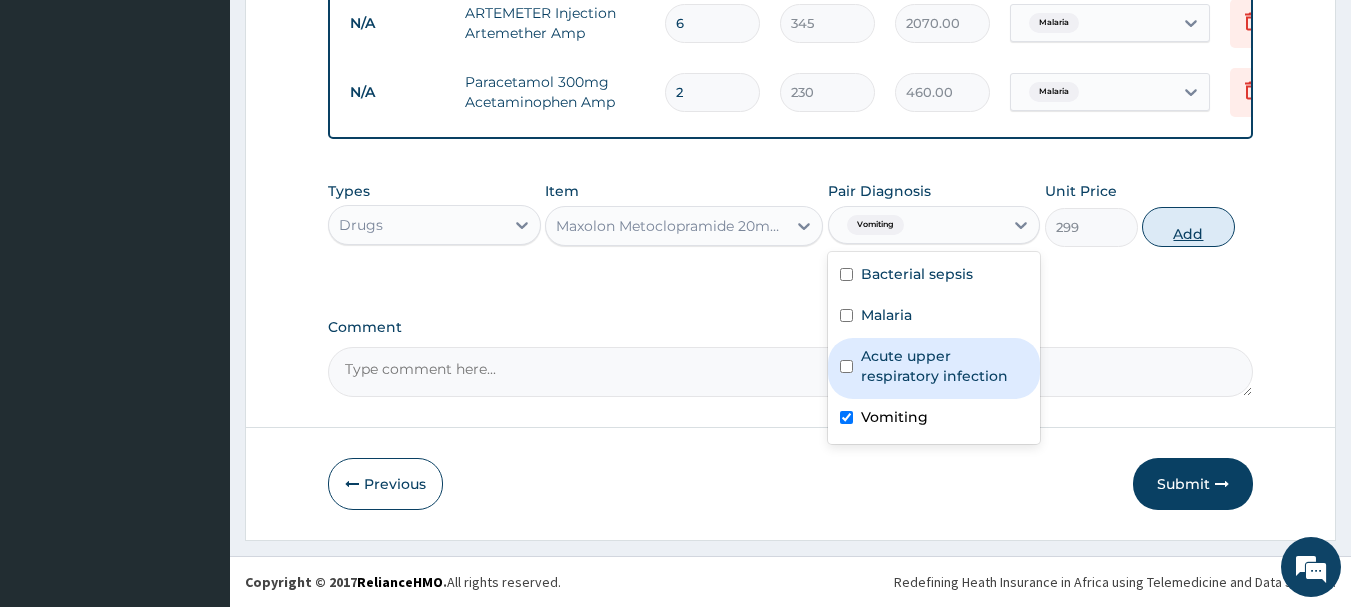 click on "Add" at bounding box center (1188, 227) 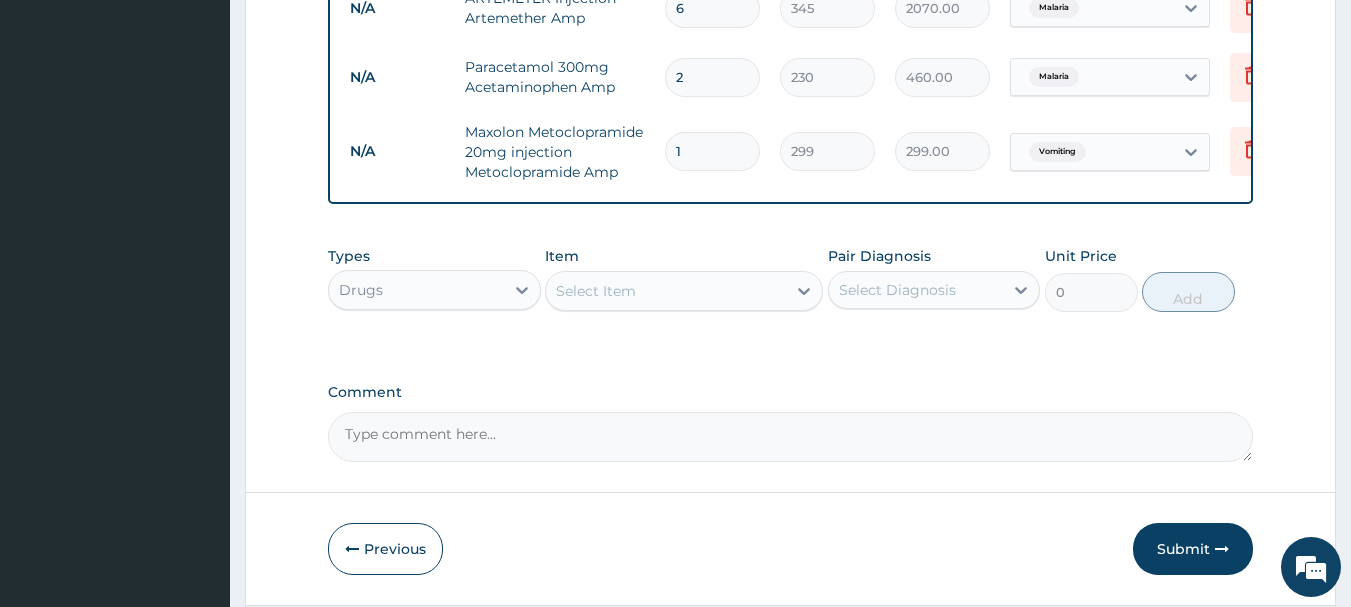 scroll, scrollTop: 1121, scrollLeft: 0, axis: vertical 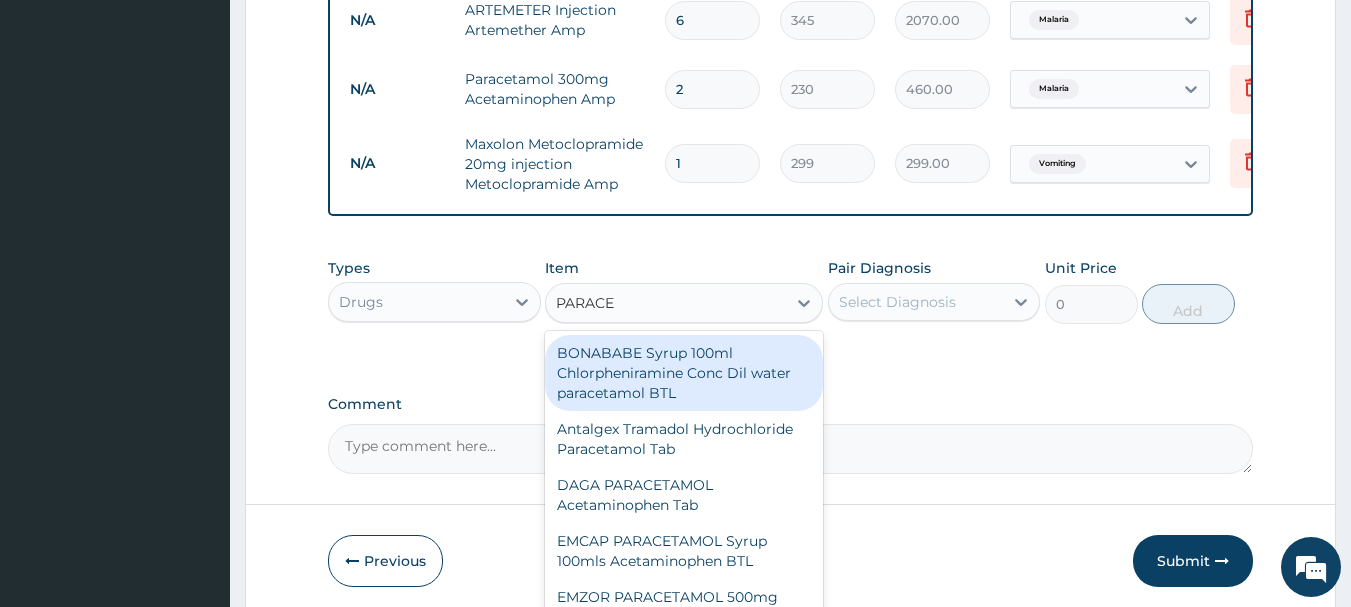 type on "PARACET" 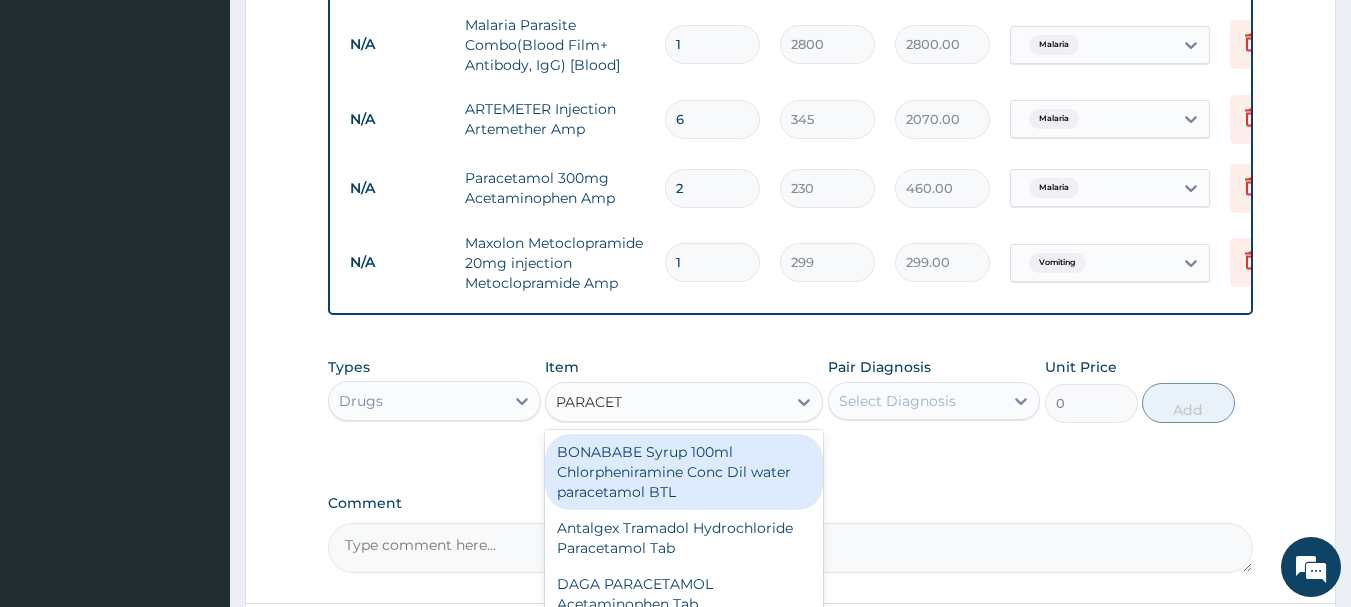 scroll, scrollTop: 1021, scrollLeft: 0, axis: vertical 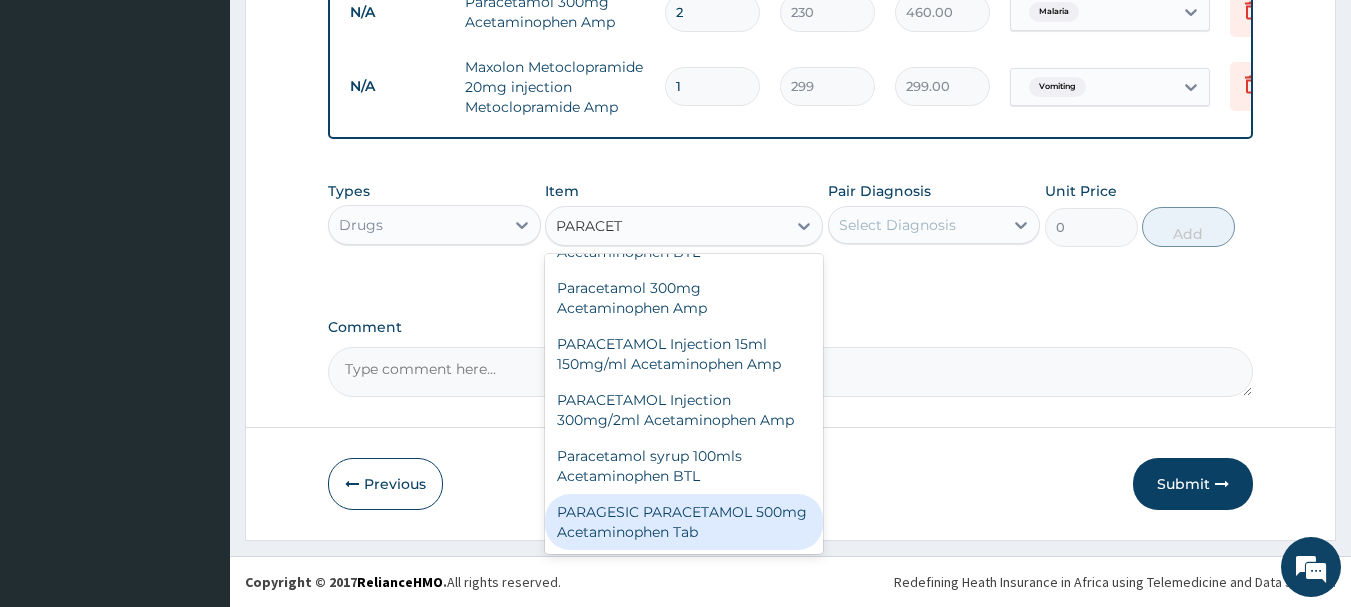 click on "PARAGESIC PARACETAMOL 500mg Acetaminophen Tab" at bounding box center (684, 522) 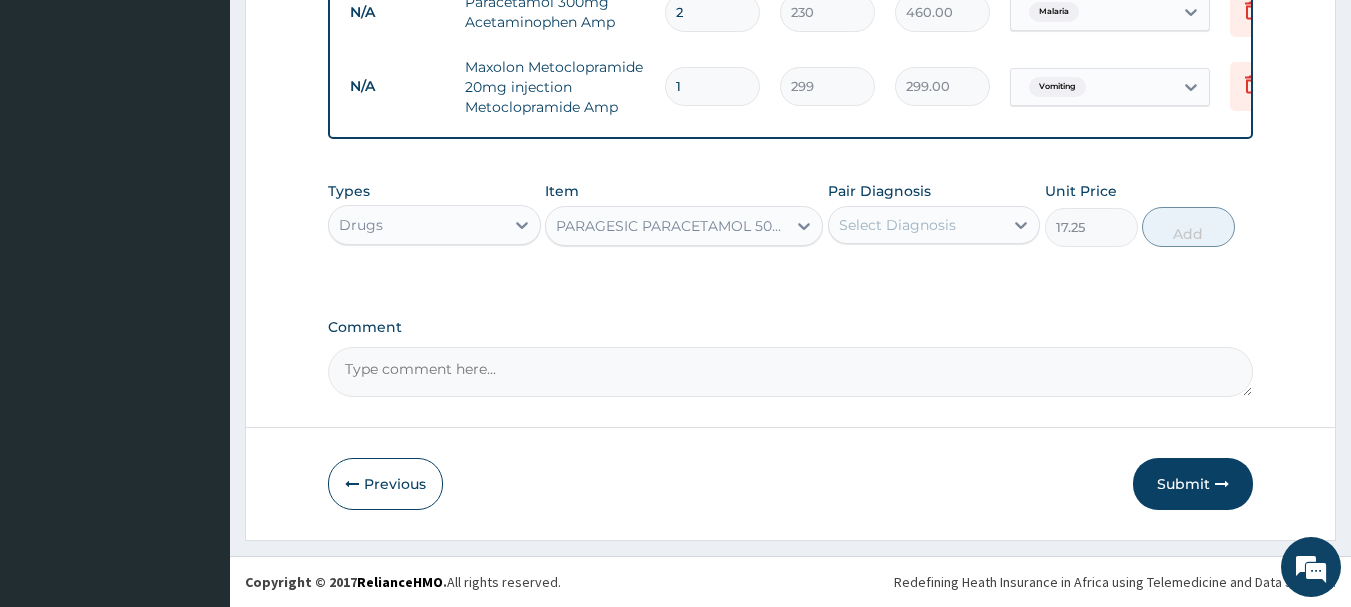 click on "Select Diagnosis" at bounding box center (916, 225) 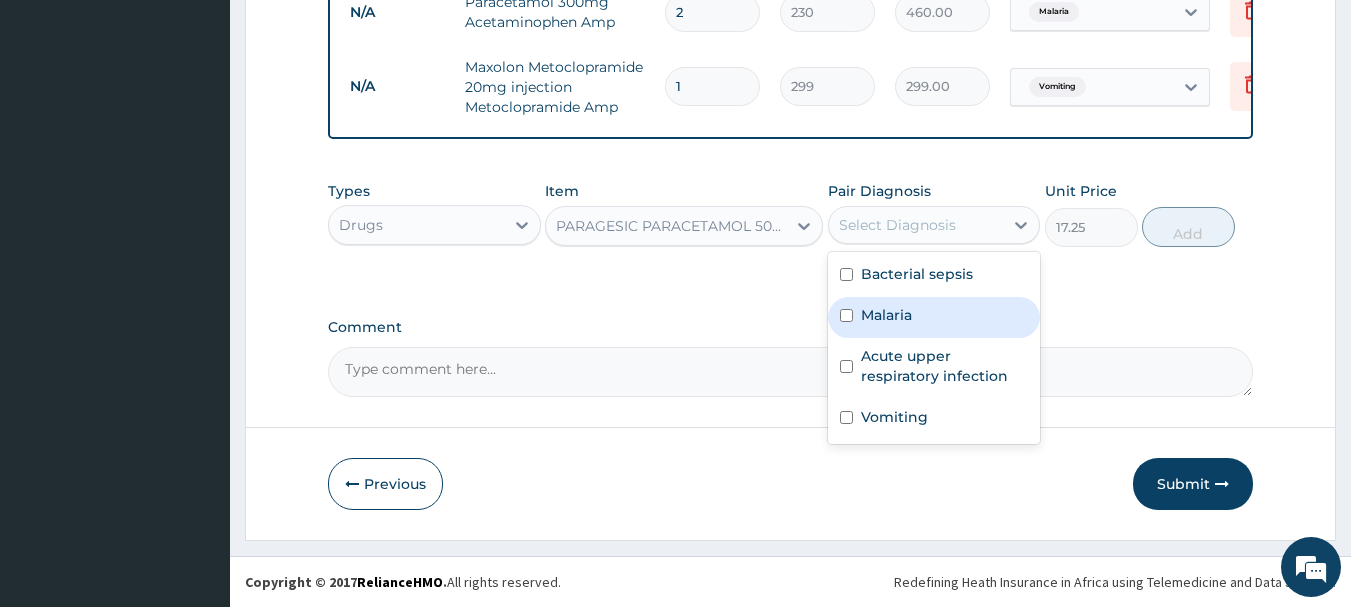 click on "Malaria" at bounding box center (886, 315) 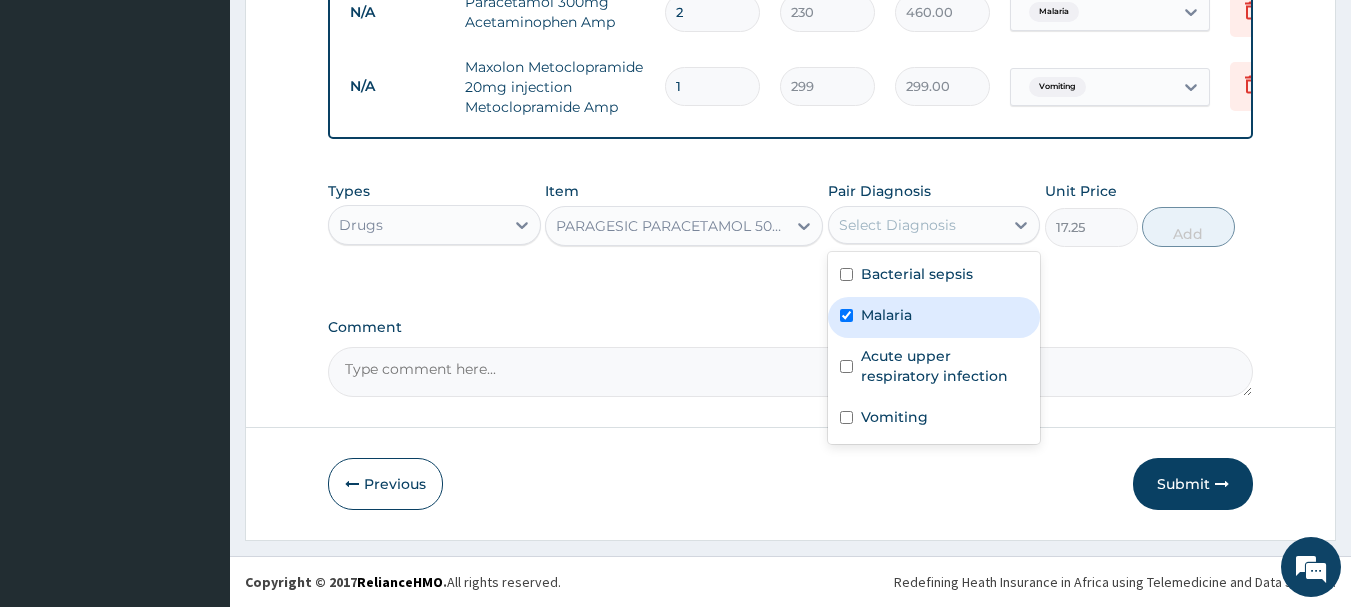 checkbox on "true" 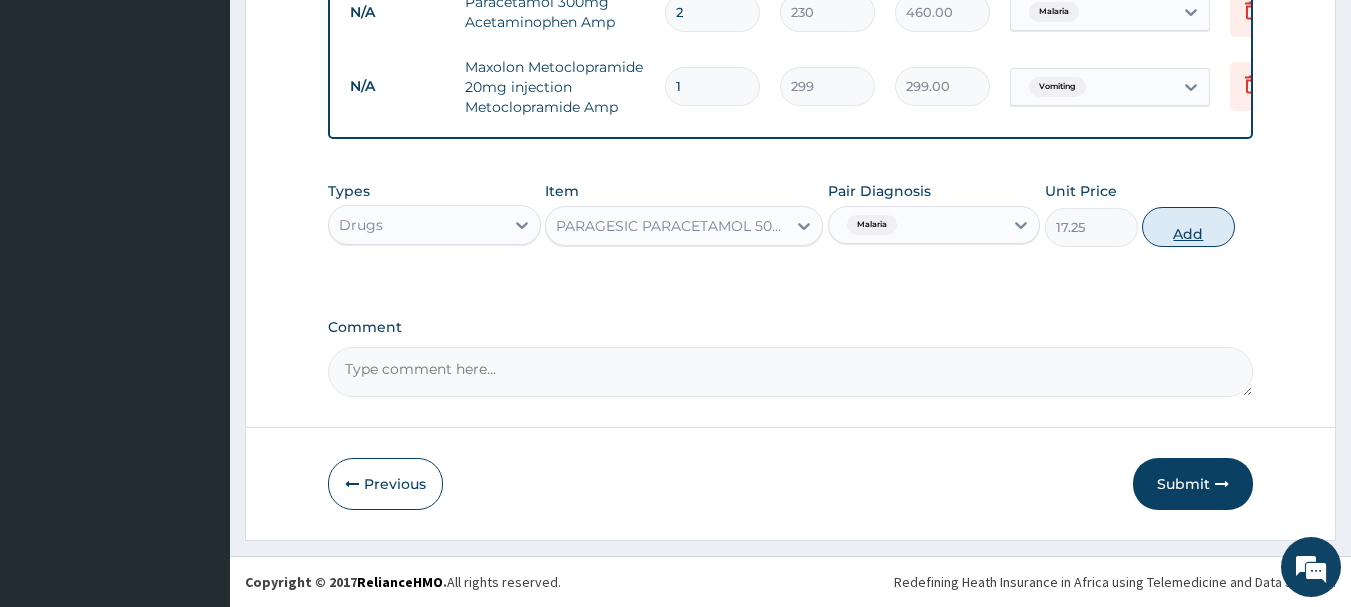 click on "Add" at bounding box center [1188, 227] 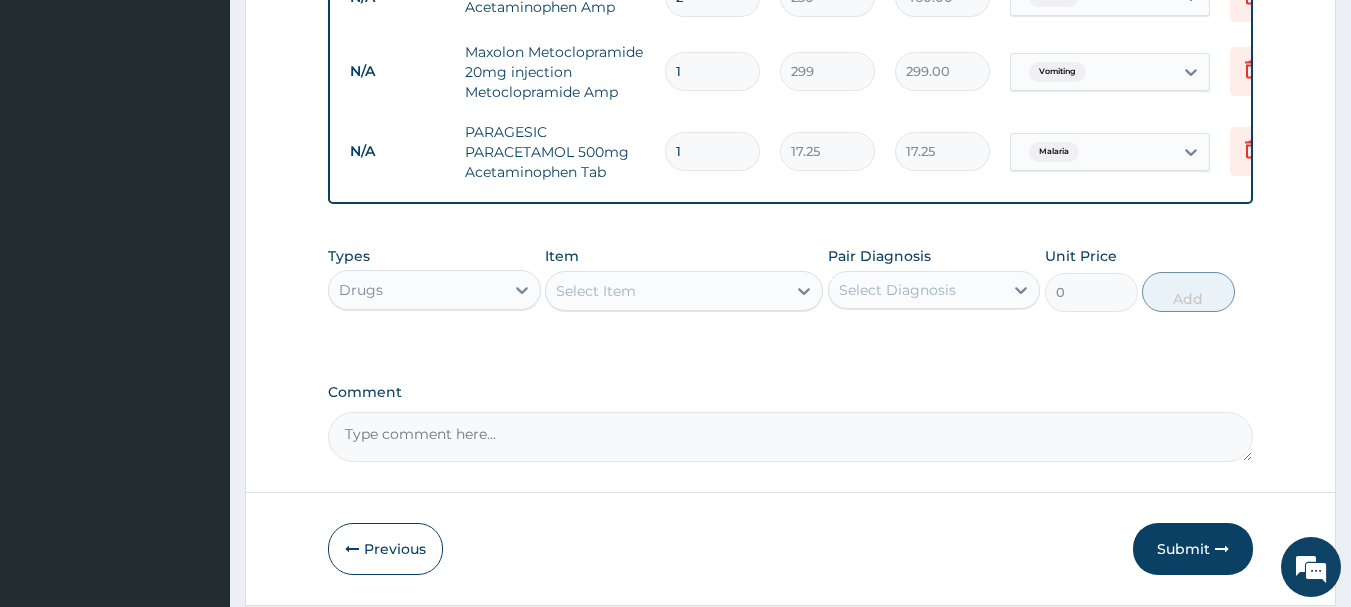 type on "18" 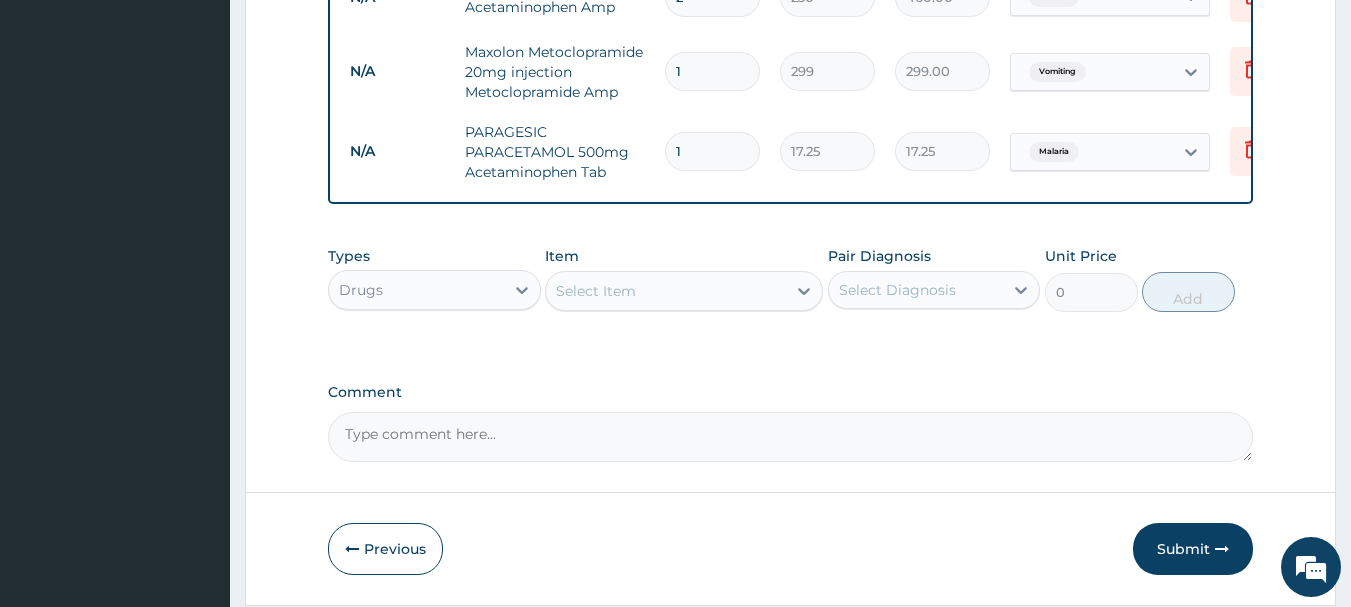 type on "310.50" 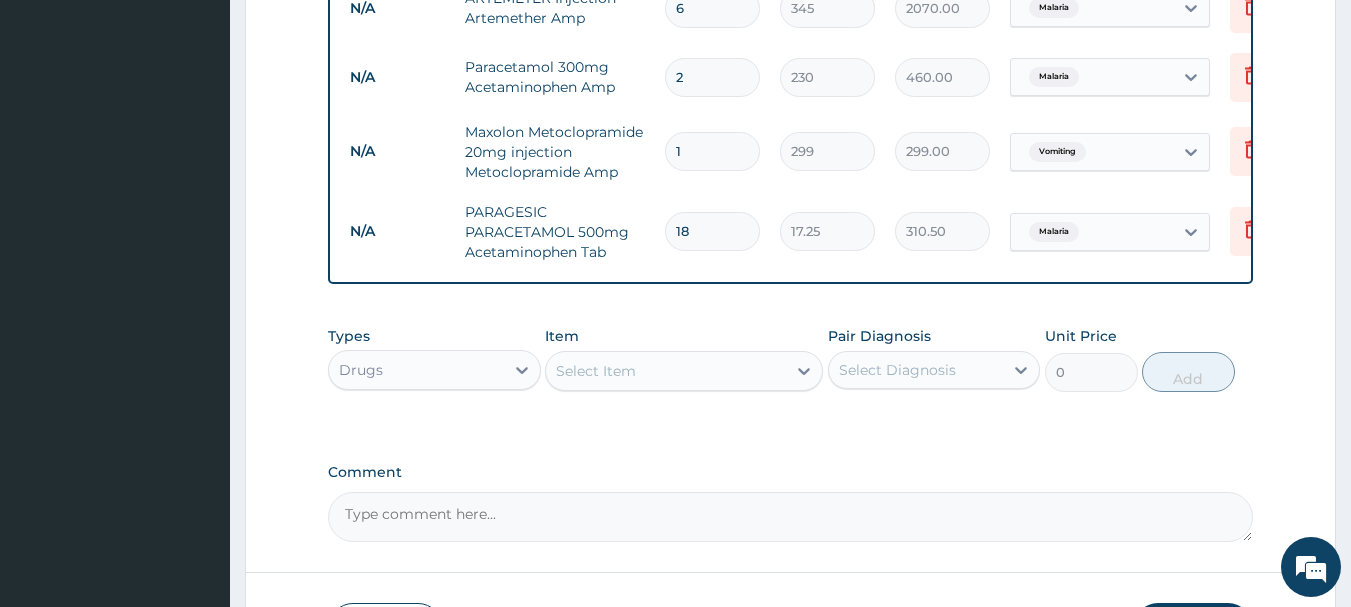 scroll, scrollTop: 1193, scrollLeft: 0, axis: vertical 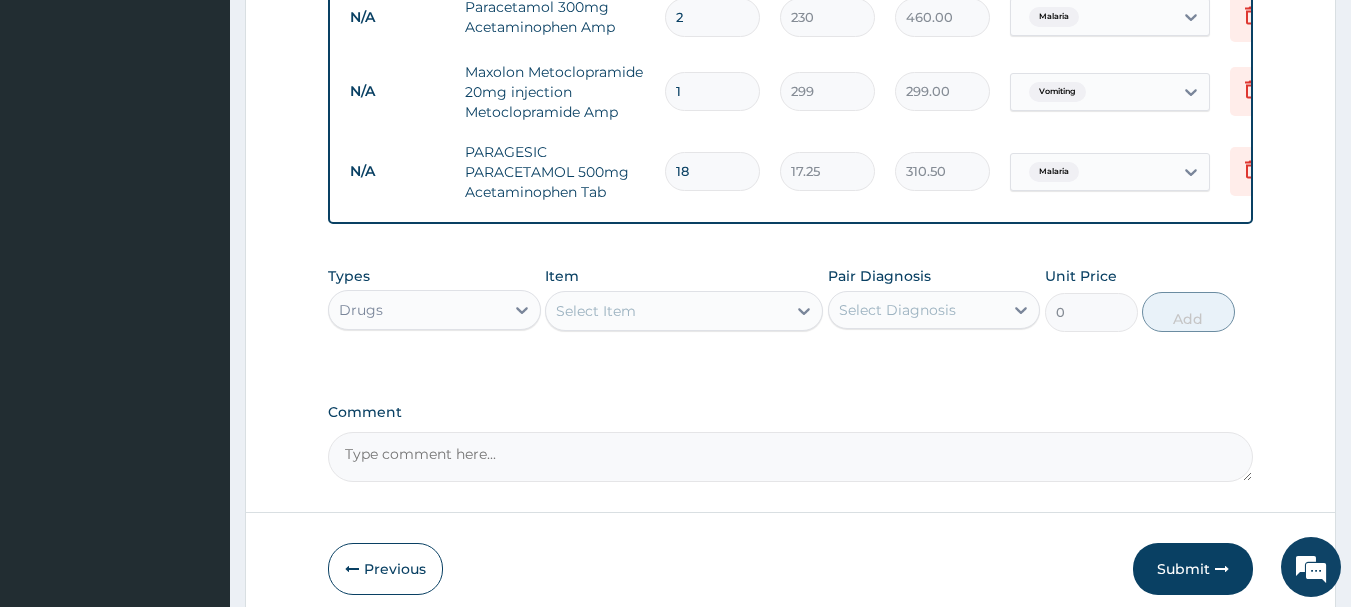 type on "18" 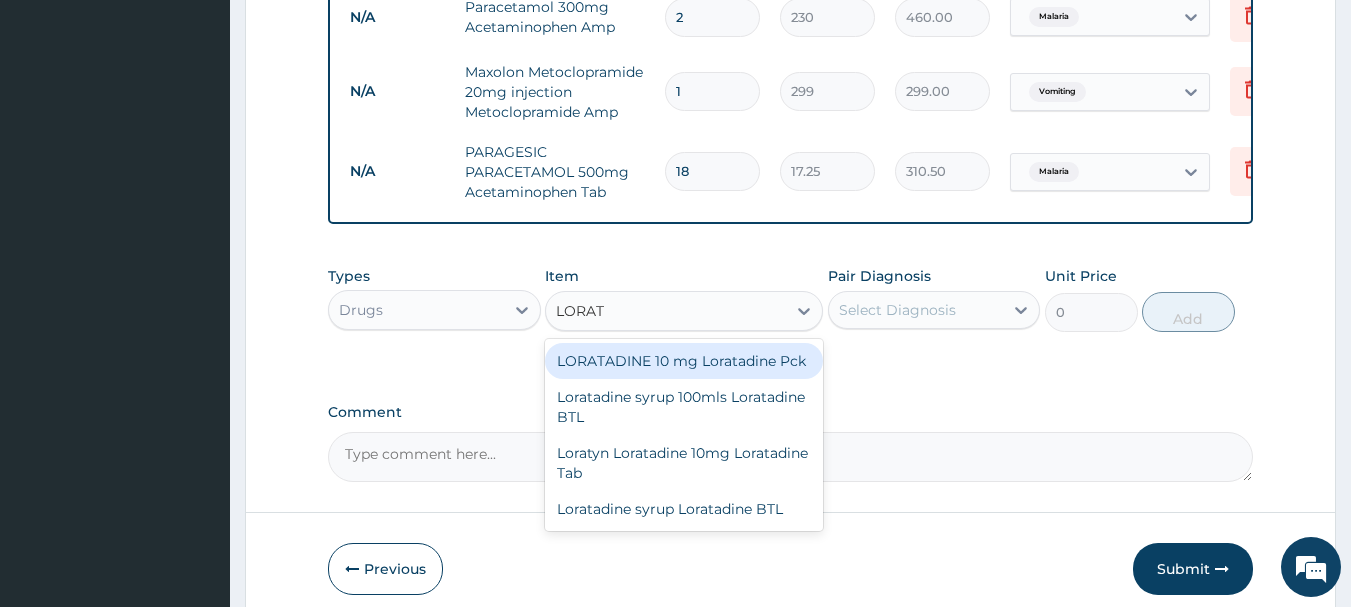 type on "LORATA" 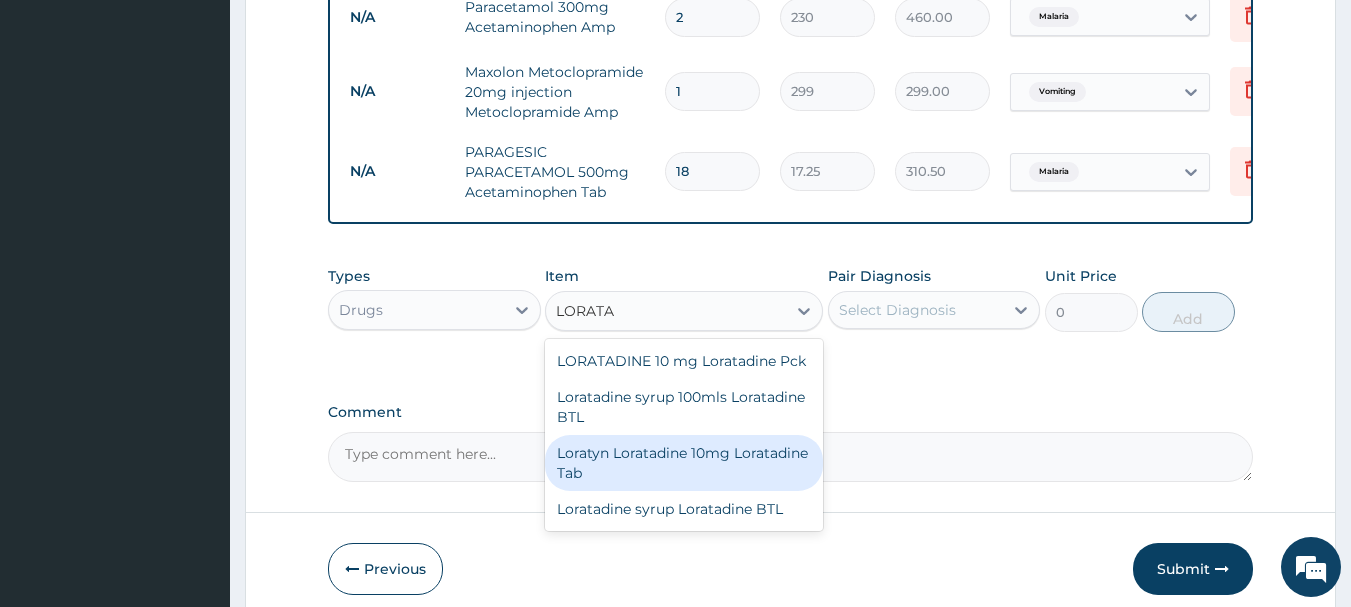 click on "Loratyn Loratadine 10mg Loratadine Tab" at bounding box center (684, 463) 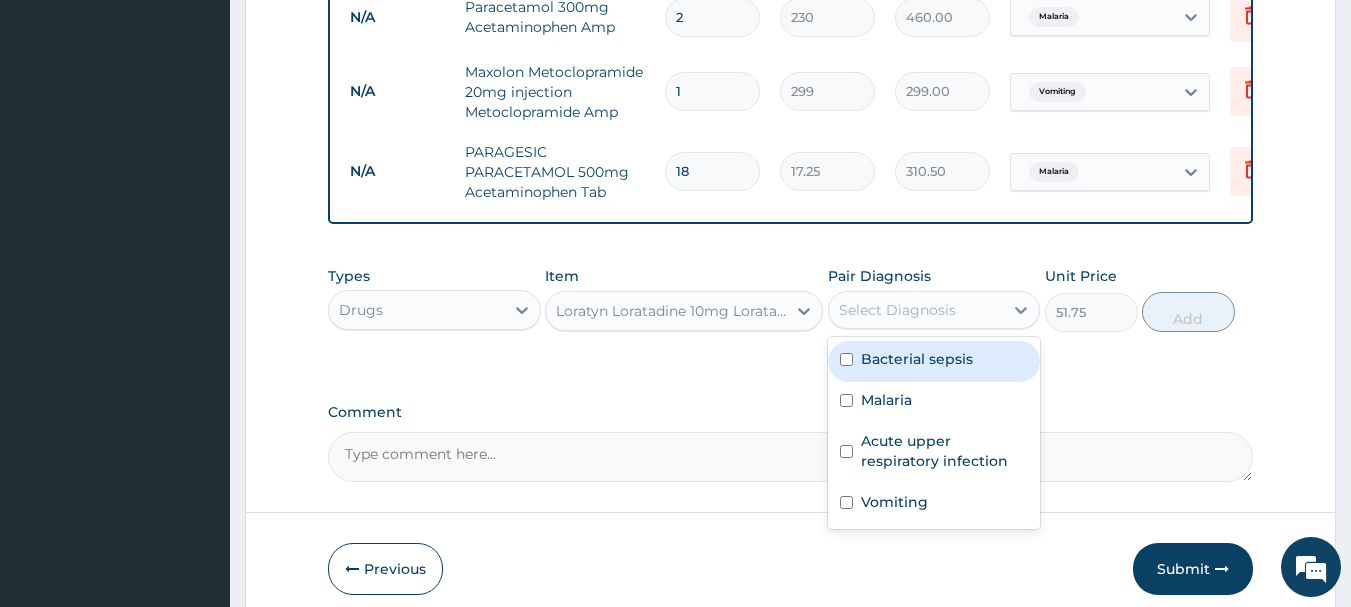 click on "Select Diagnosis" at bounding box center (897, 310) 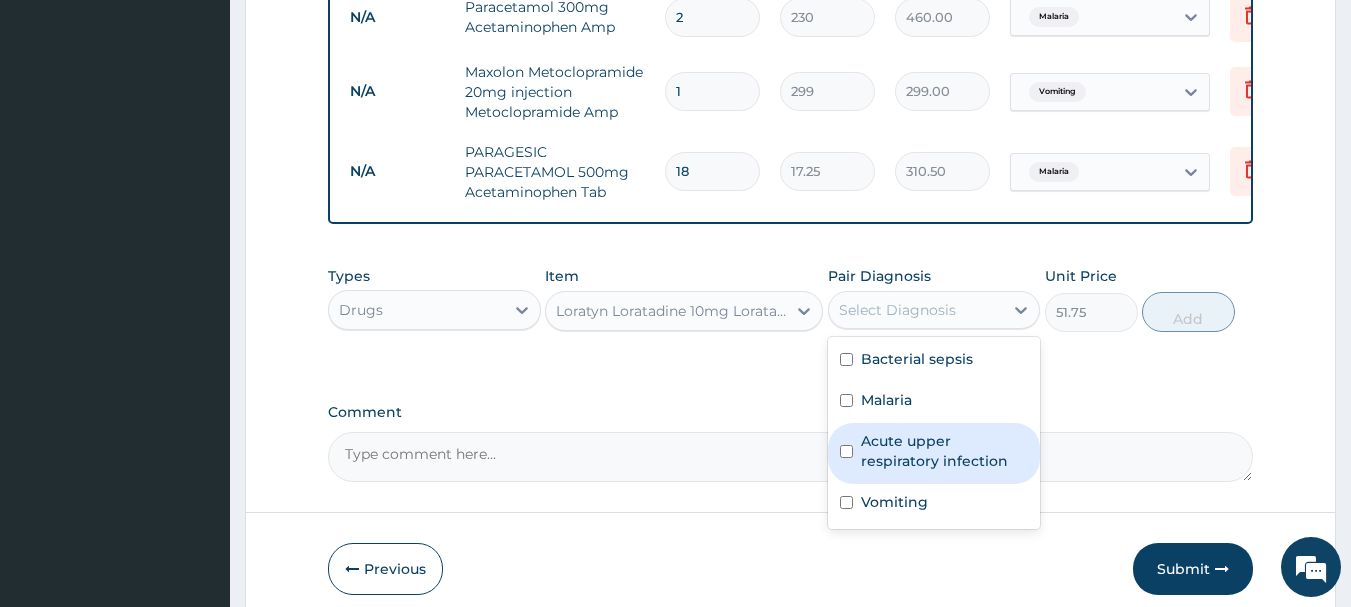 click on "Acute upper respiratory infection" at bounding box center [945, 451] 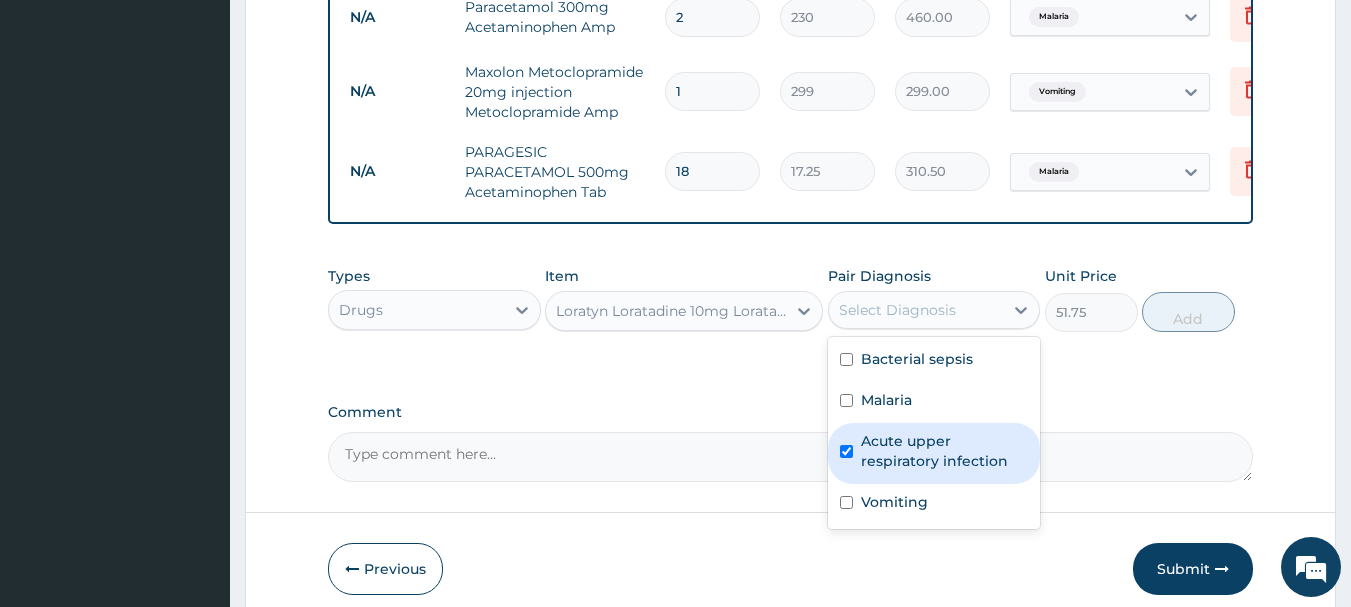 checkbox on "true" 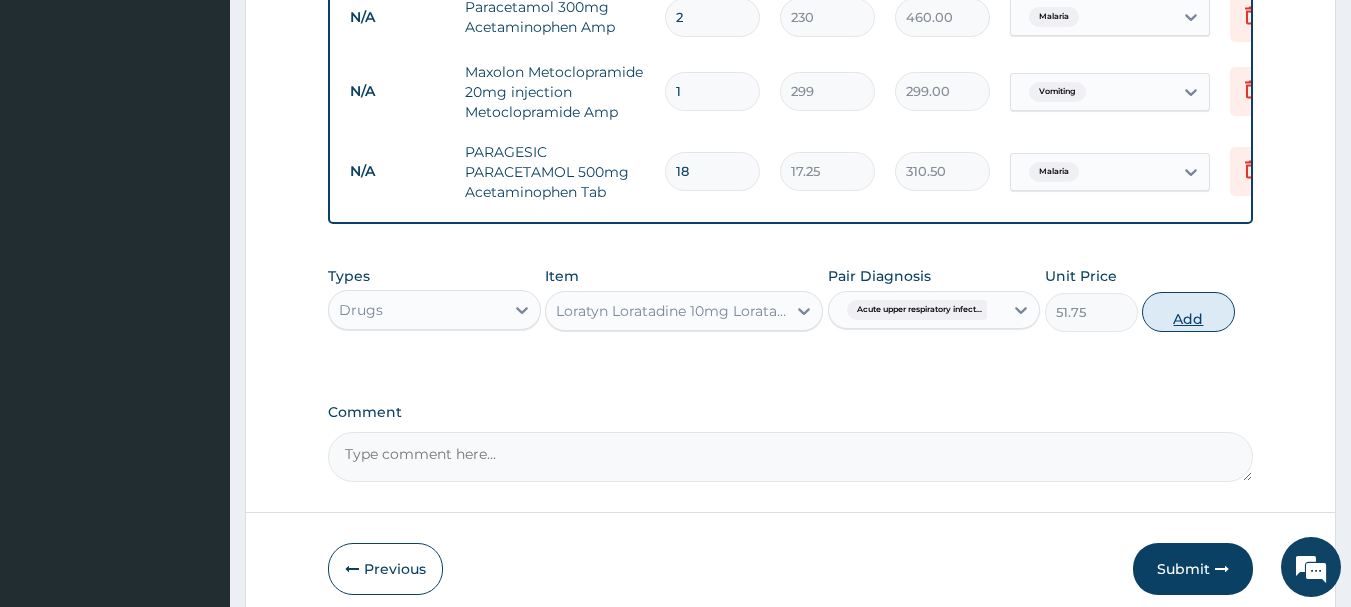 click on "Add" at bounding box center (1188, 312) 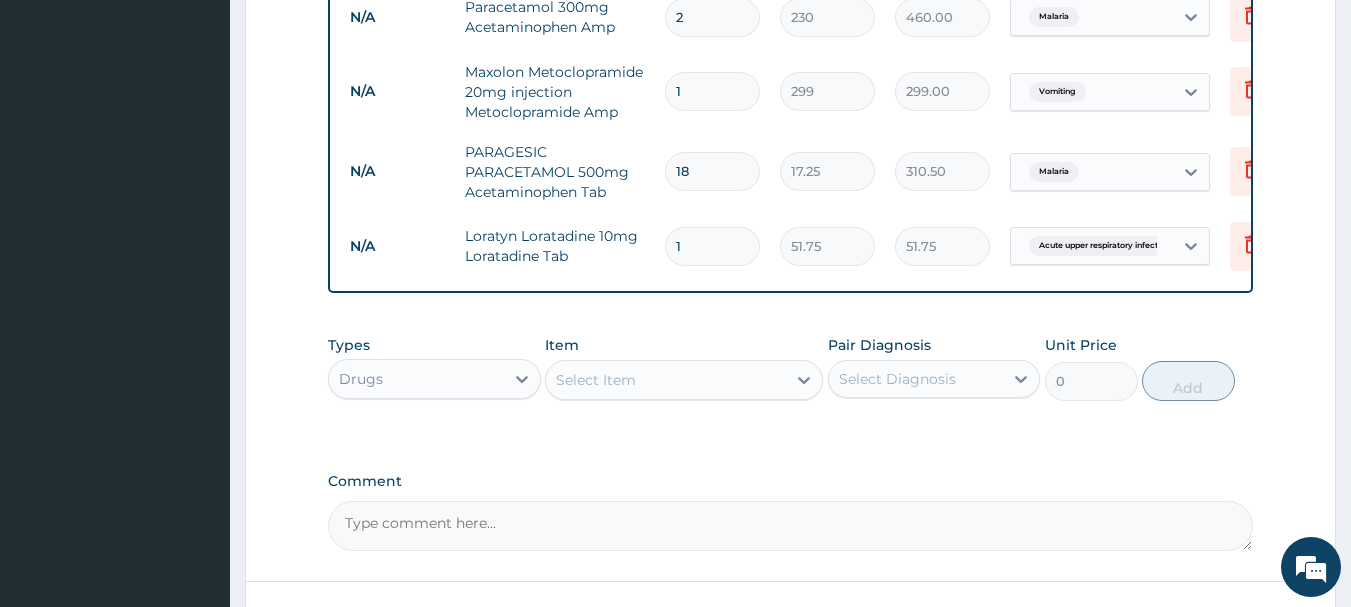 type 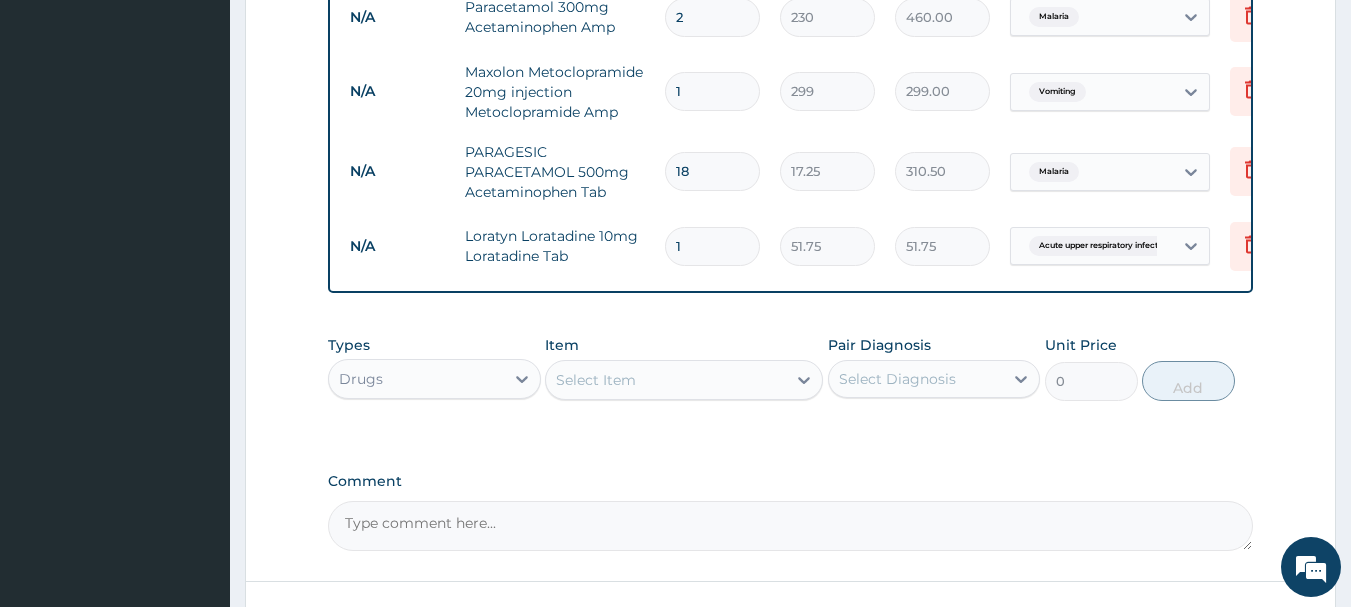 type on "0.00" 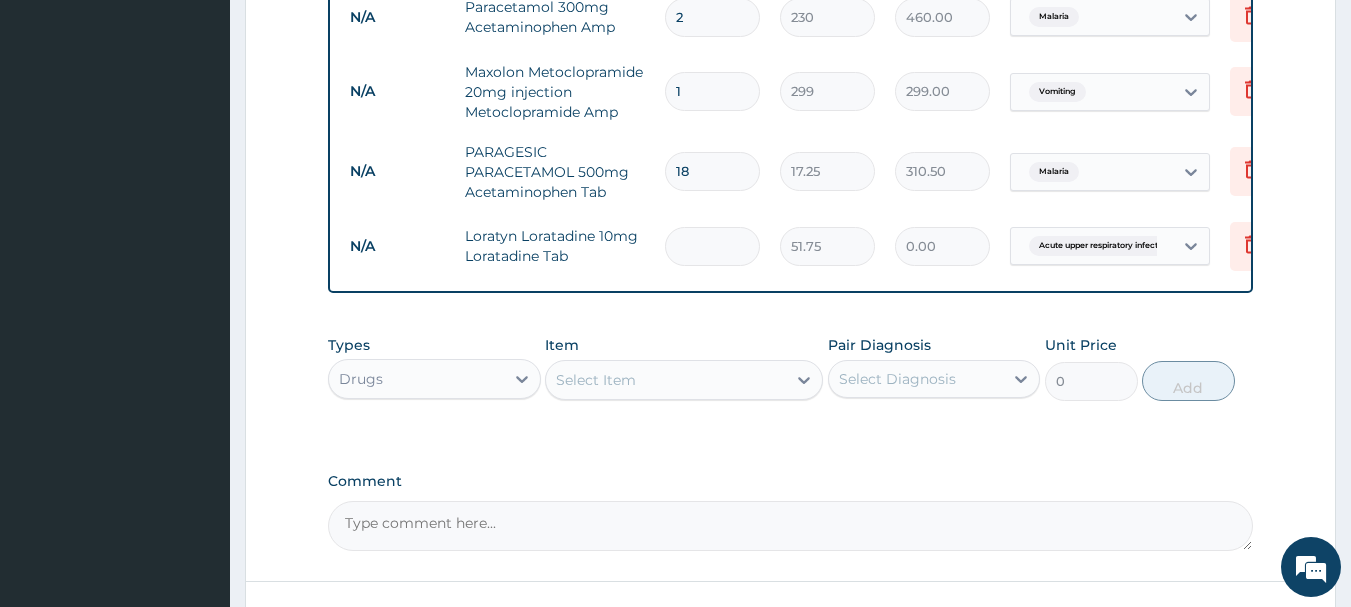 type on "5" 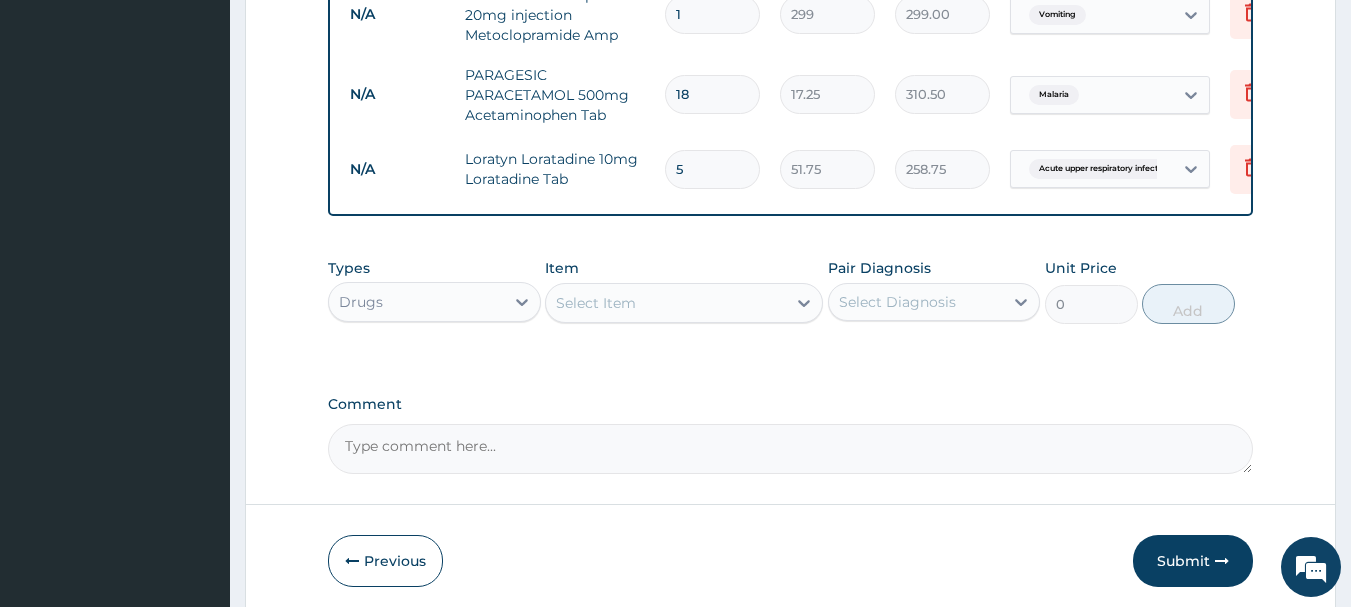 scroll, scrollTop: 1362, scrollLeft: 0, axis: vertical 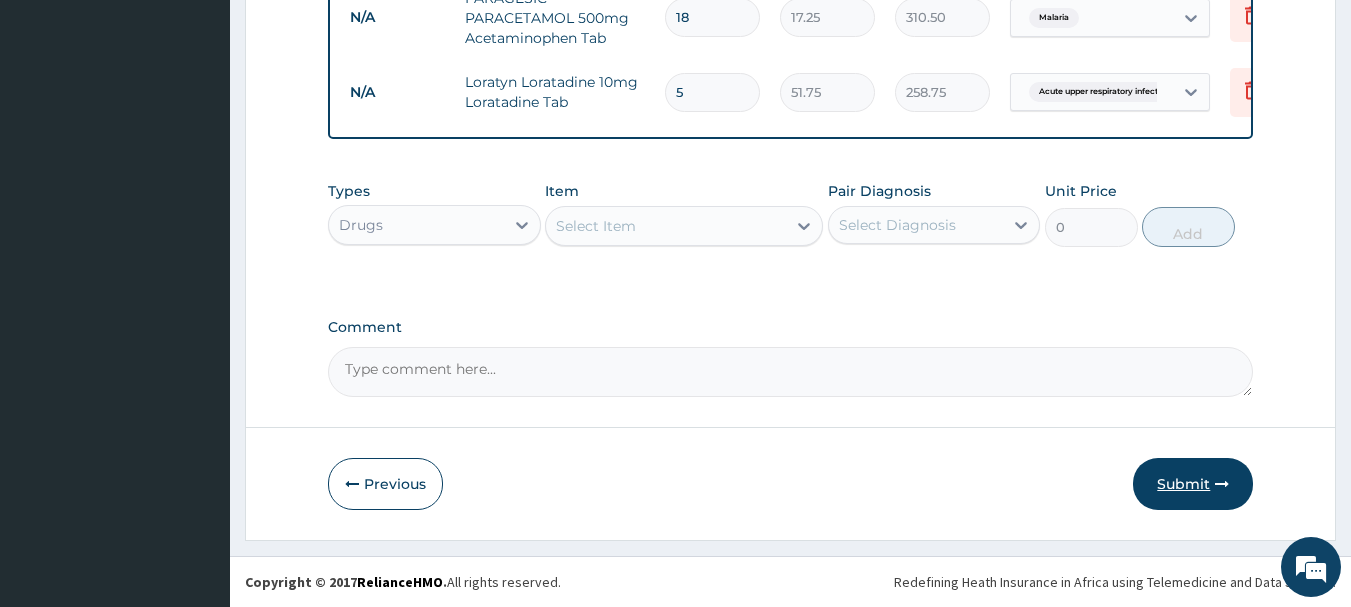 type on "5" 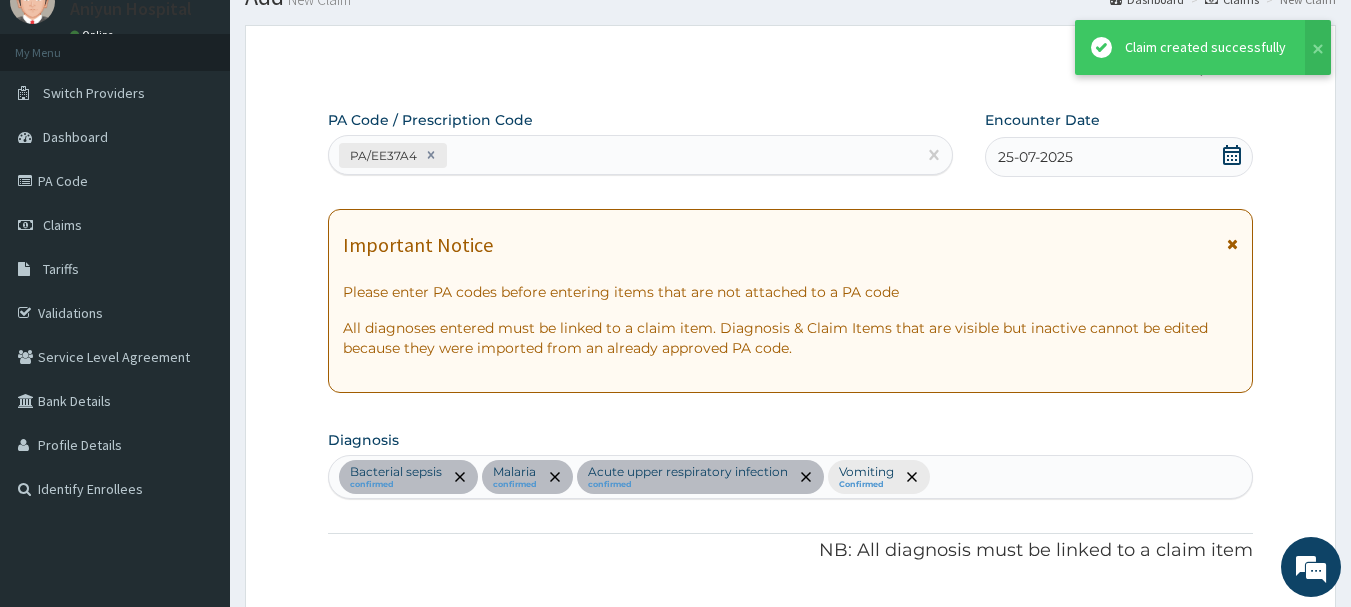 scroll, scrollTop: 1362, scrollLeft: 0, axis: vertical 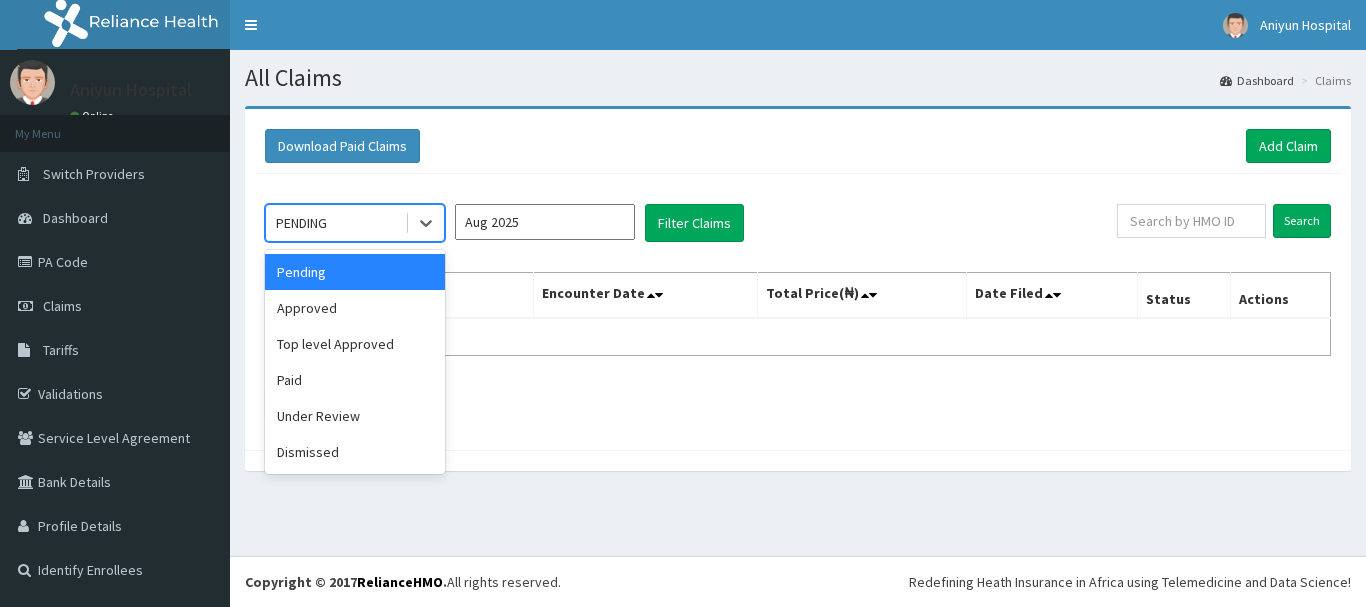 click on "PENDING" at bounding box center [335, 223] 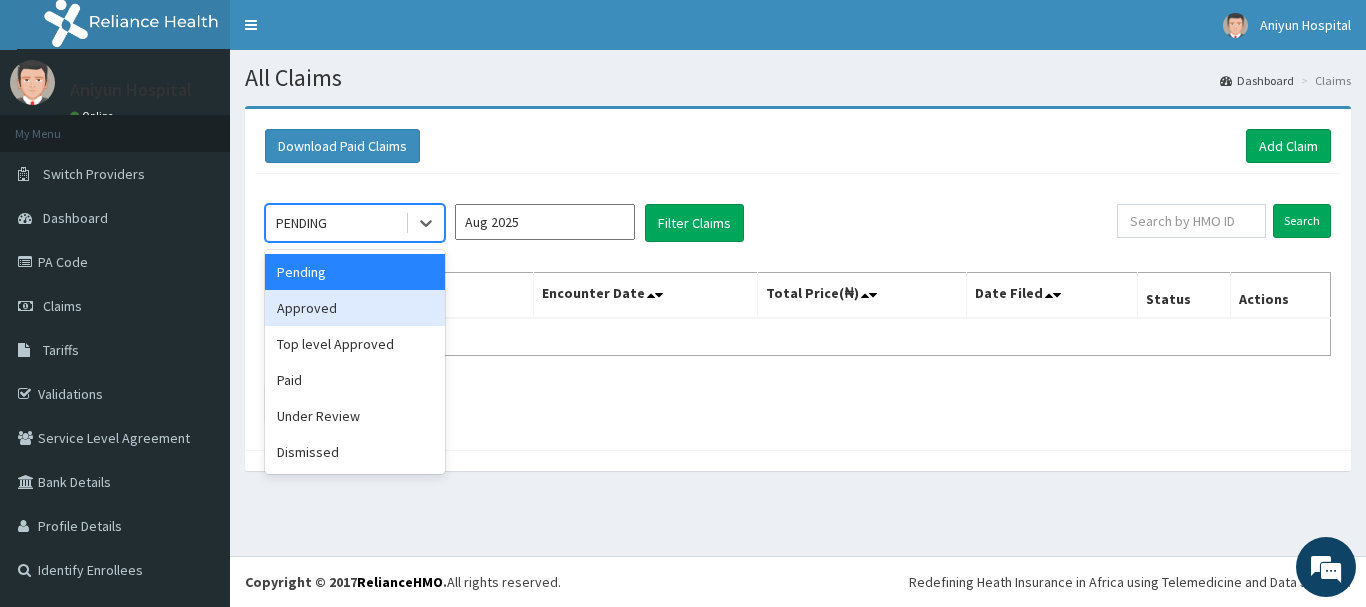 click on "Approved" at bounding box center [355, 308] 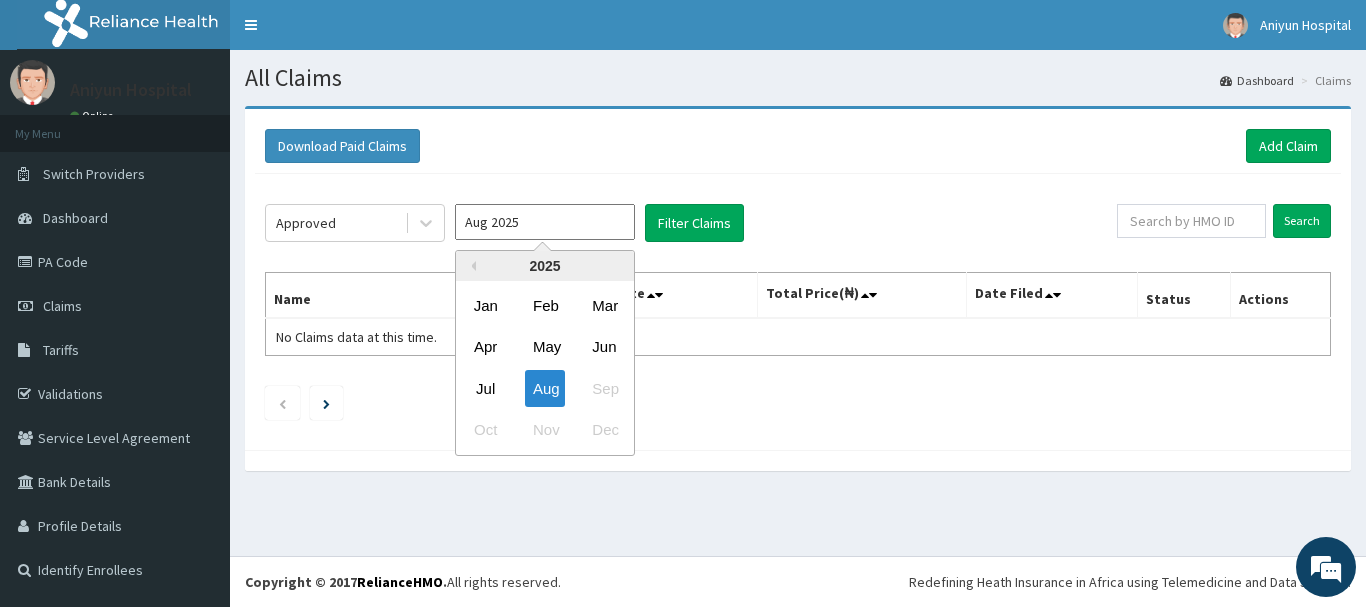 click on "Aug 2025" at bounding box center [545, 222] 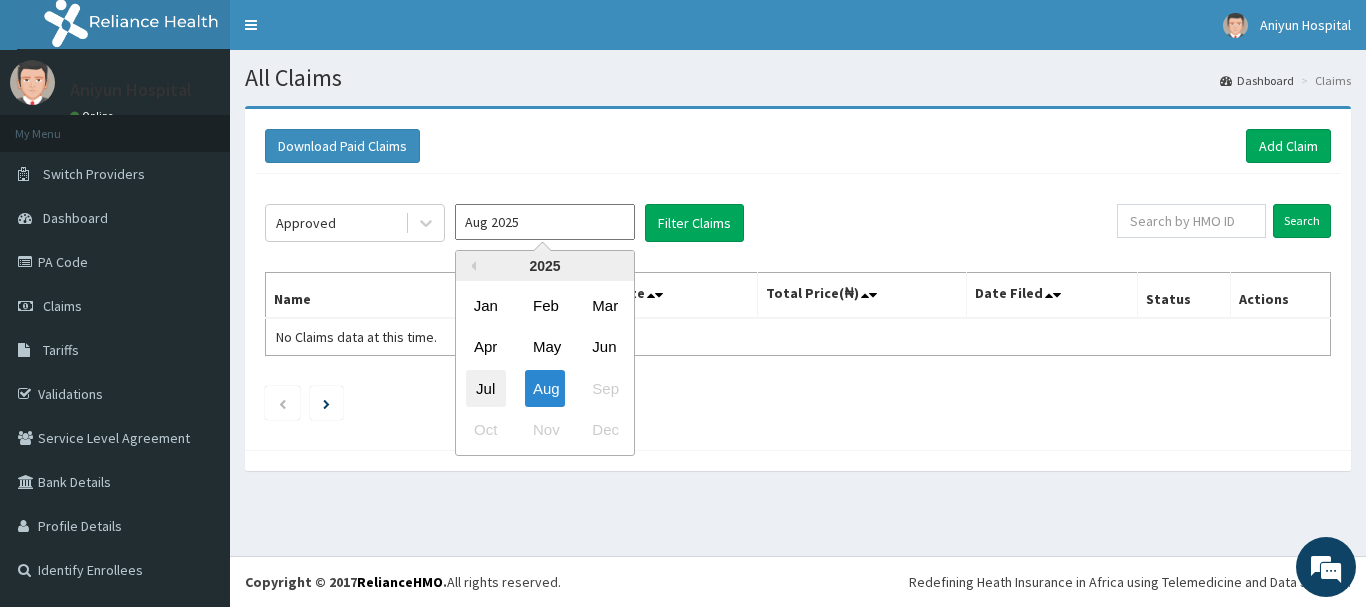 click on "Jul" at bounding box center (486, 388) 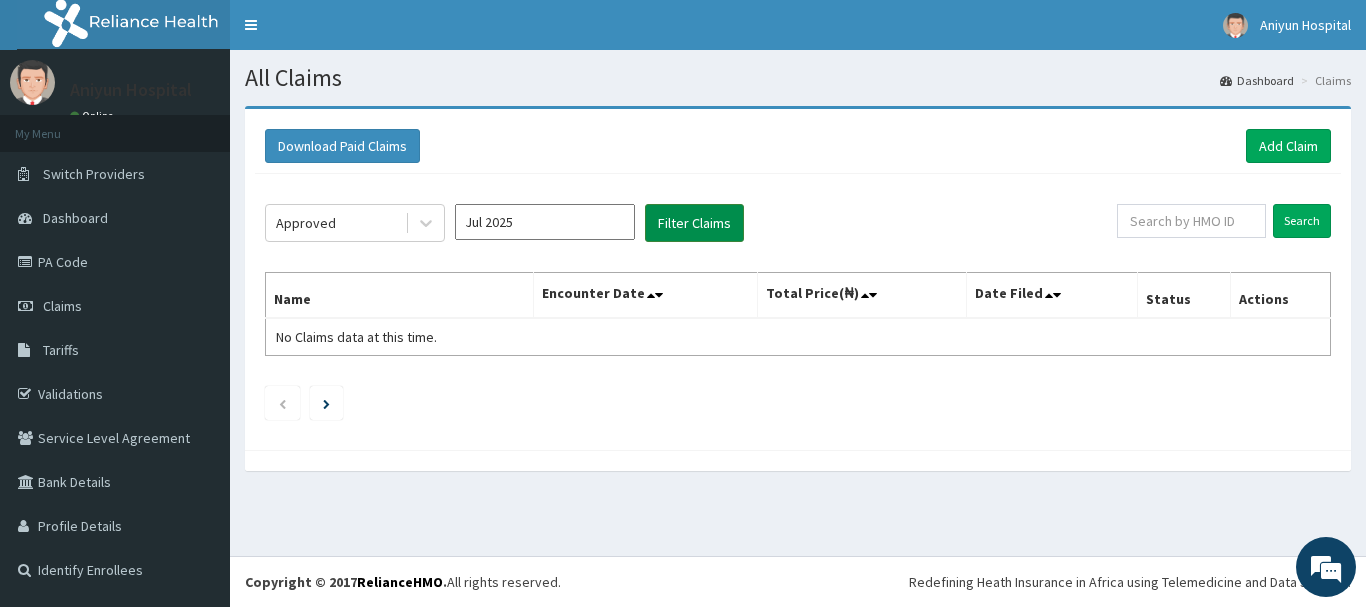 click on "Filter Claims" at bounding box center (694, 223) 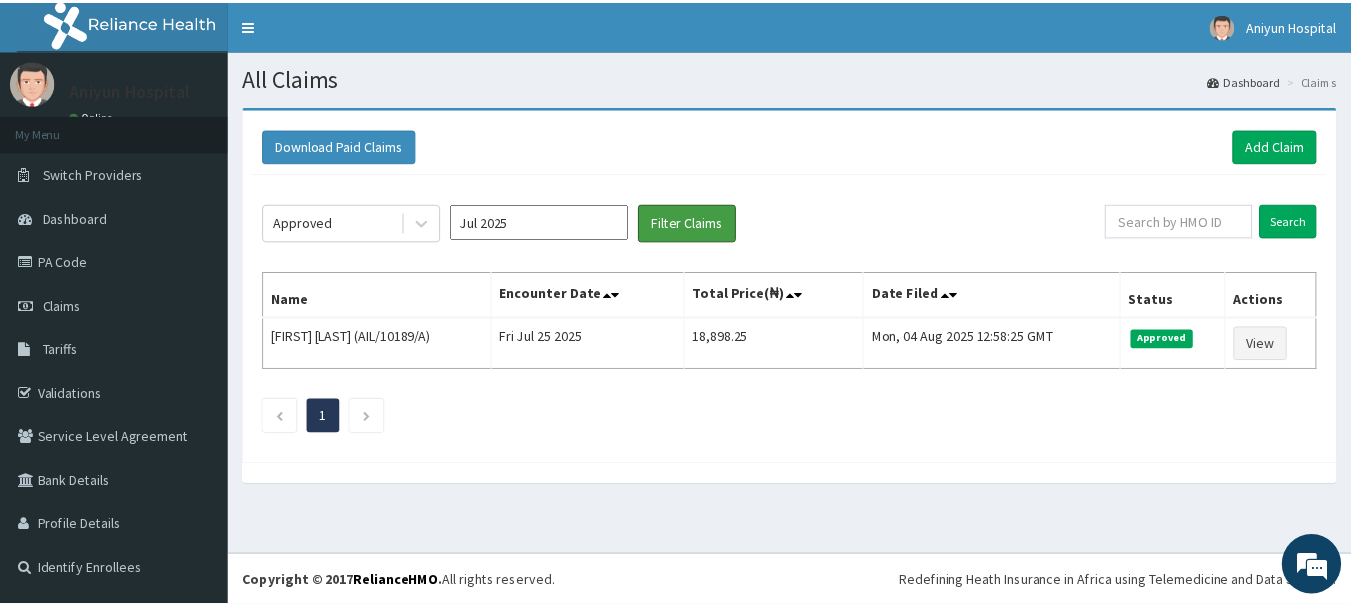 scroll, scrollTop: 0, scrollLeft: 0, axis: both 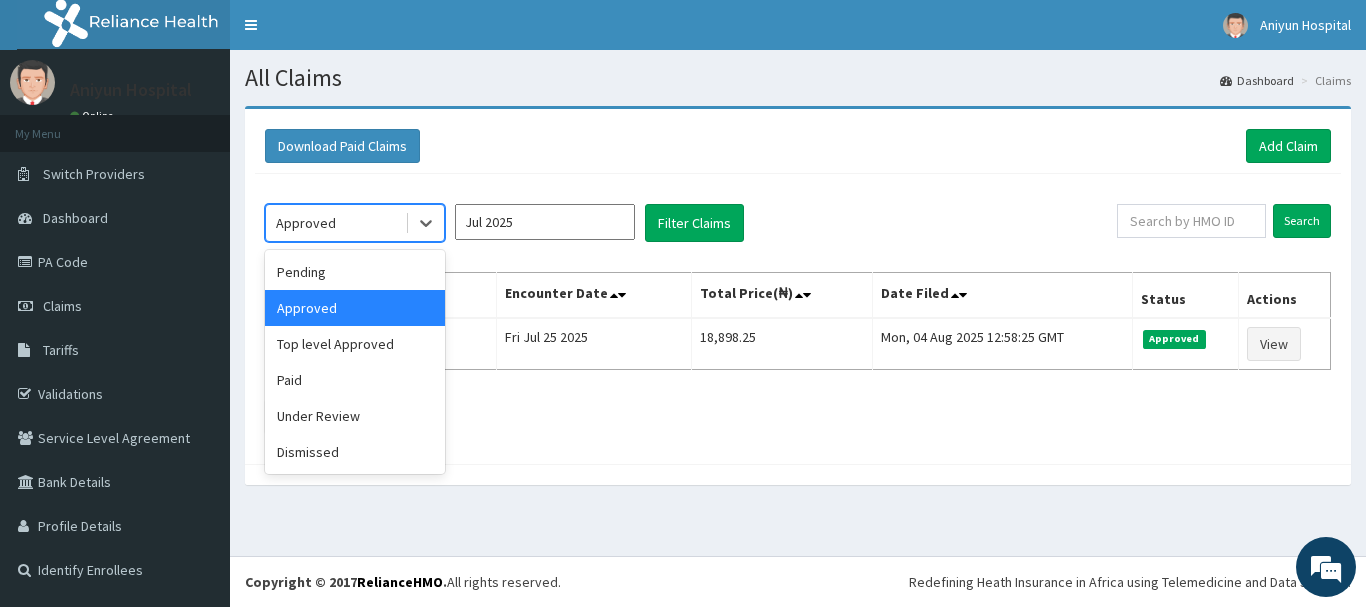 click on "Approved" at bounding box center [335, 223] 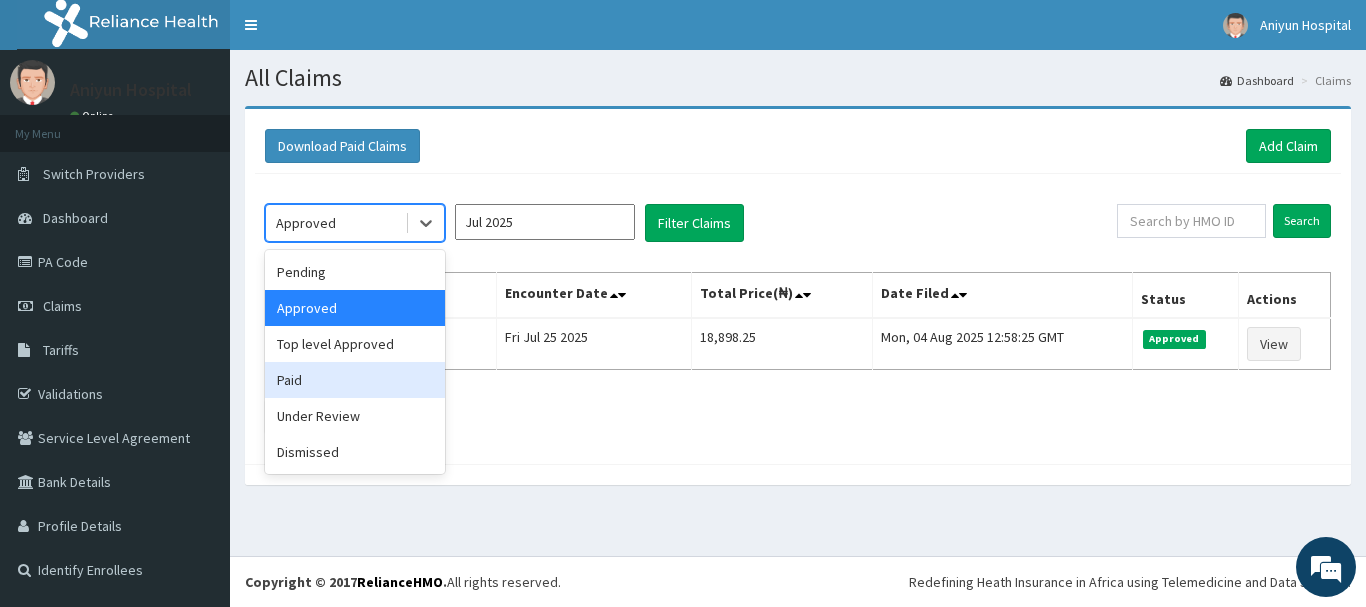 click on "Paid" at bounding box center [355, 380] 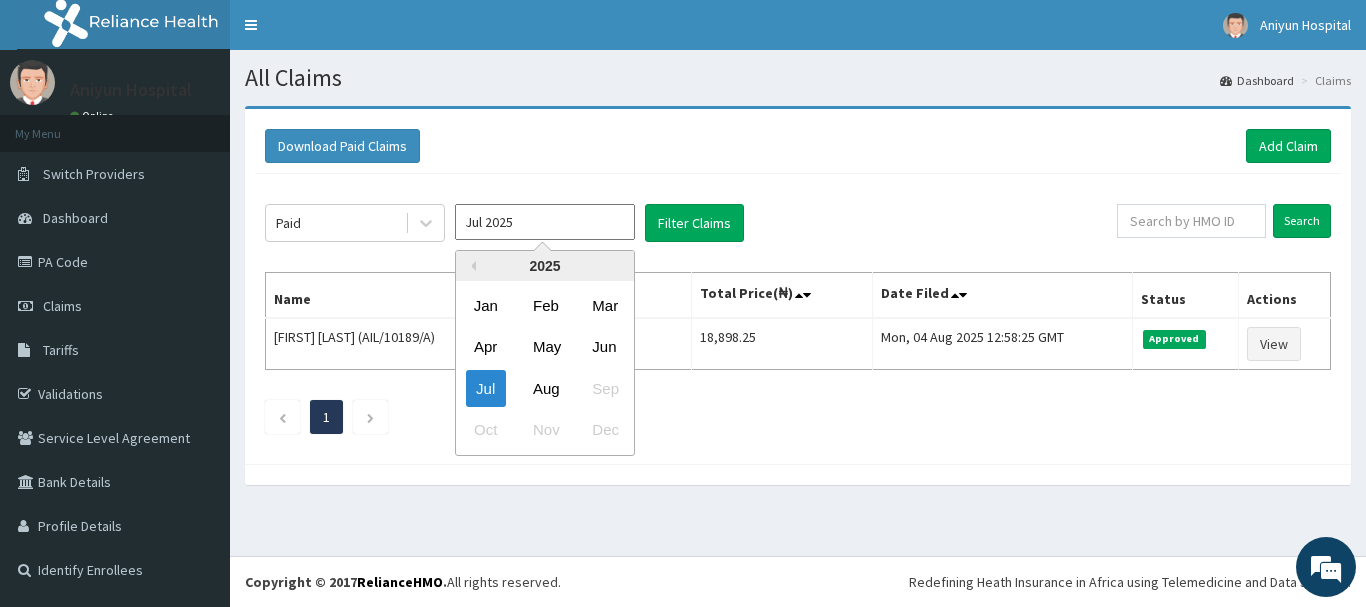 click on "Jul 2025" at bounding box center [545, 222] 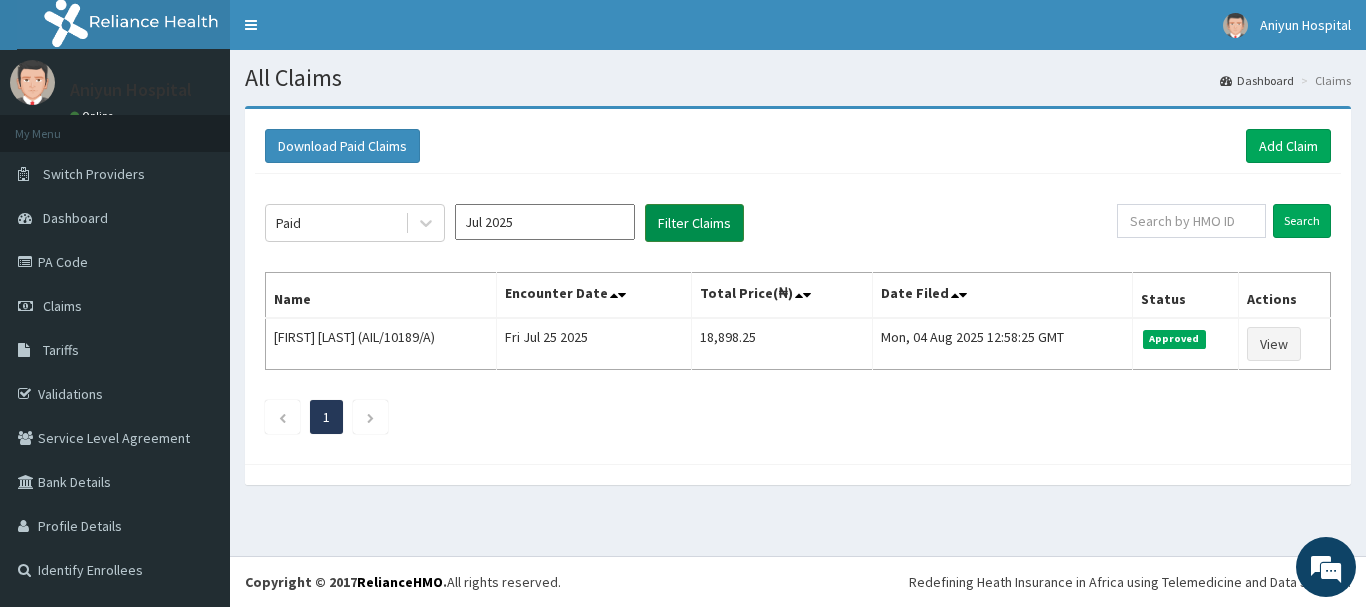 click on "Filter Claims" at bounding box center [694, 223] 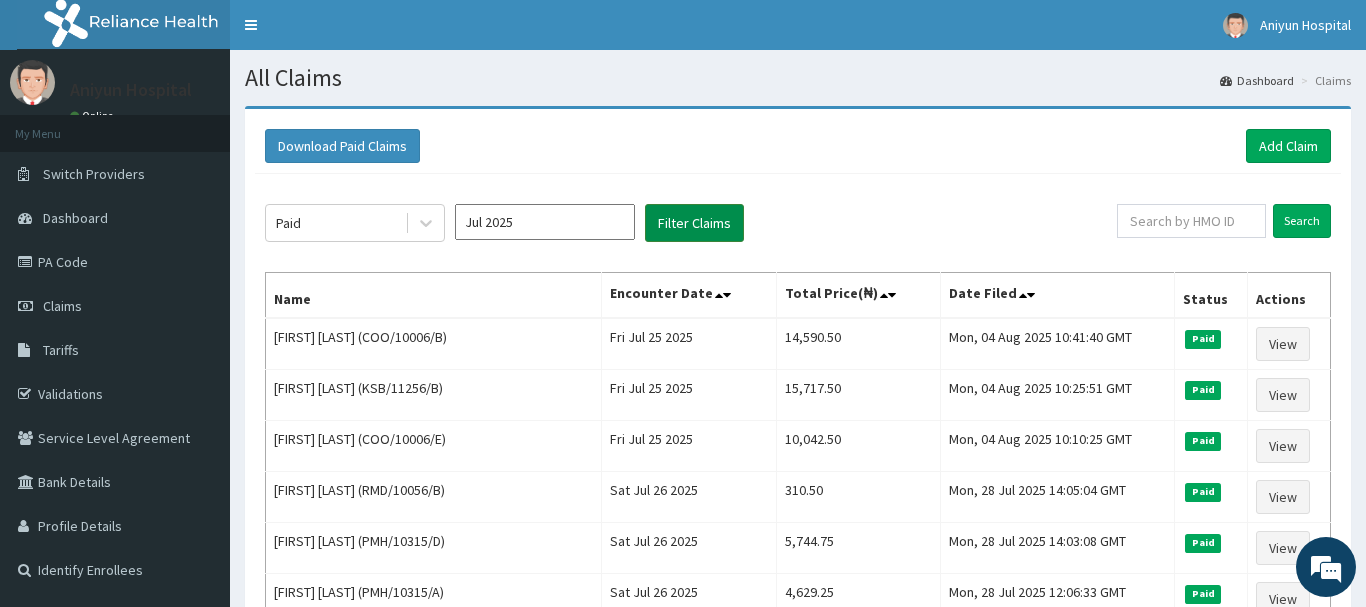 click on "Filter Claims" at bounding box center [694, 223] 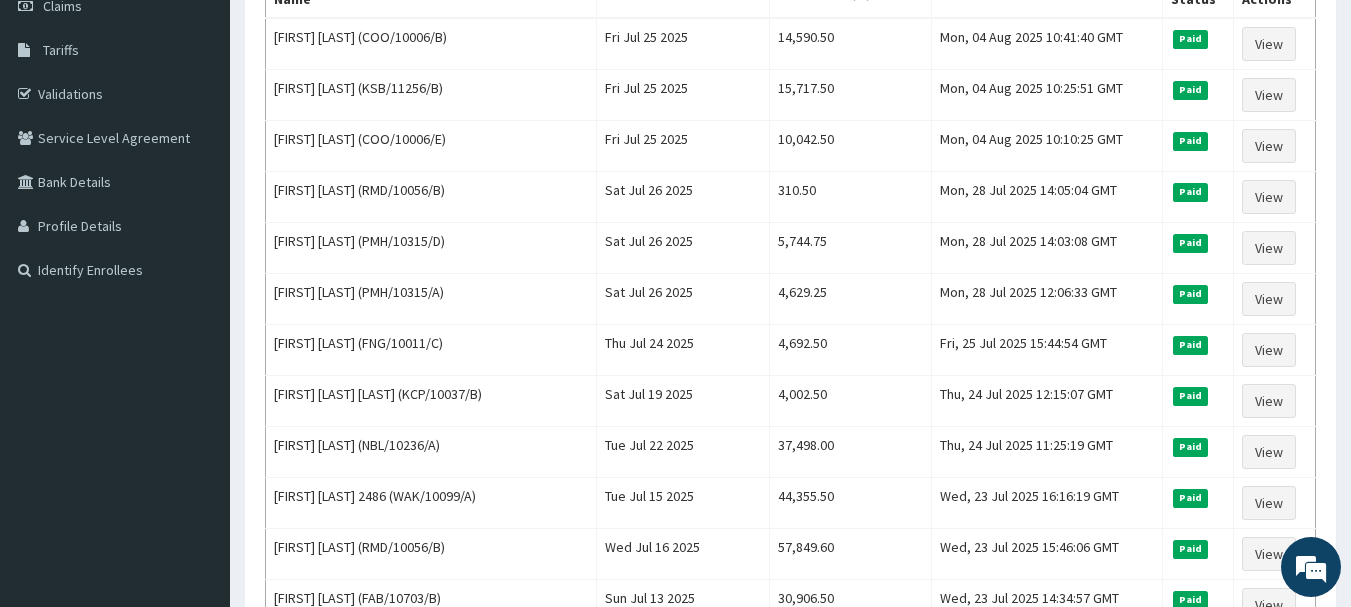 scroll, scrollTop: 0, scrollLeft: 0, axis: both 